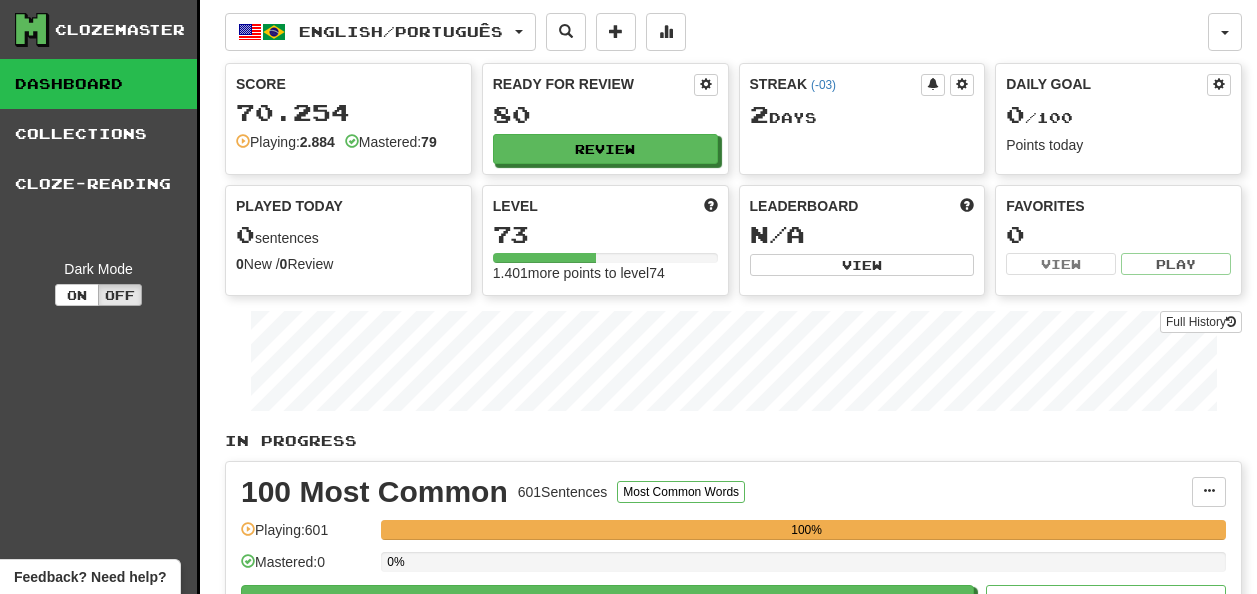 scroll, scrollTop: 0, scrollLeft: 0, axis: both 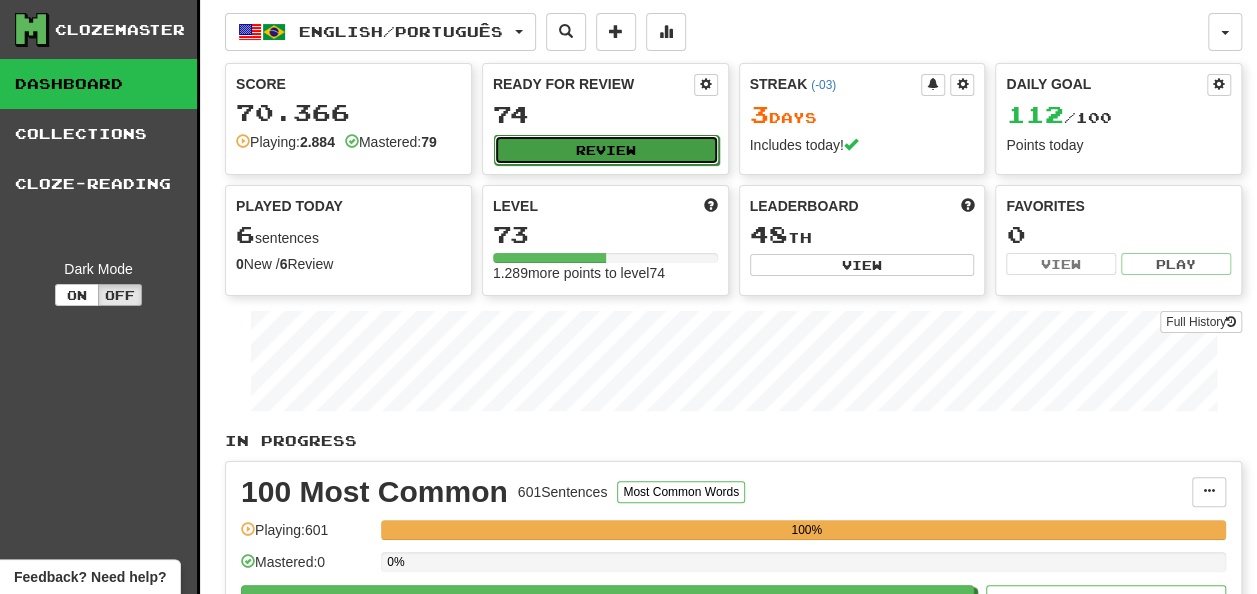 click on "Review" at bounding box center (606, 150) 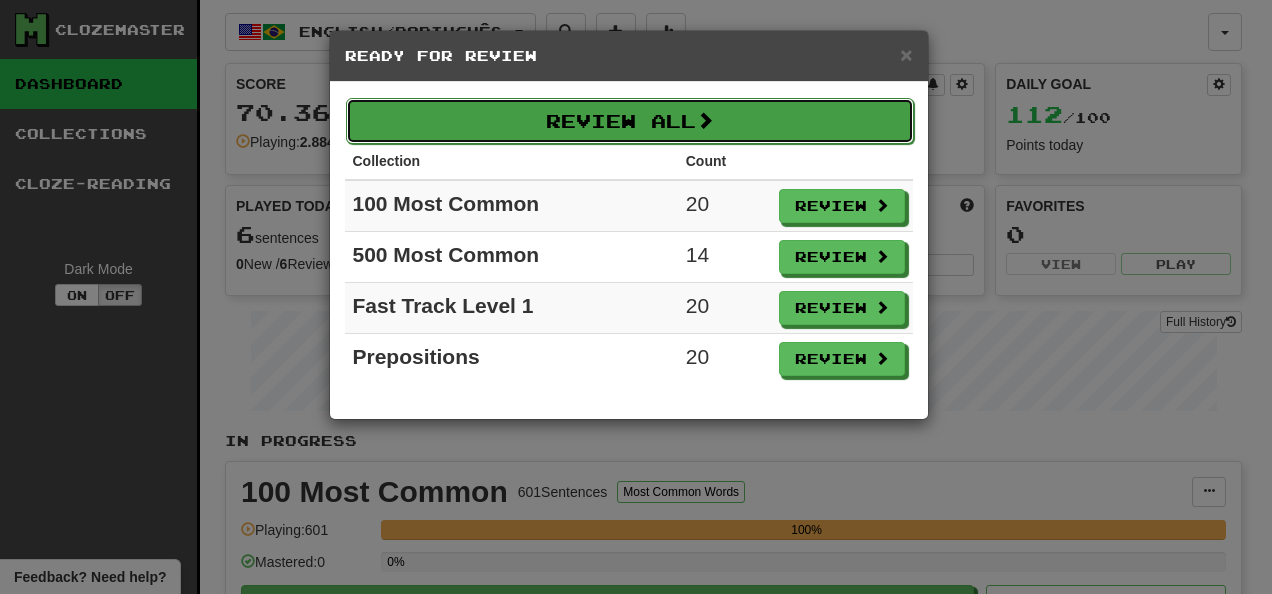 click on "Review All" at bounding box center [630, 121] 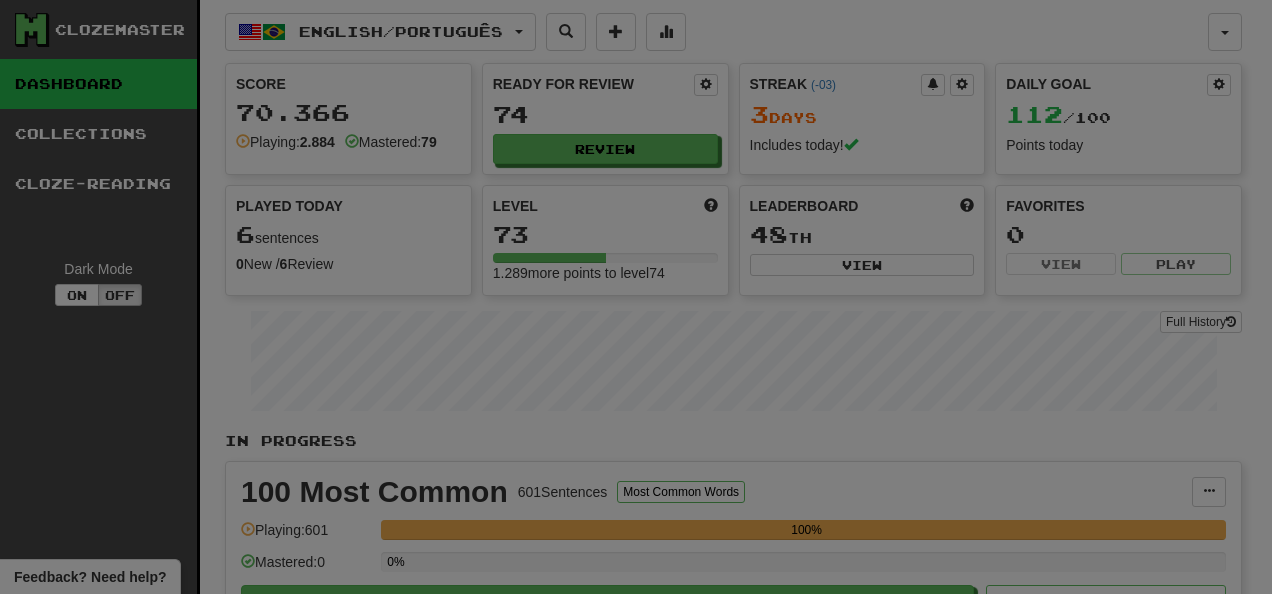 select on "**" 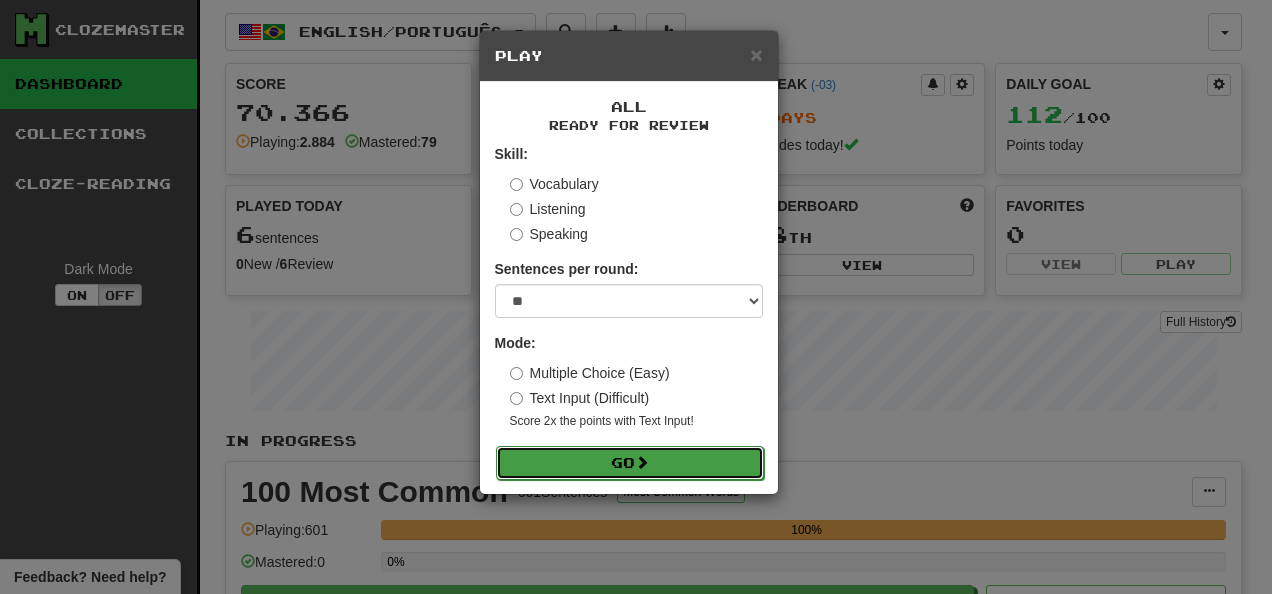 click at bounding box center [642, 462] 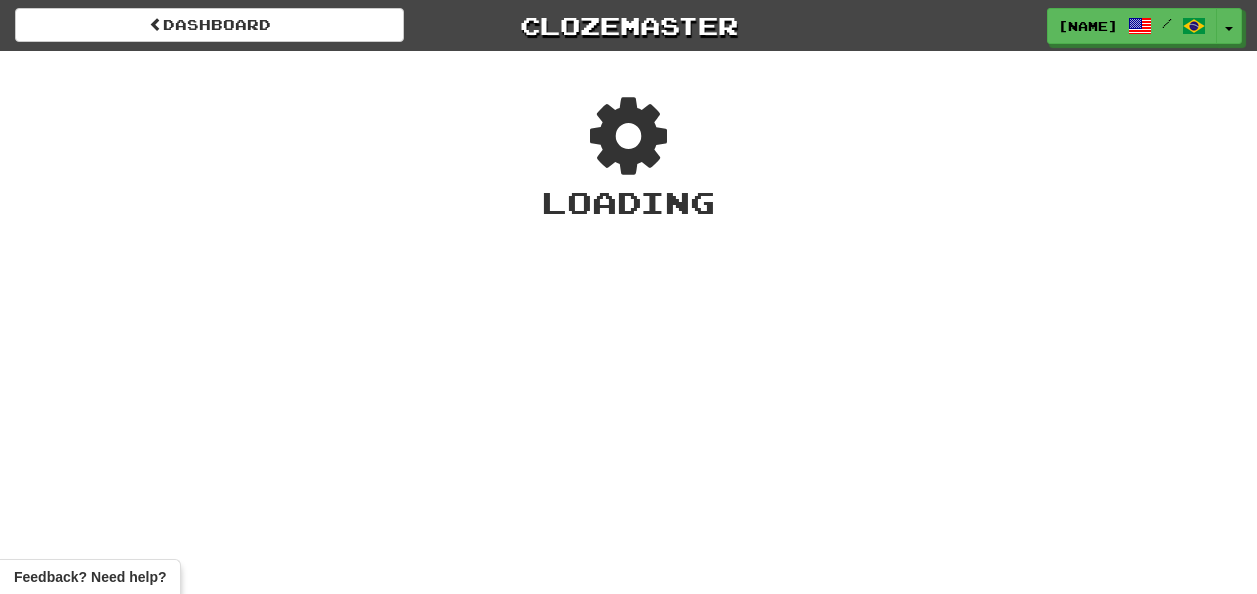 scroll, scrollTop: 0, scrollLeft: 0, axis: both 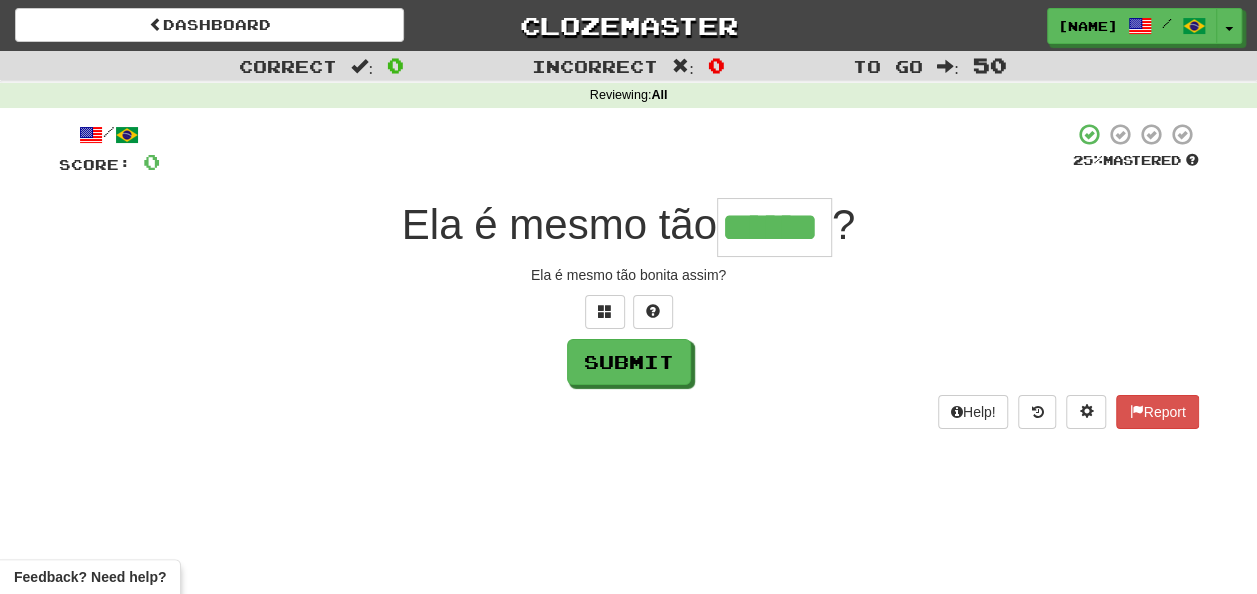 type on "******" 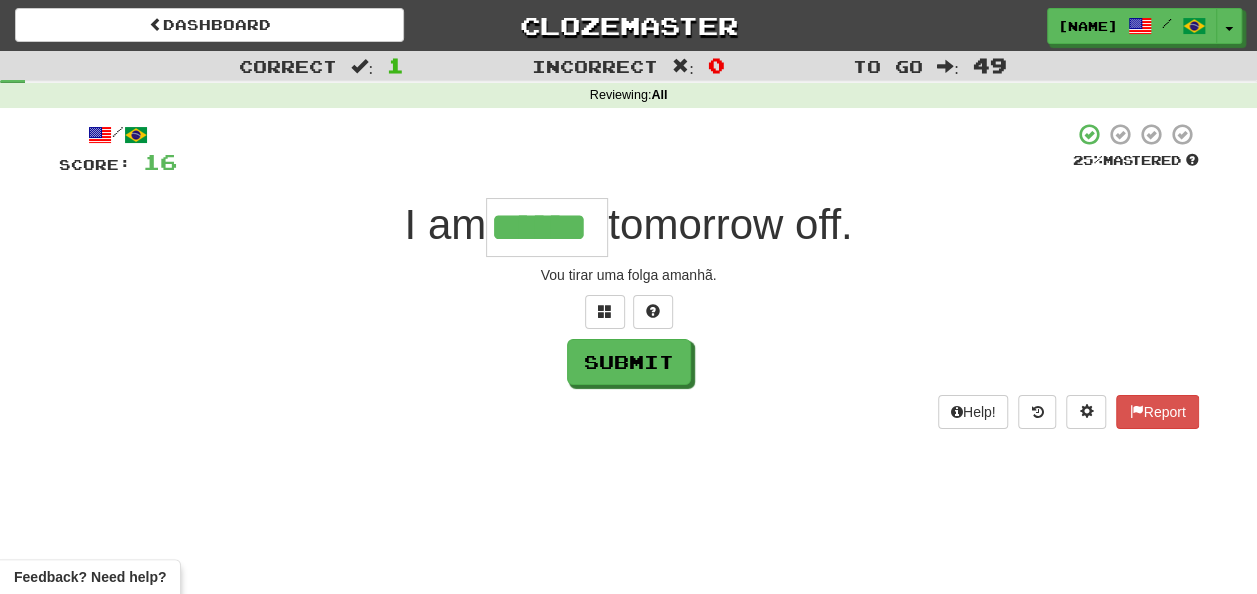 type on "******" 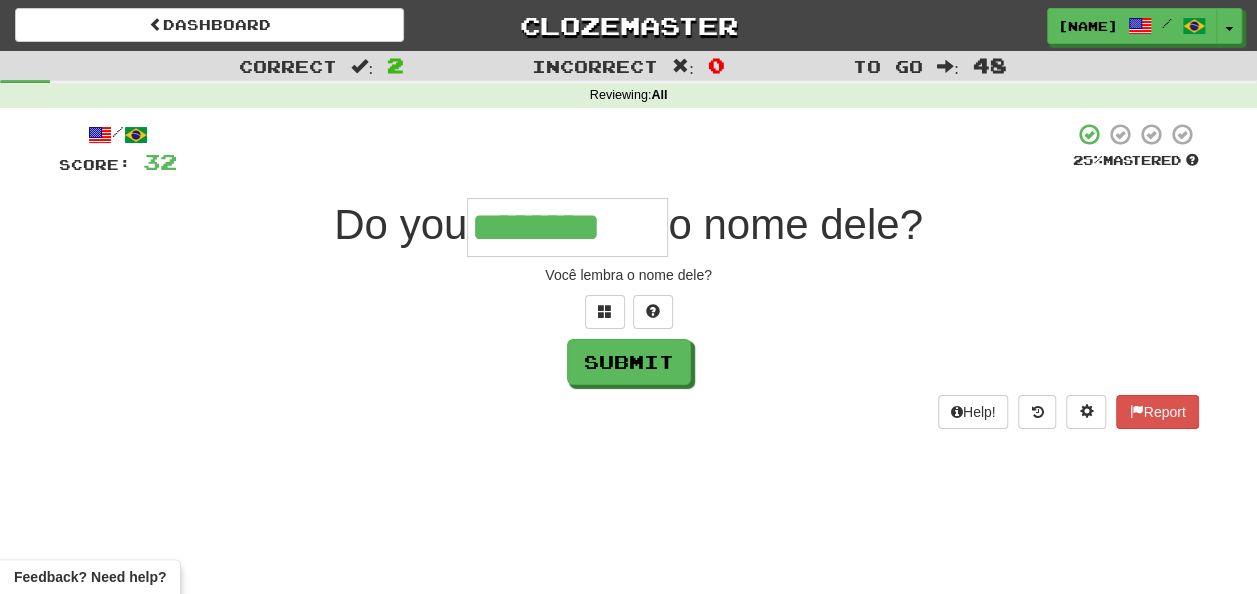 type on "********" 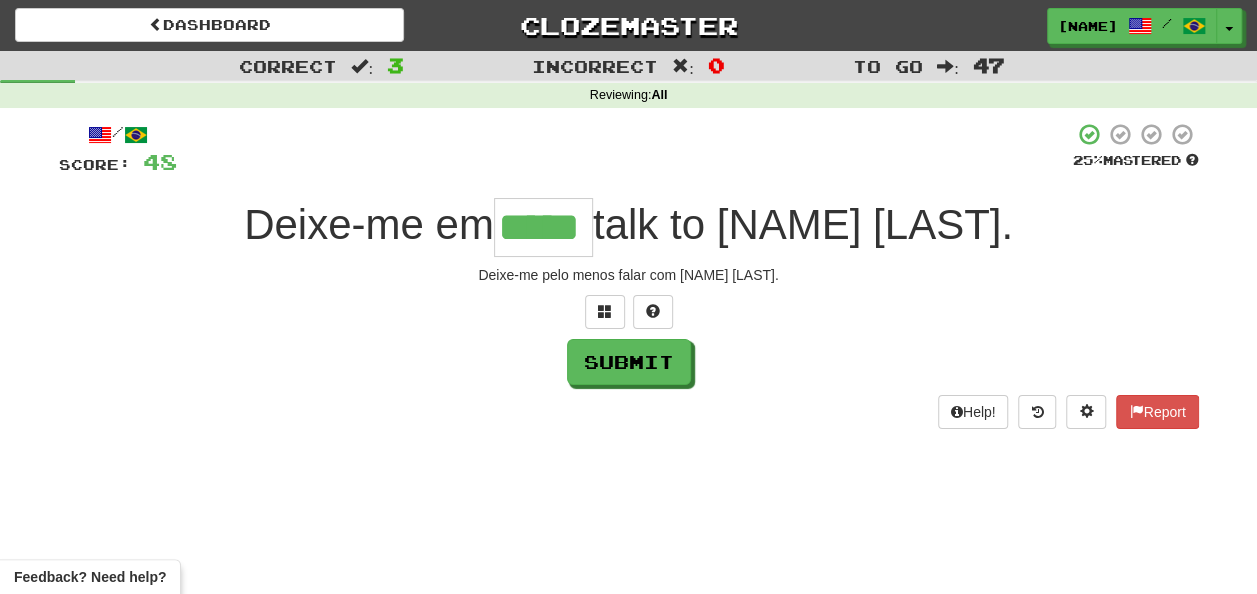 type on "*****" 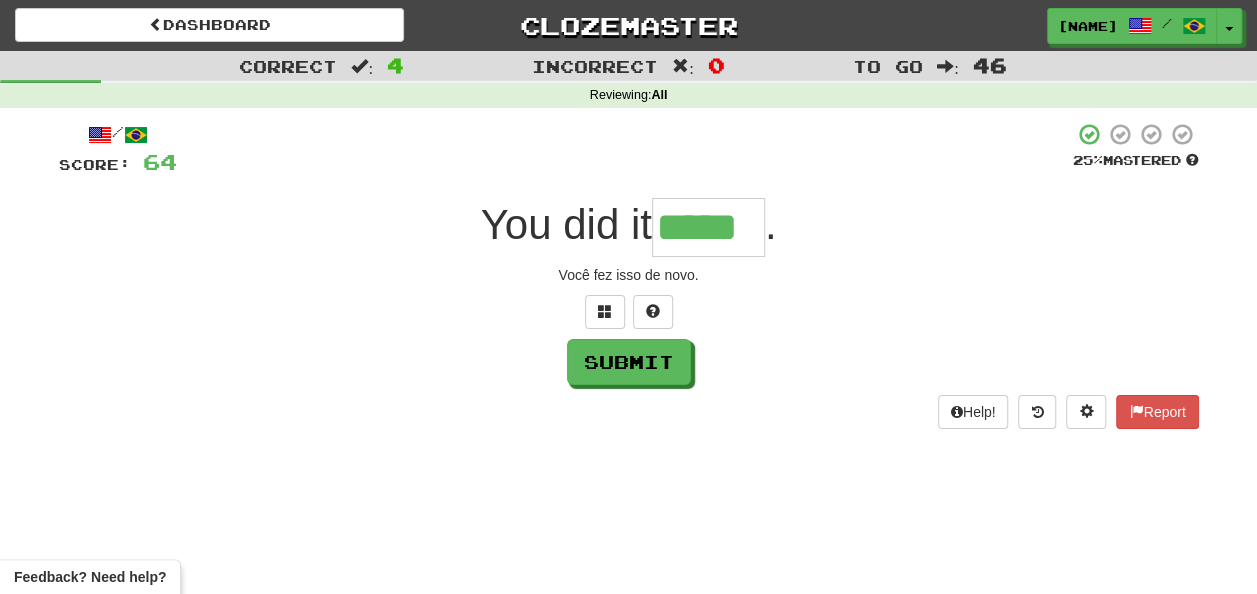 type on "*****" 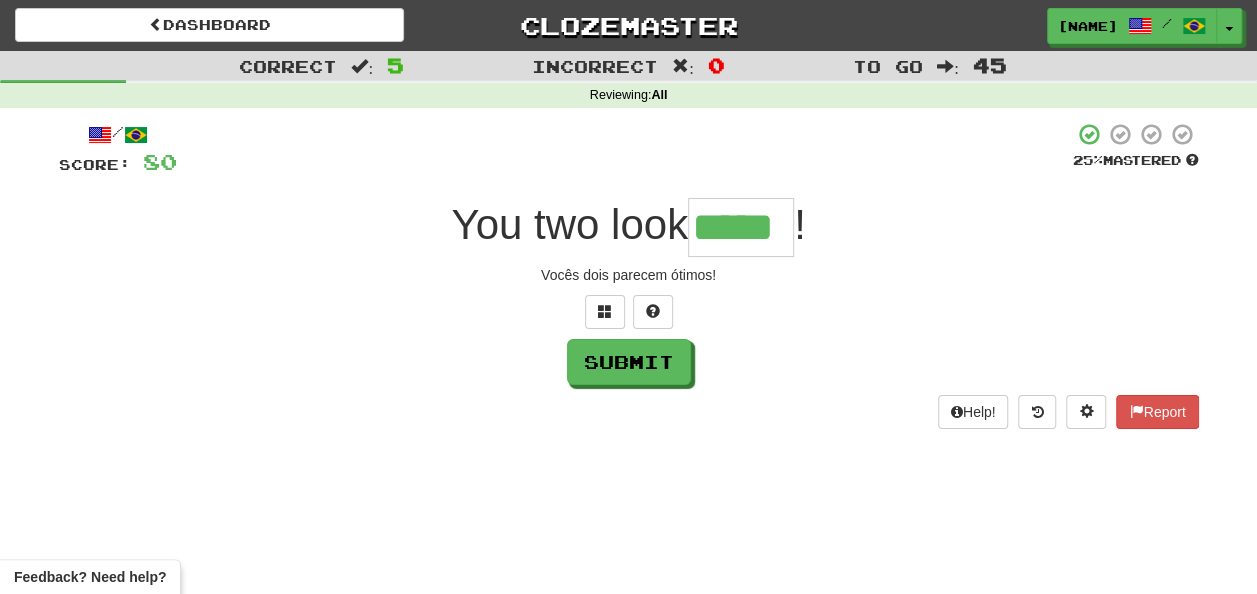 type on "*****" 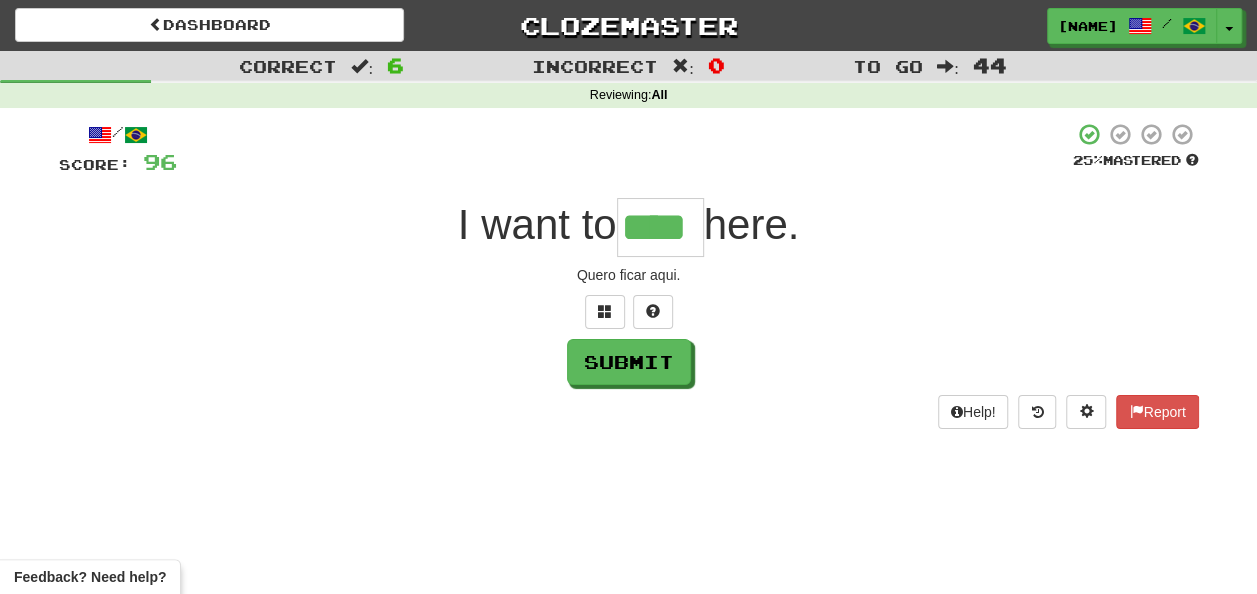 type on "****" 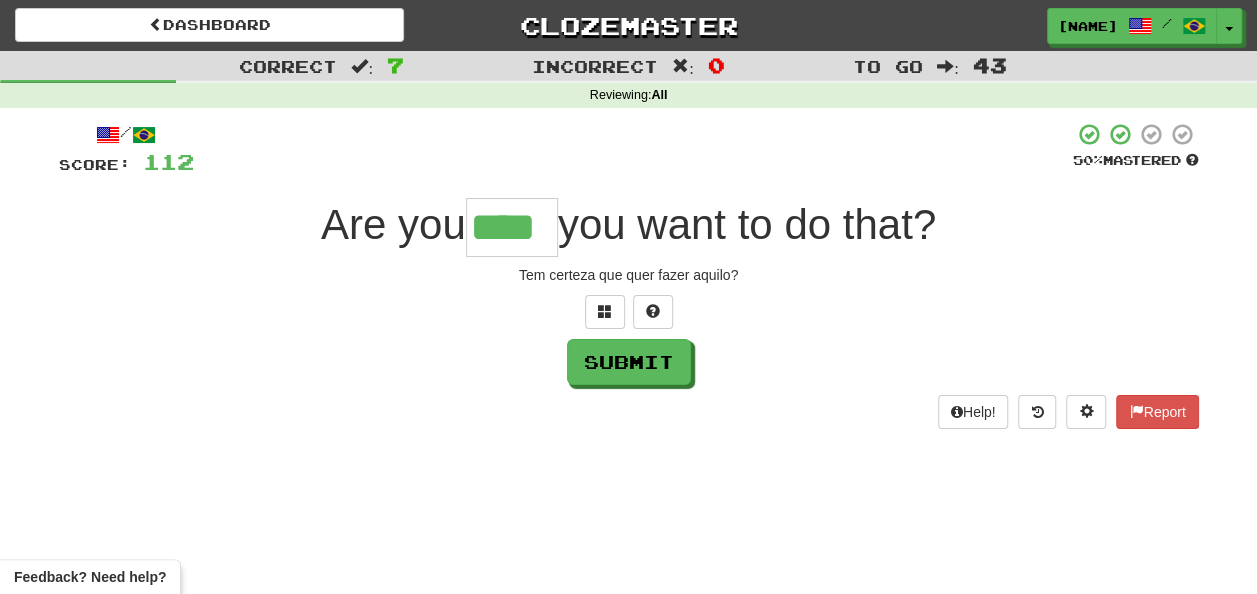 type on "****" 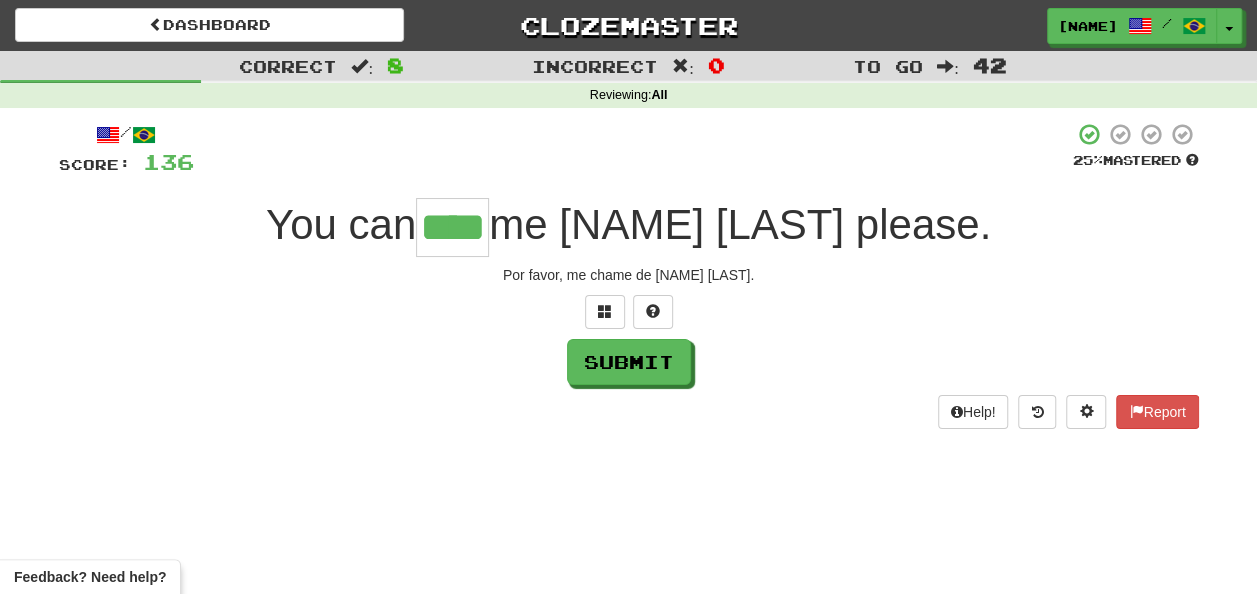 type on "****" 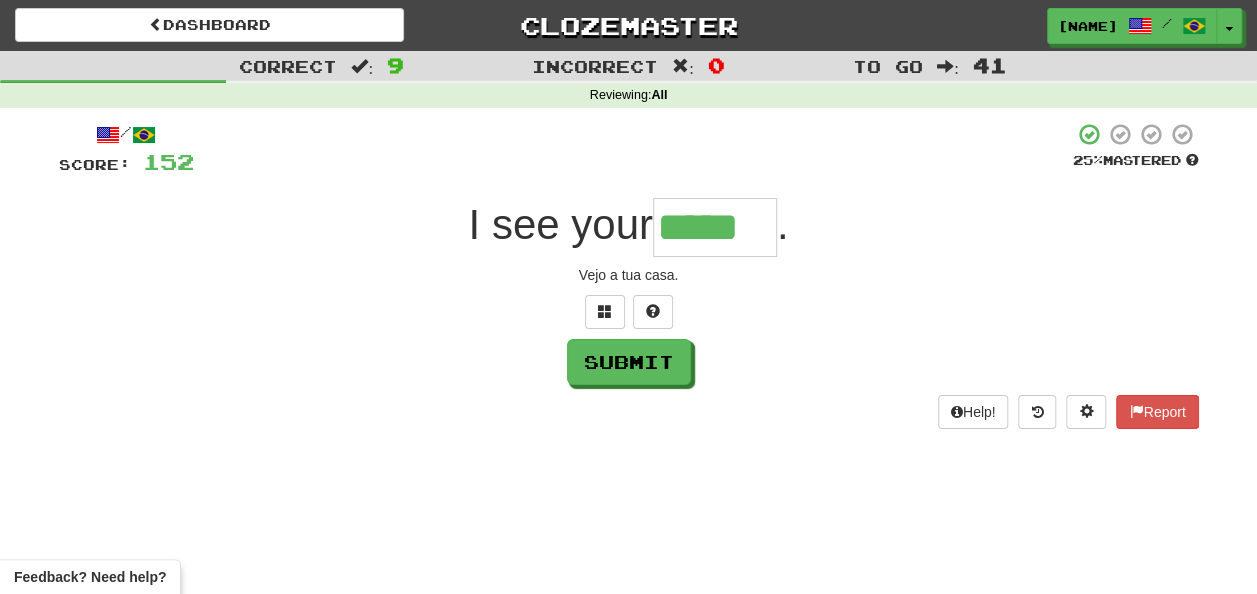 type on "*****" 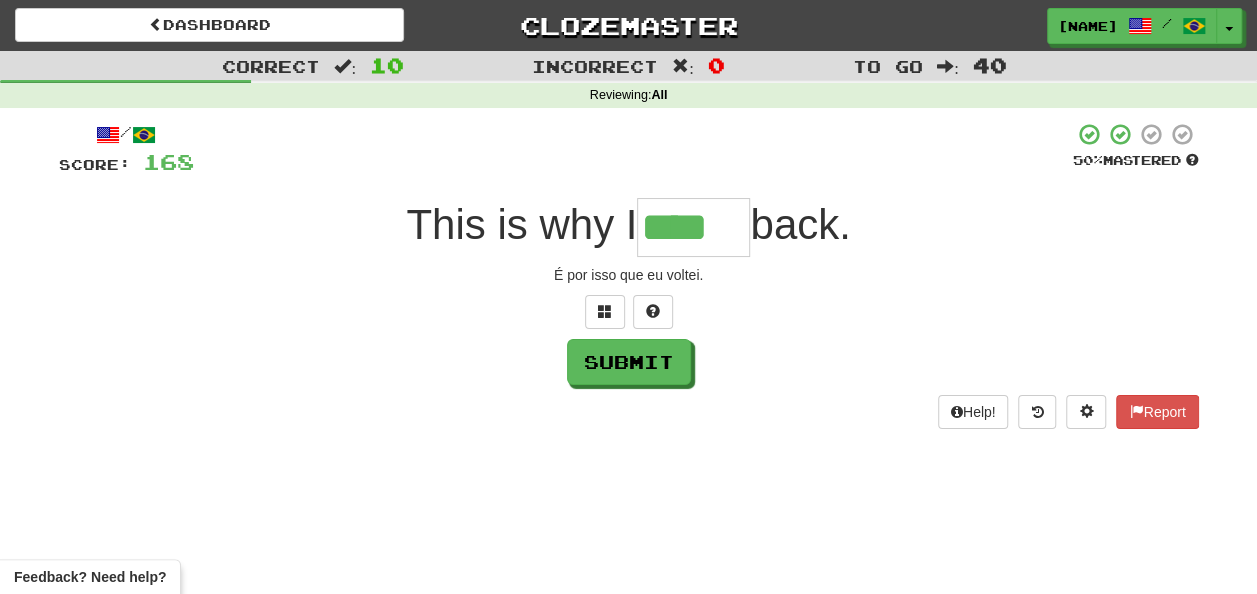 type on "****" 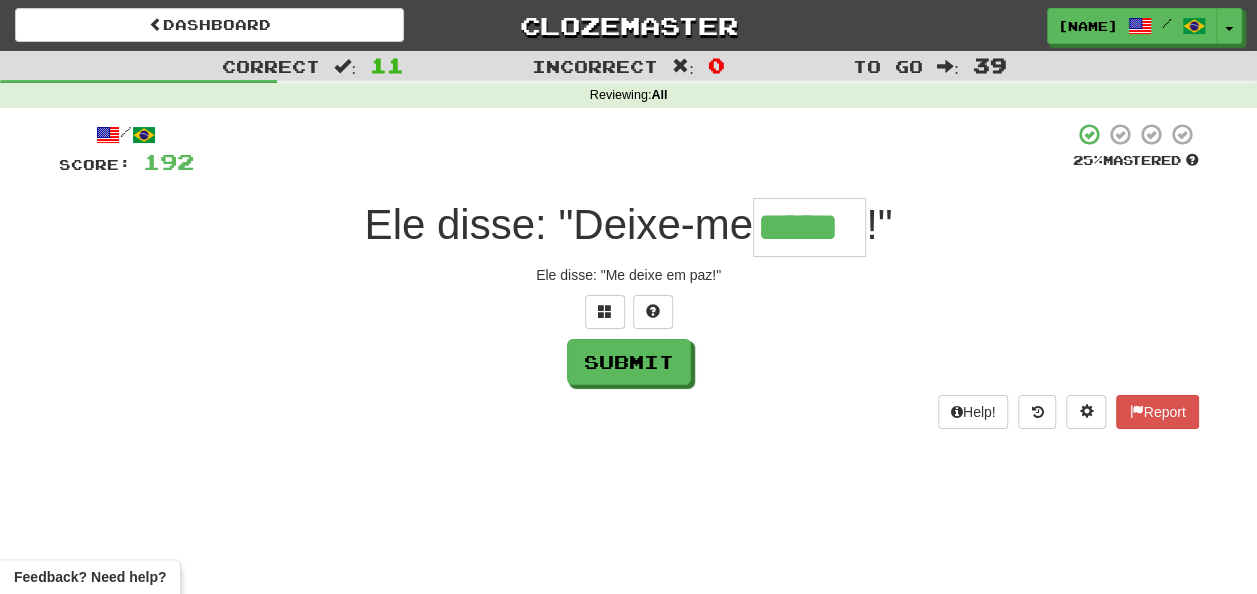 type on "*****" 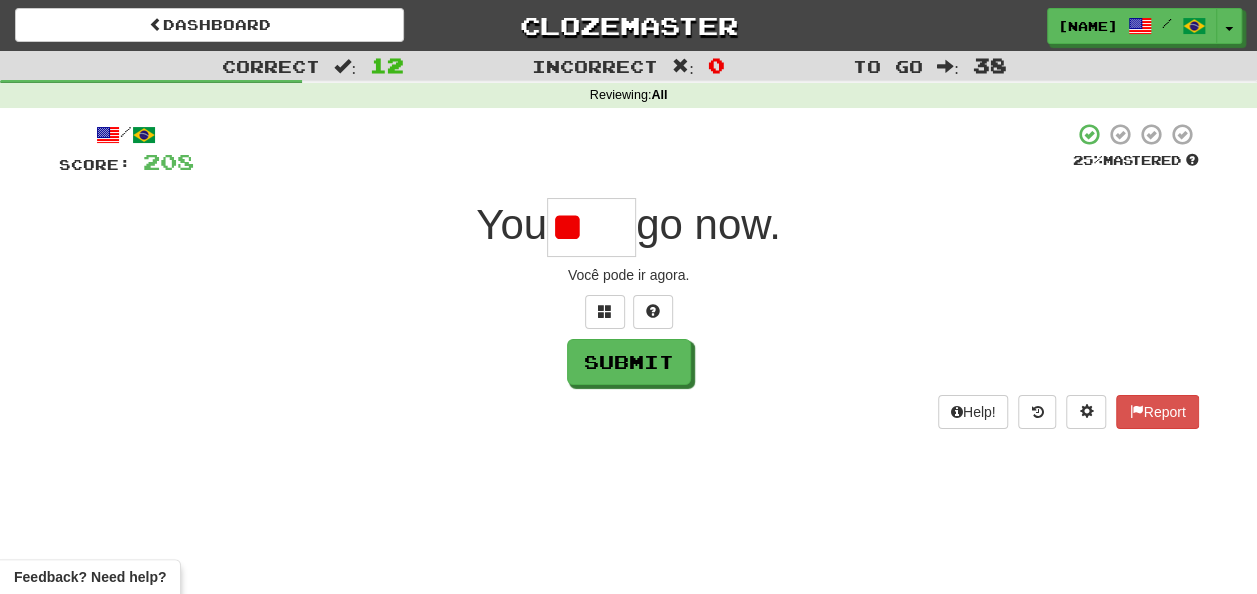 type on "*" 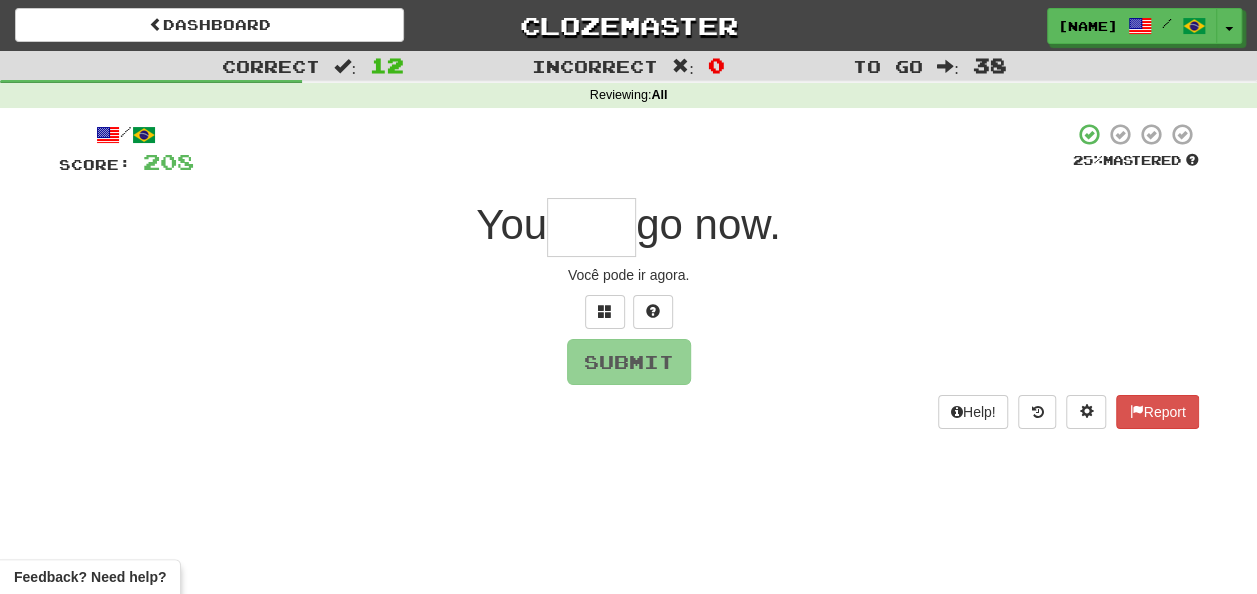 type on "*" 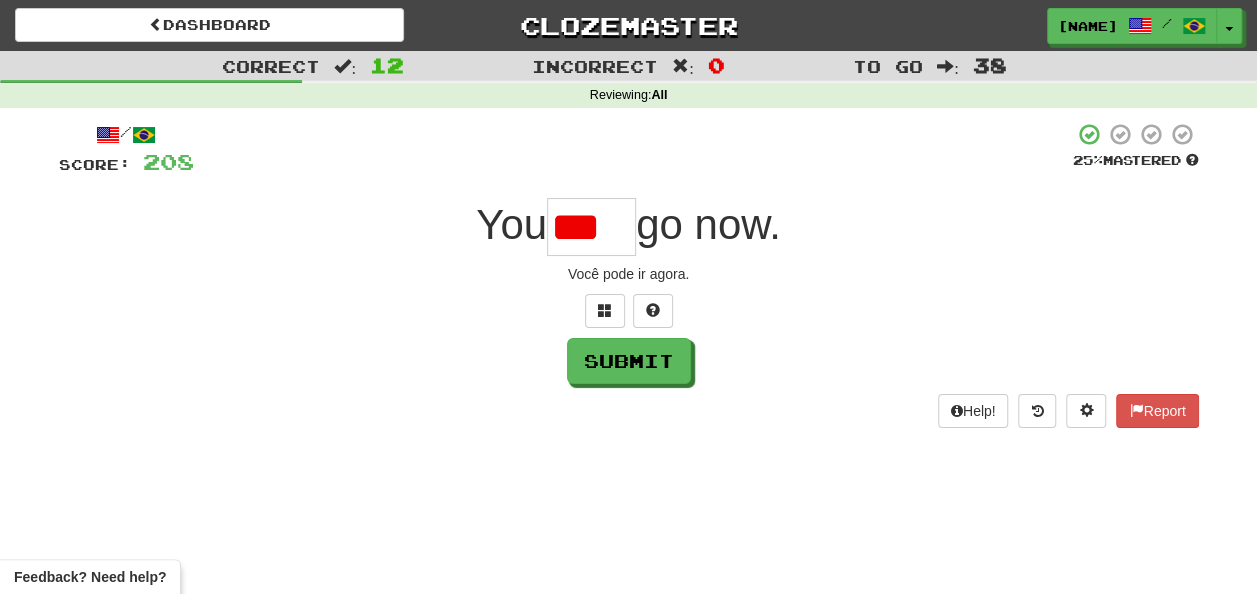 scroll, scrollTop: 0, scrollLeft: 0, axis: both 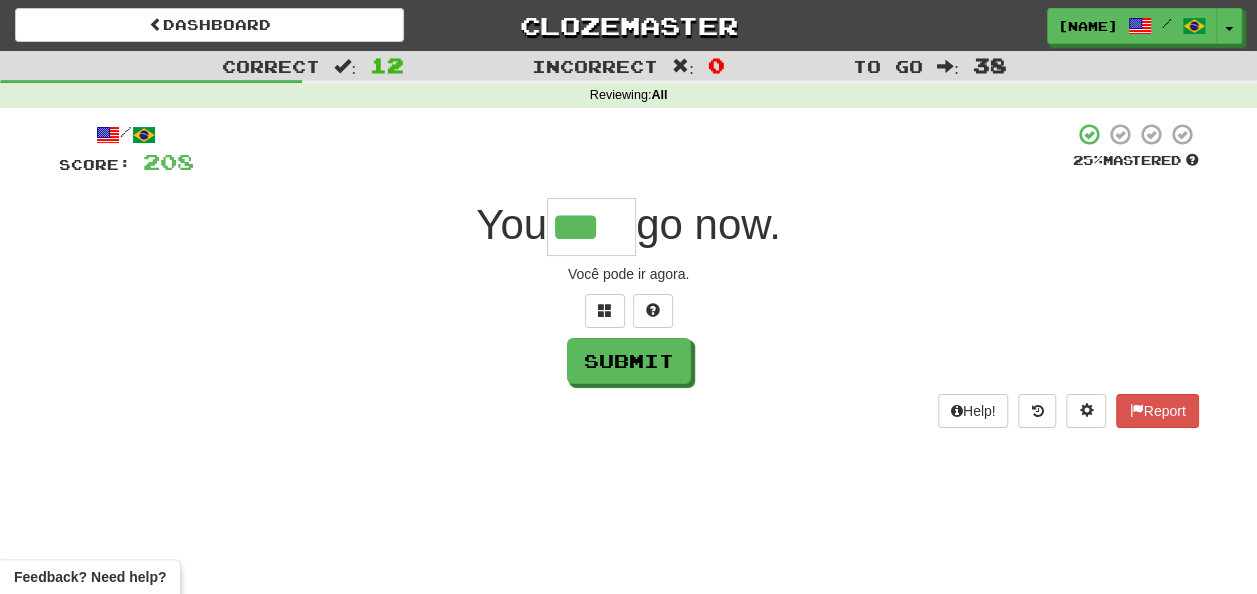 type on "***" 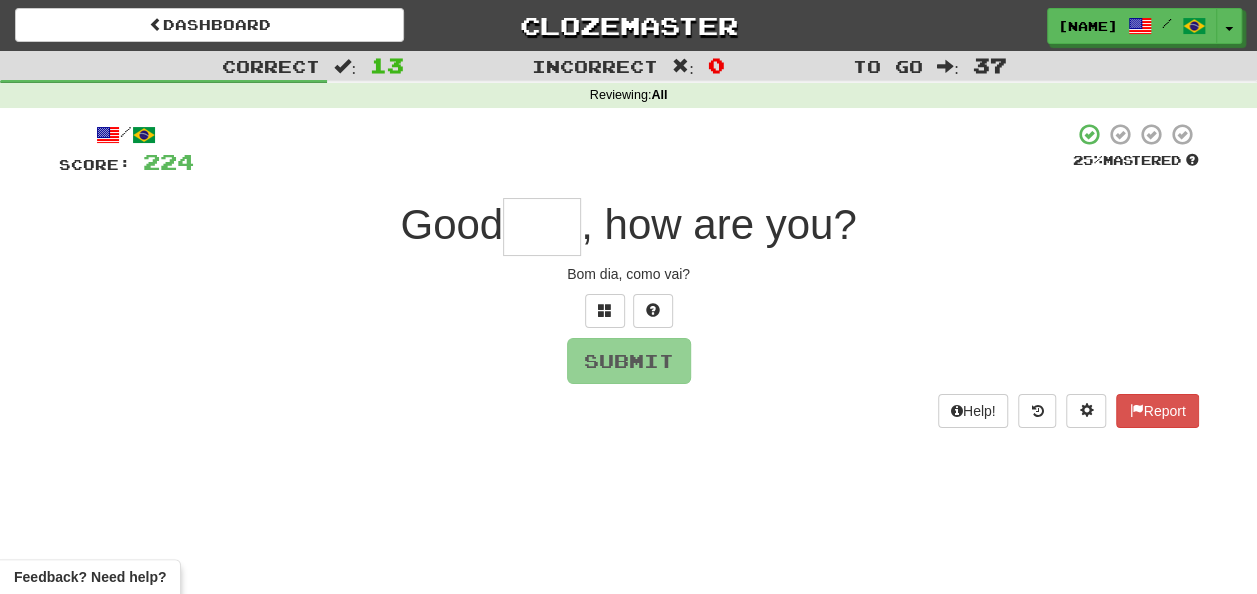type on "*" 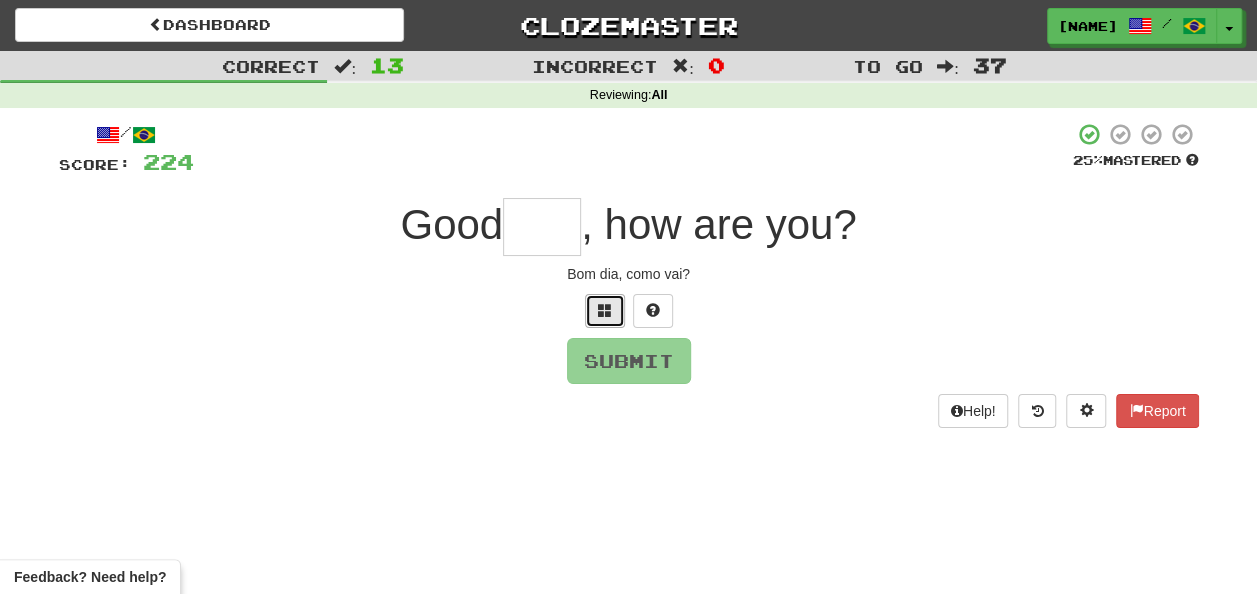 click at bounding box center (605, 310) 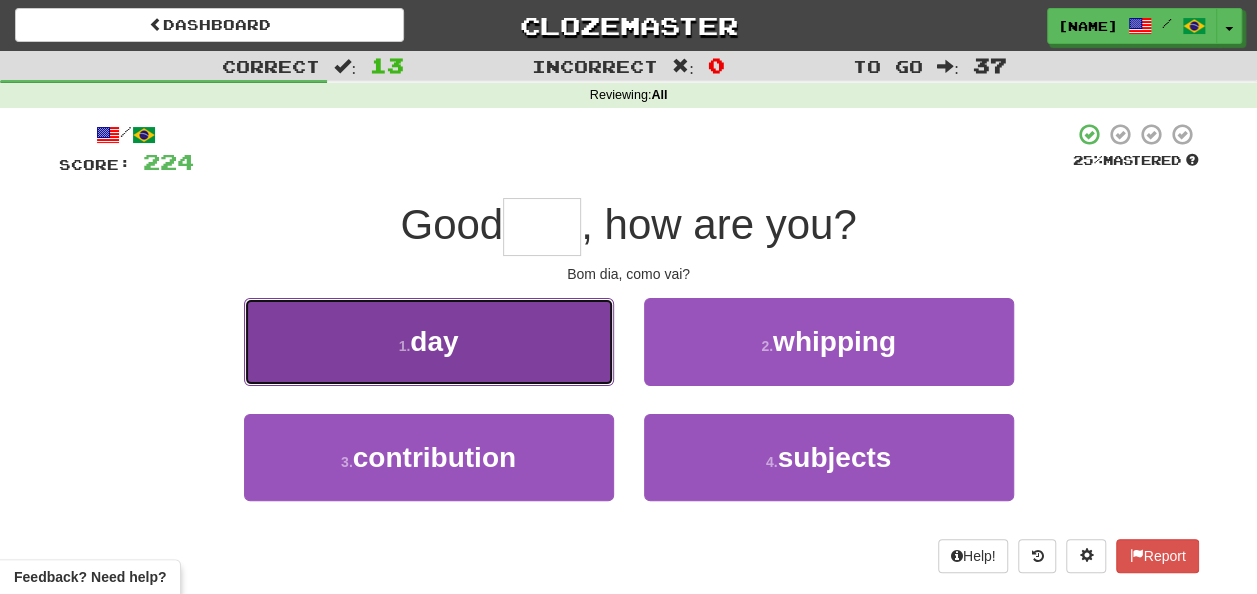 click on "1 .  day" at bounding box center (429, 341) 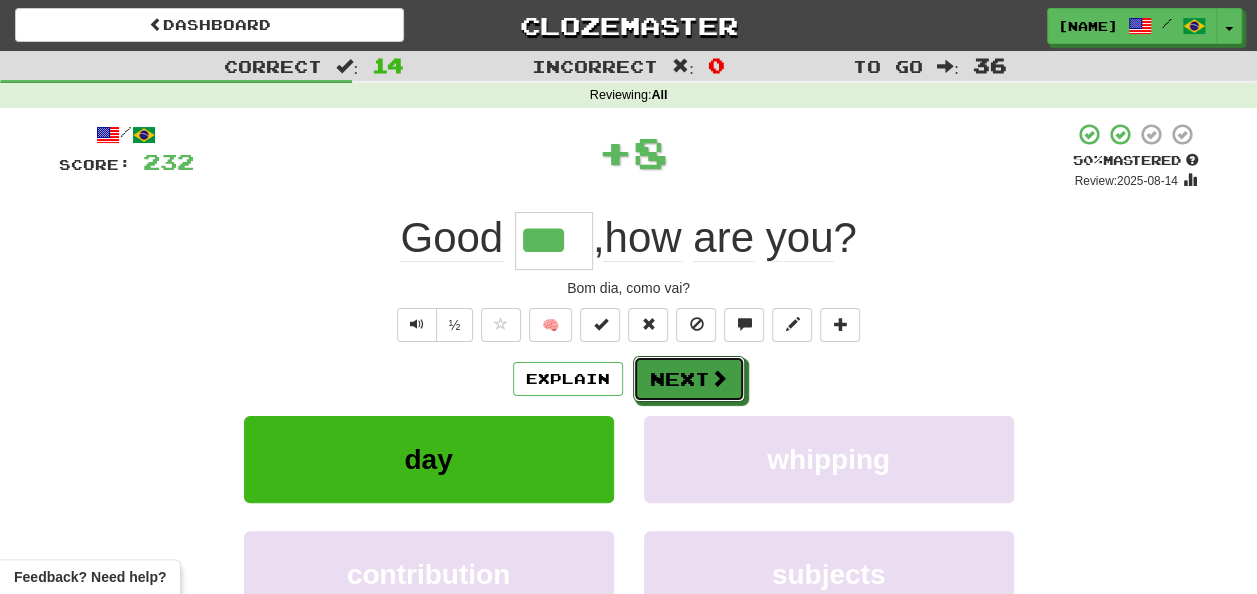 click on "Explain Next" at bounding box center [629, 379] 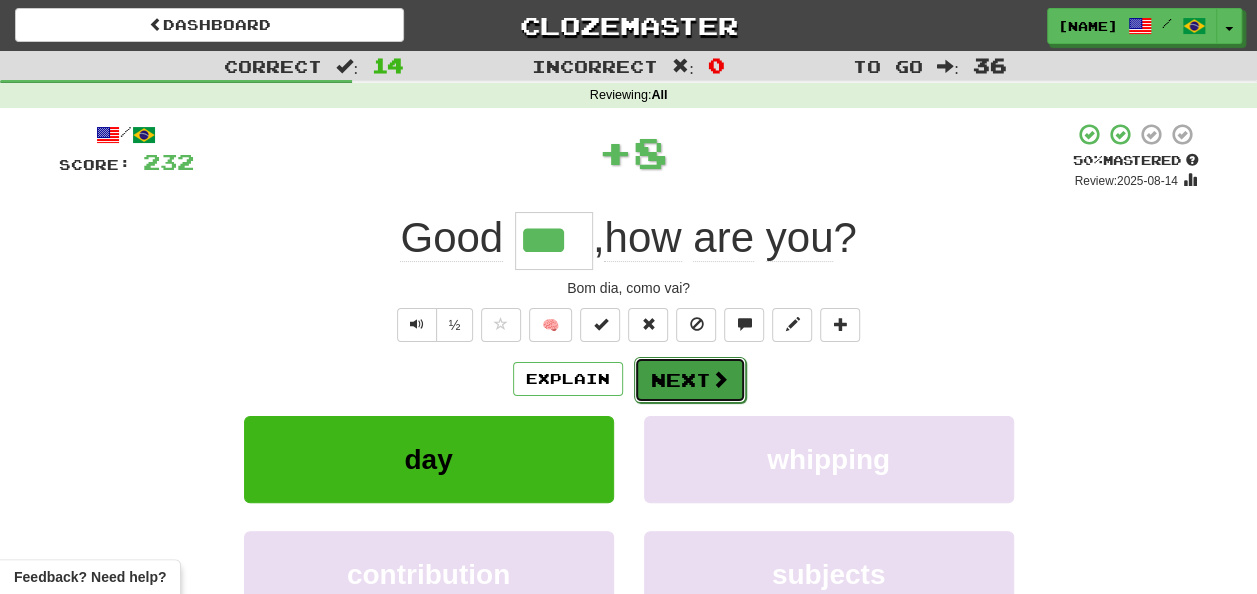 click on "Next" at bounding box center (690, 380) 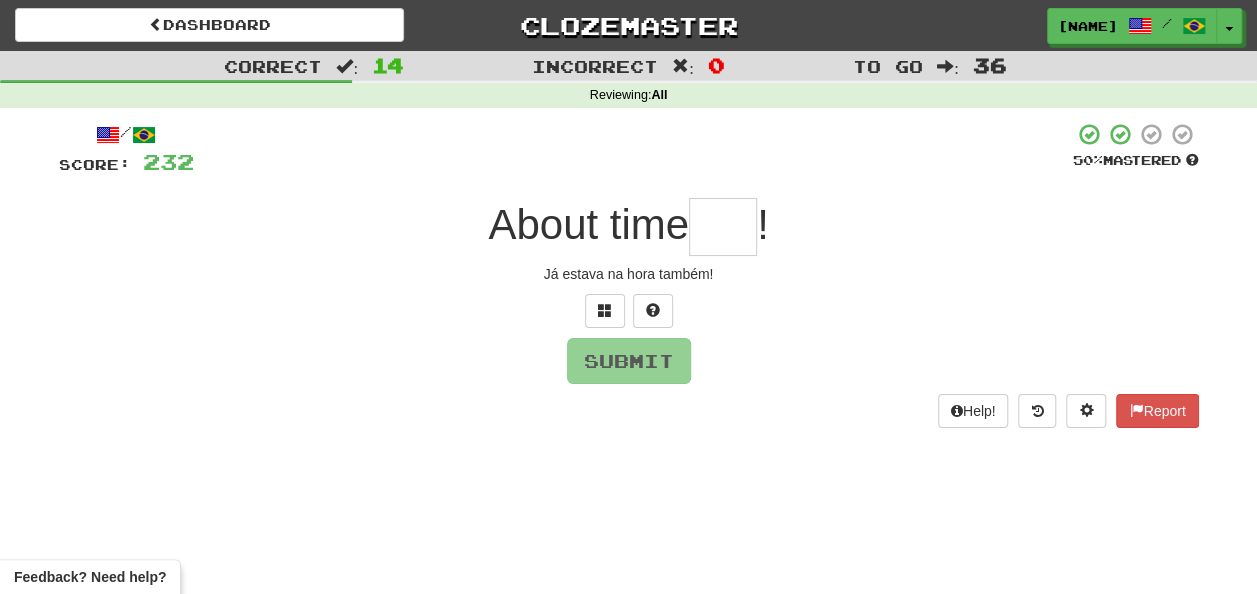 type on "*" 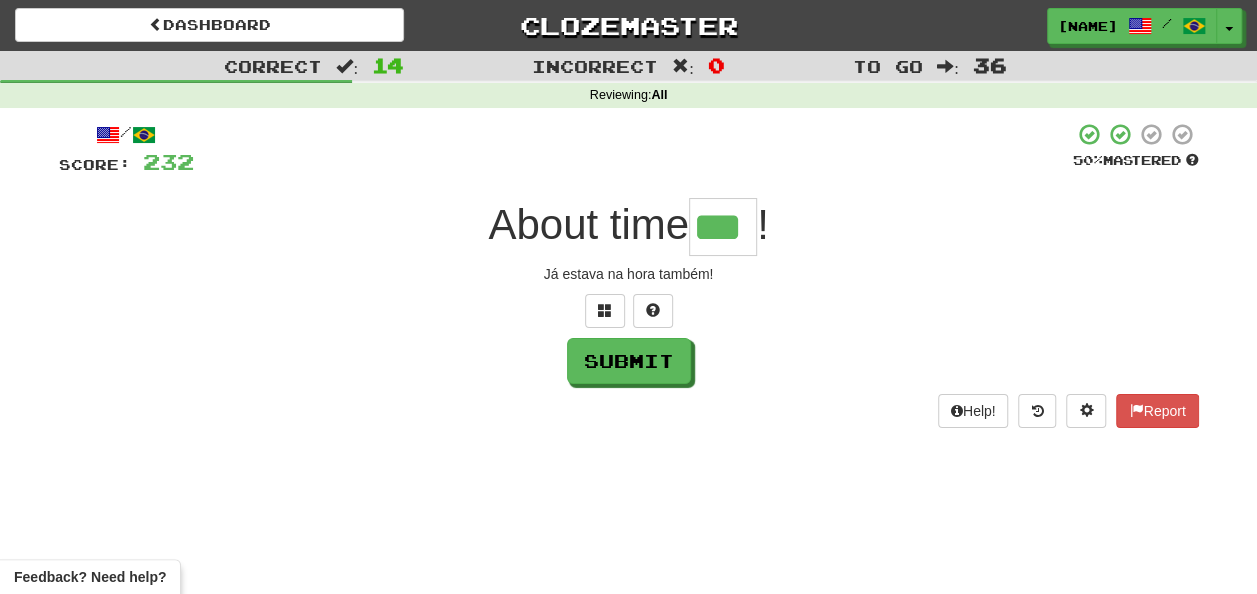 type on "***" 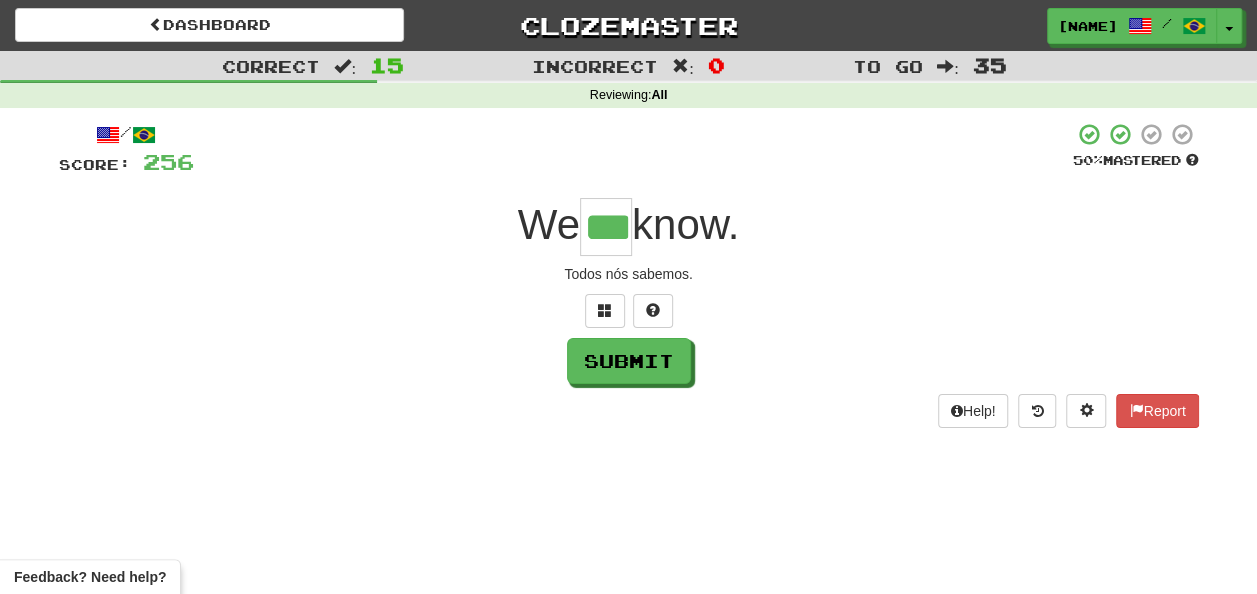 type on "***" 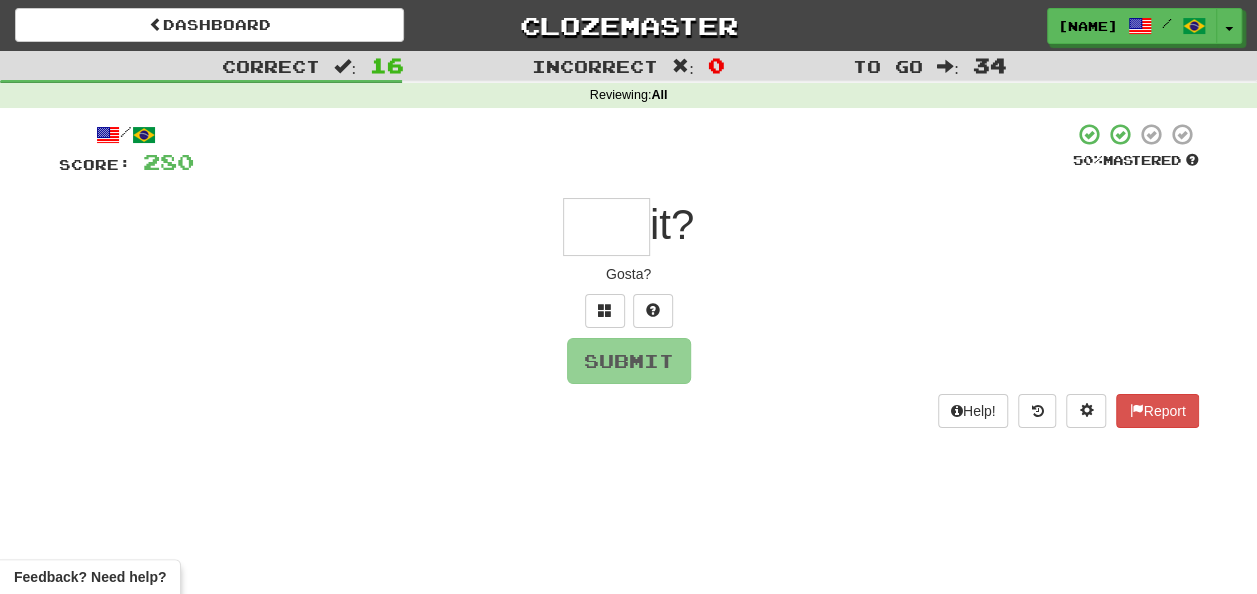 type on "*" 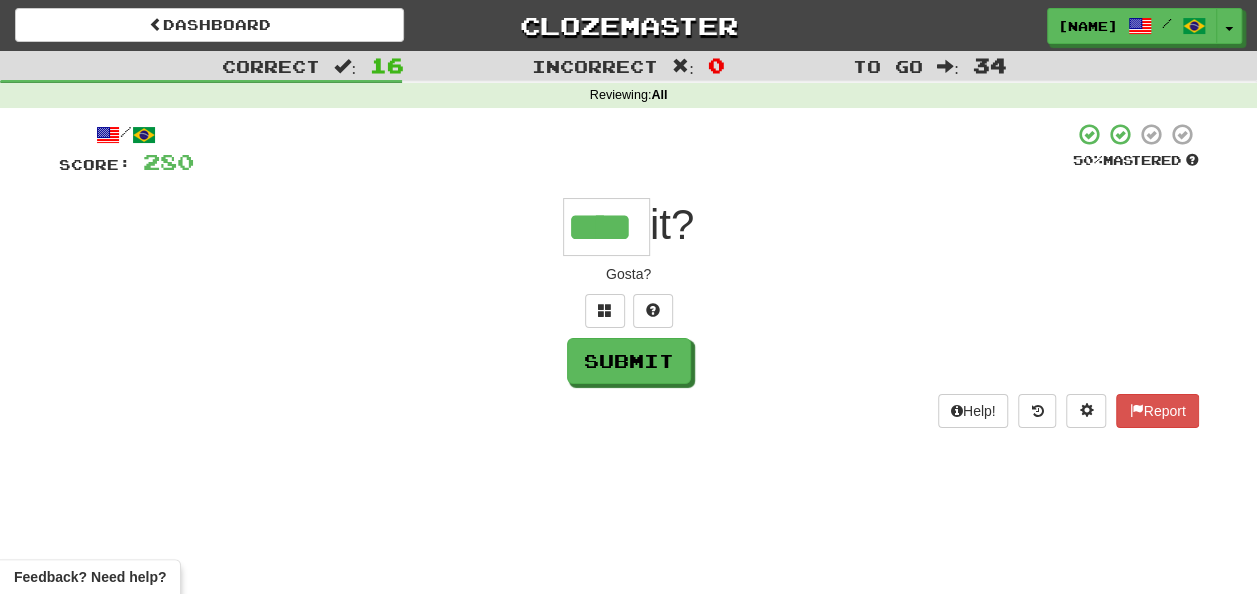 type on "****" 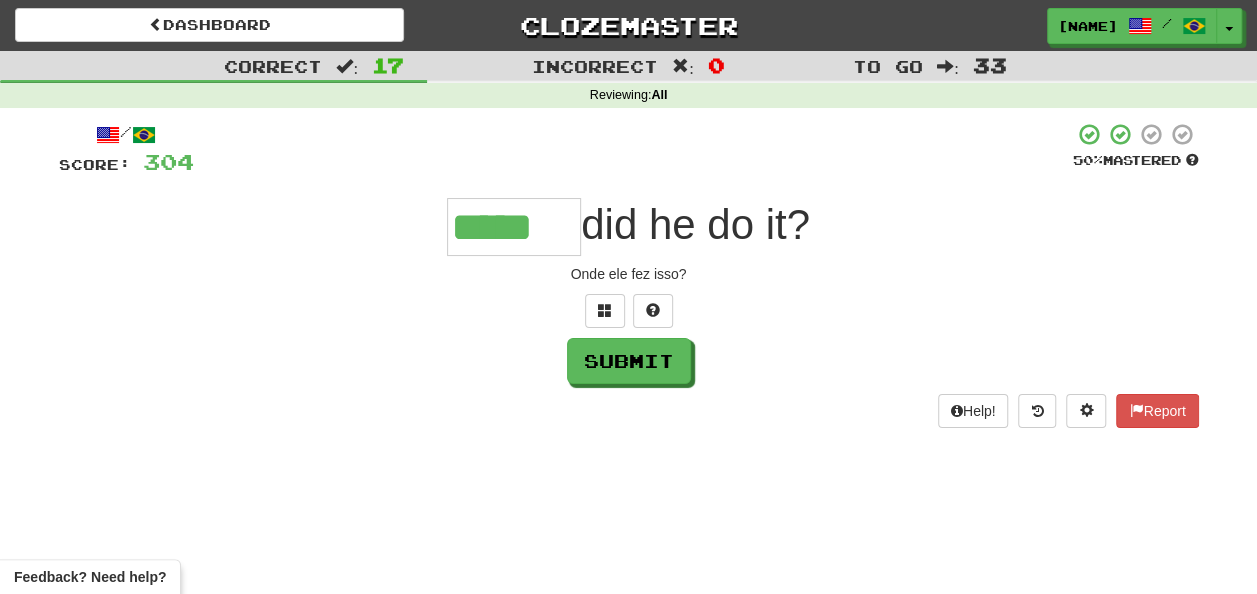 type on "*****" 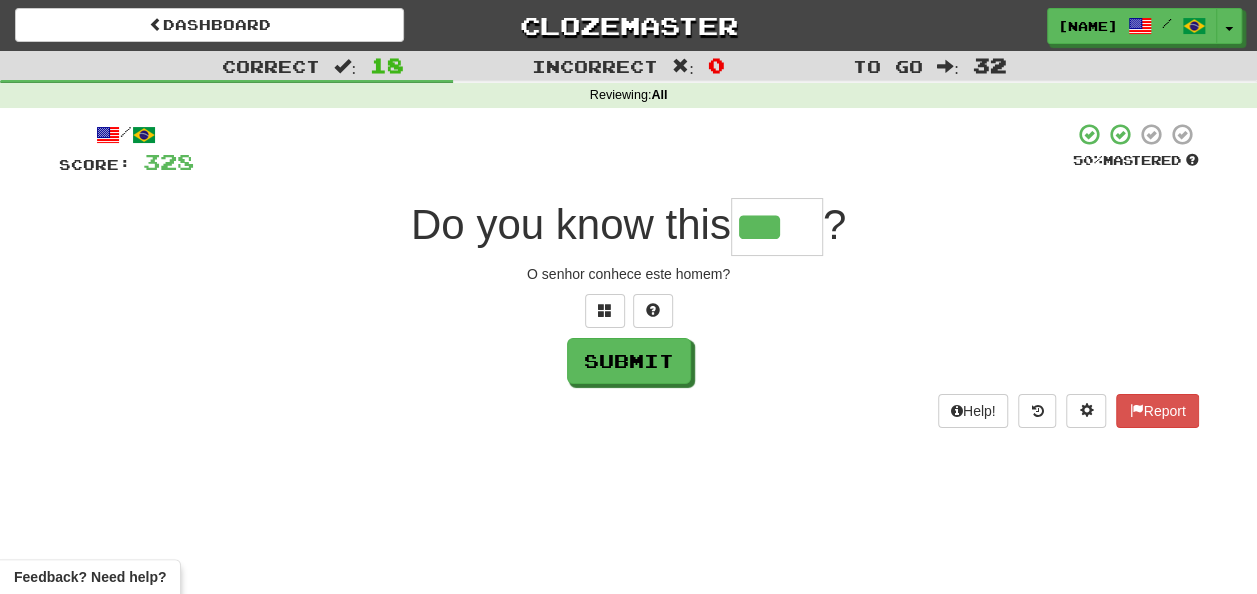 type on "***" 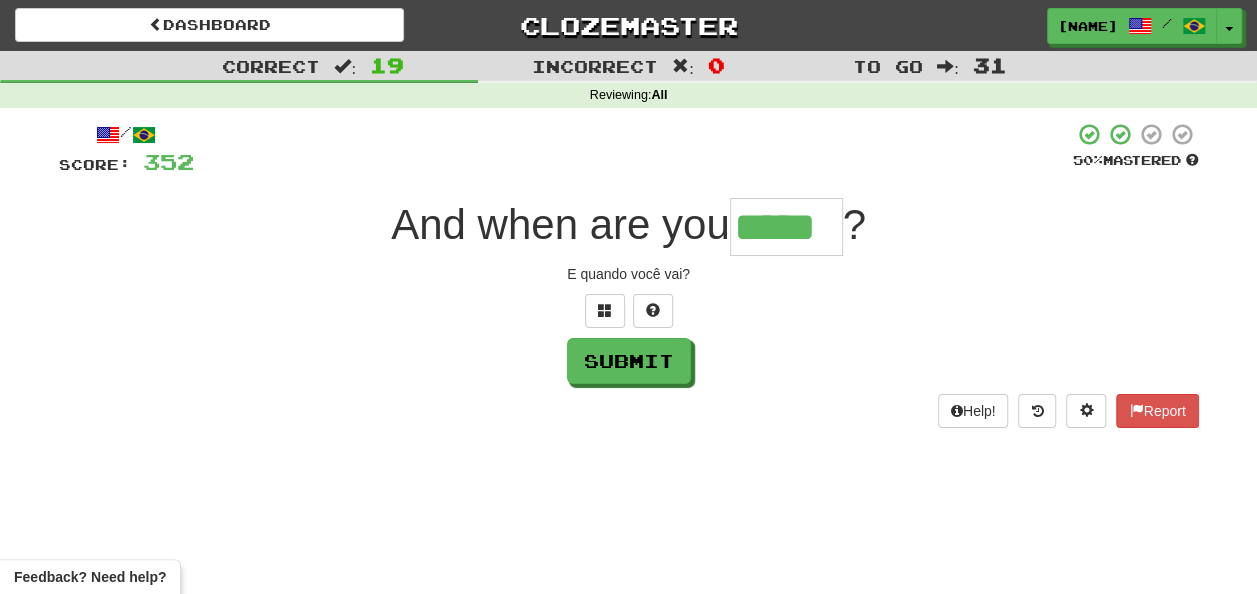 type on "*****" 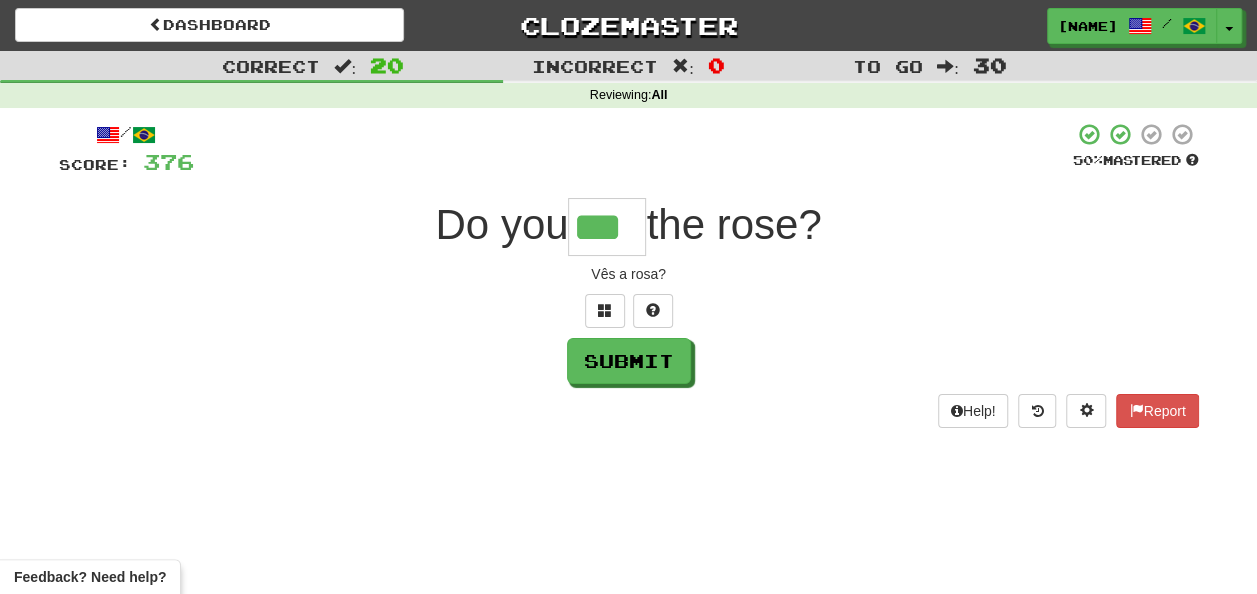 type on "***" 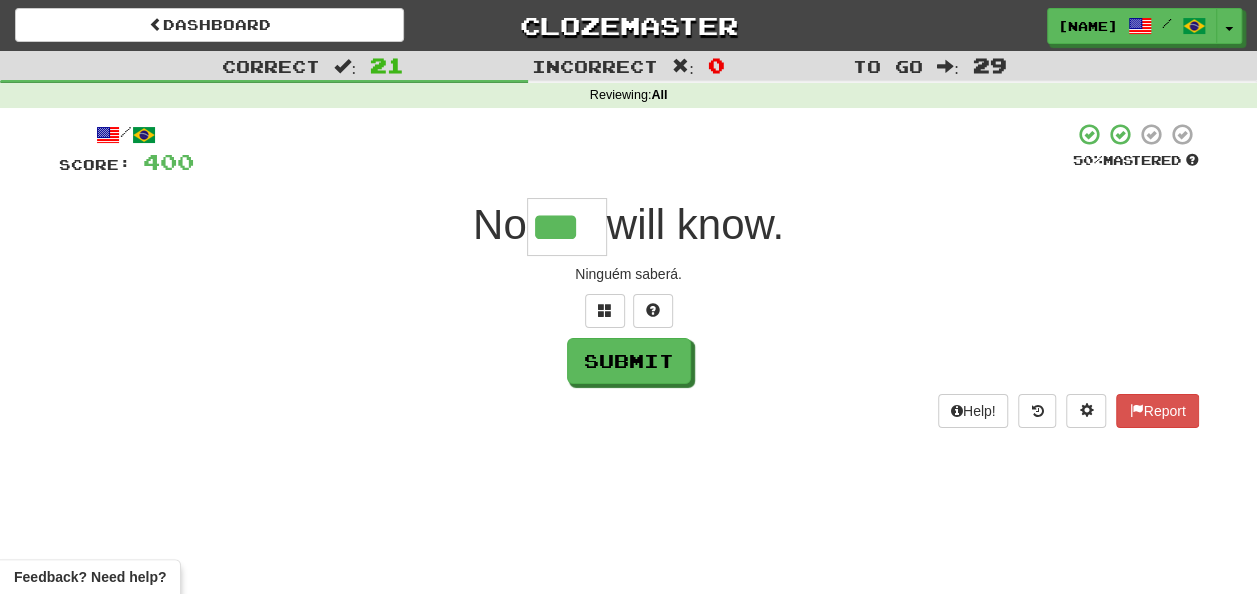 type on "***" 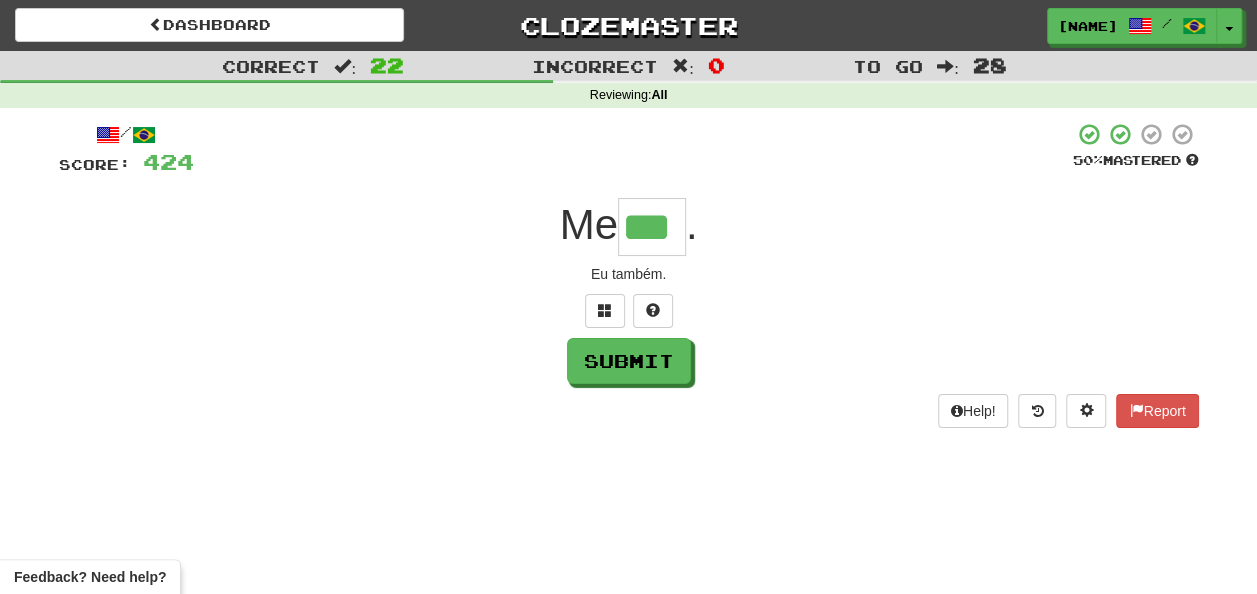 type on "***" 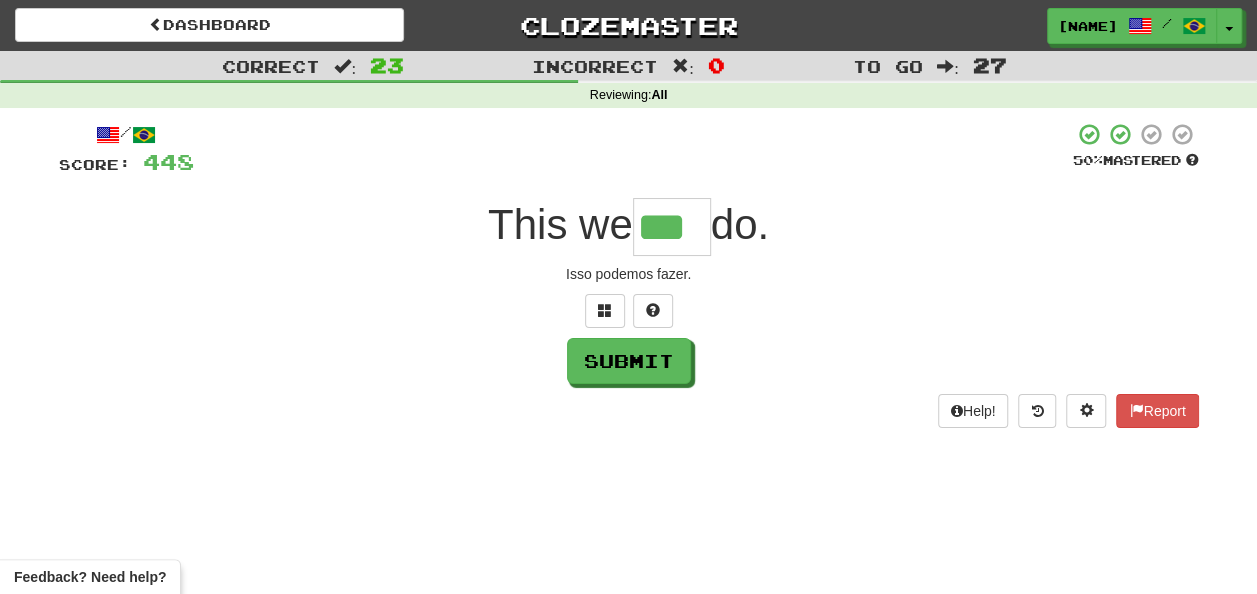 type on "***" 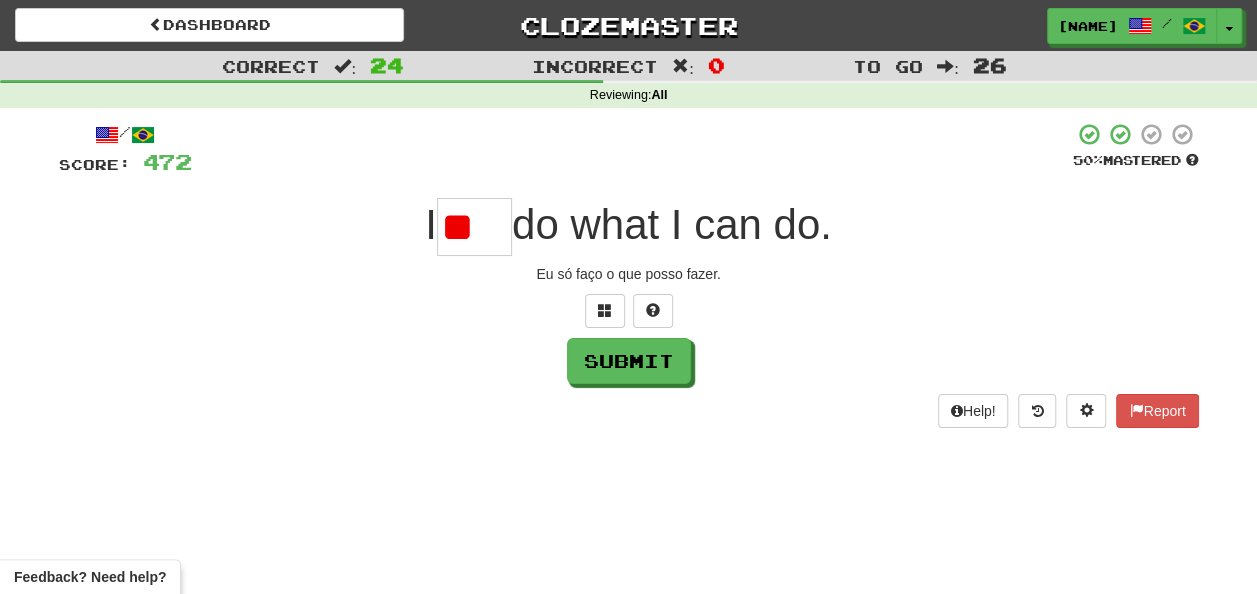 type on "*" 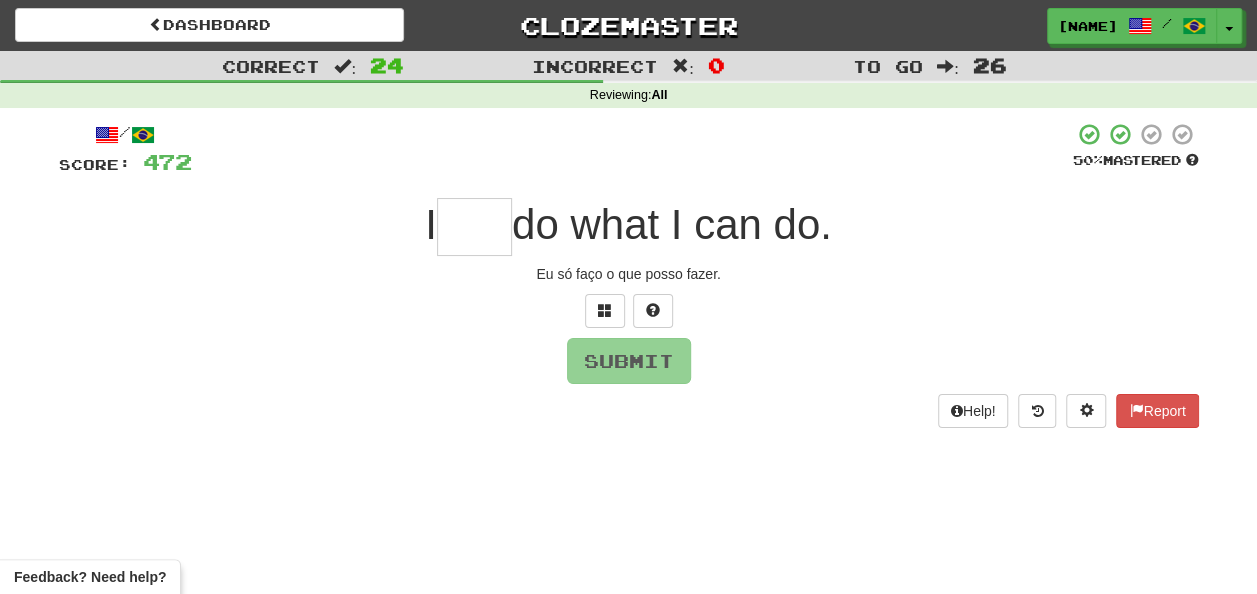 type on "*" 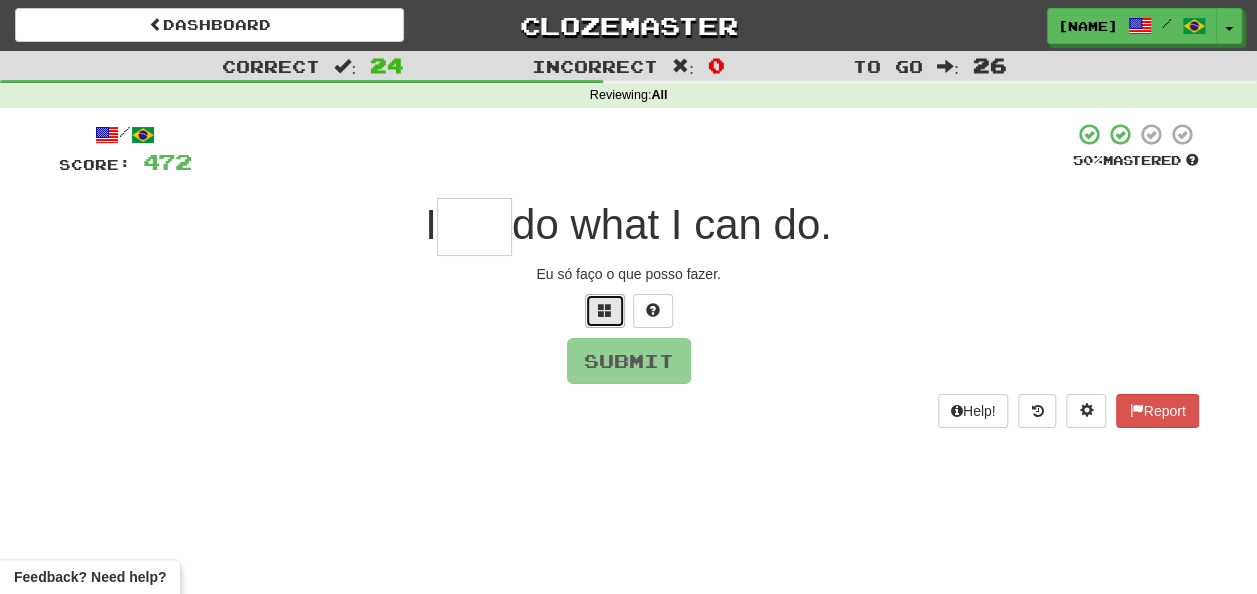 click at bounding box center (605, 311) 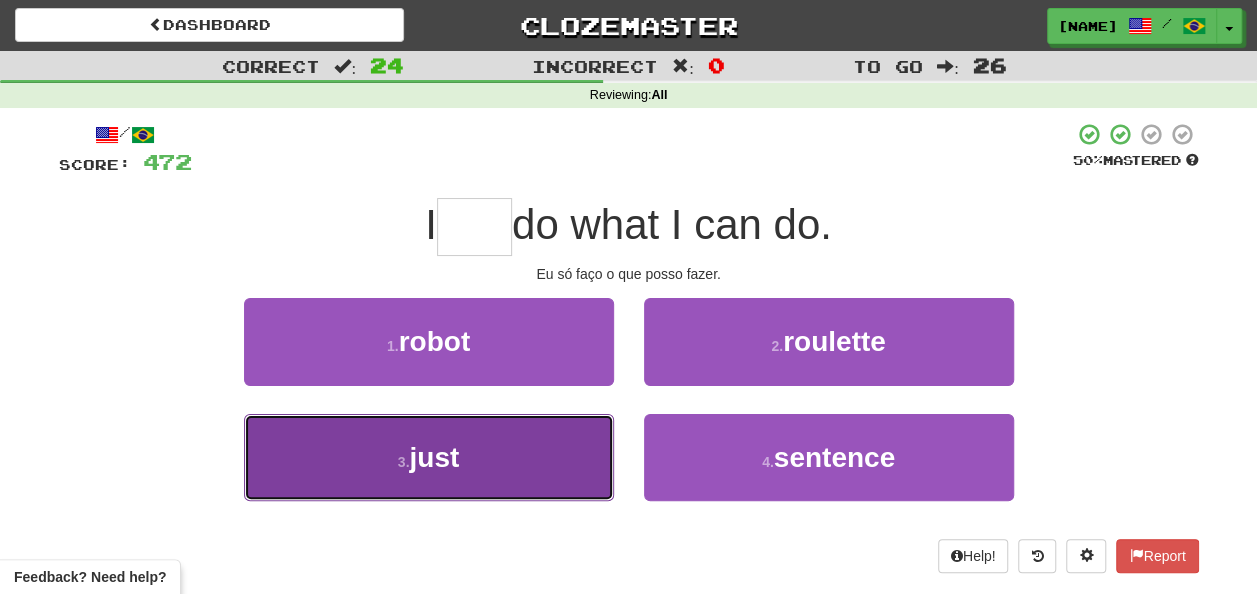 click on "3 .  just" at bounding box center [429, 457] 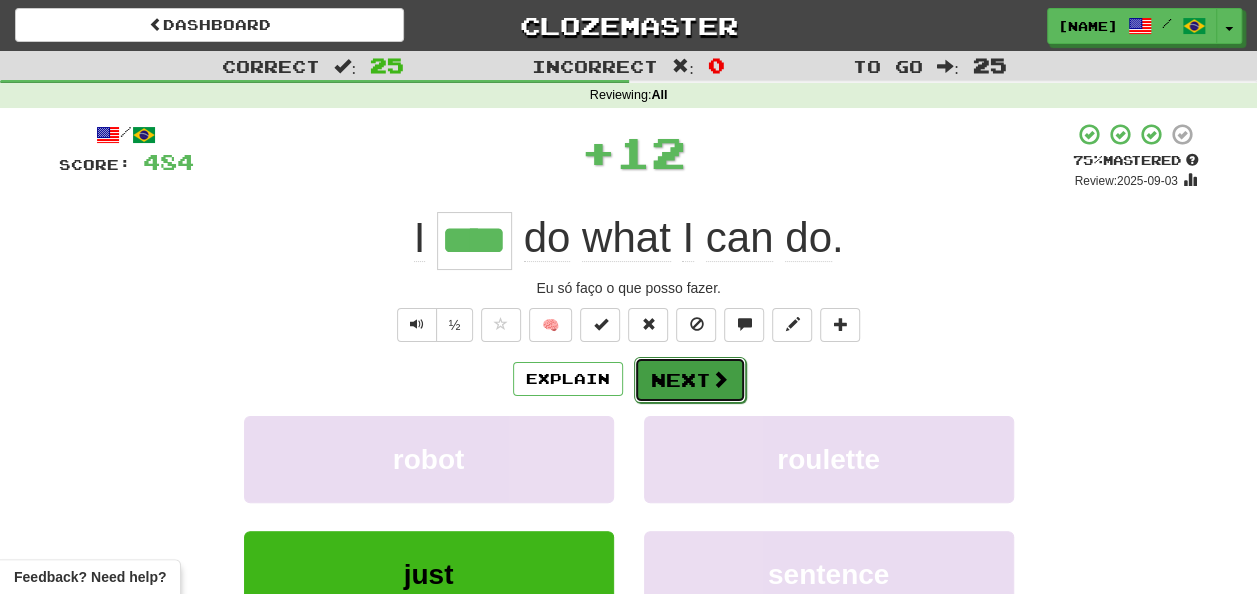 click at bounding box center (720, 379) 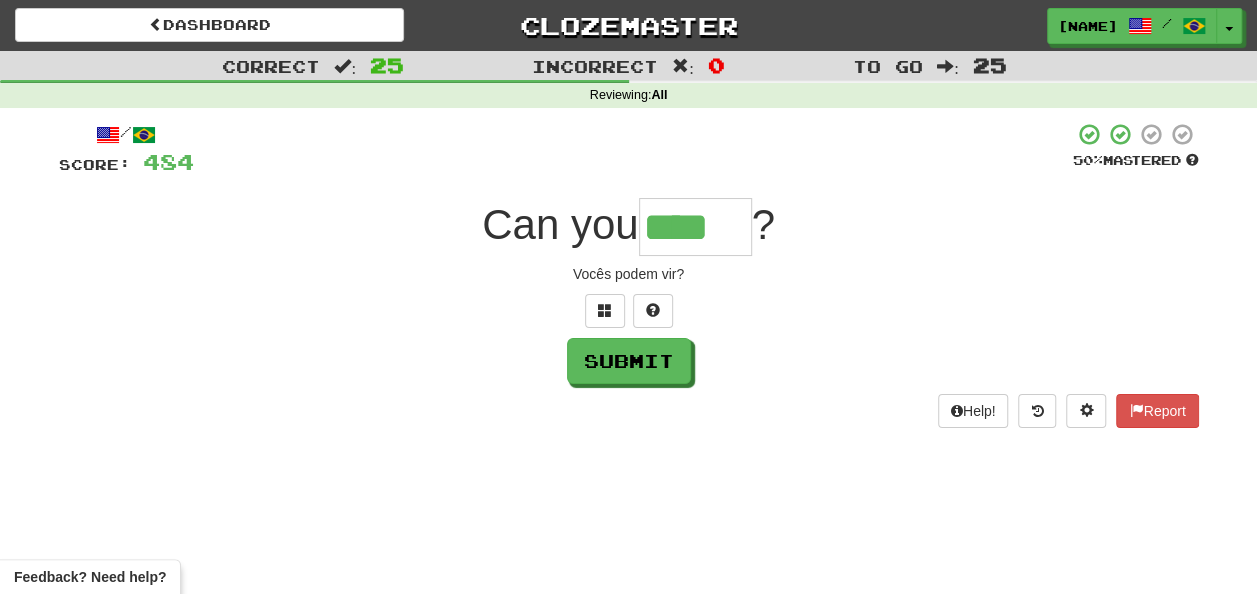 type on "****" 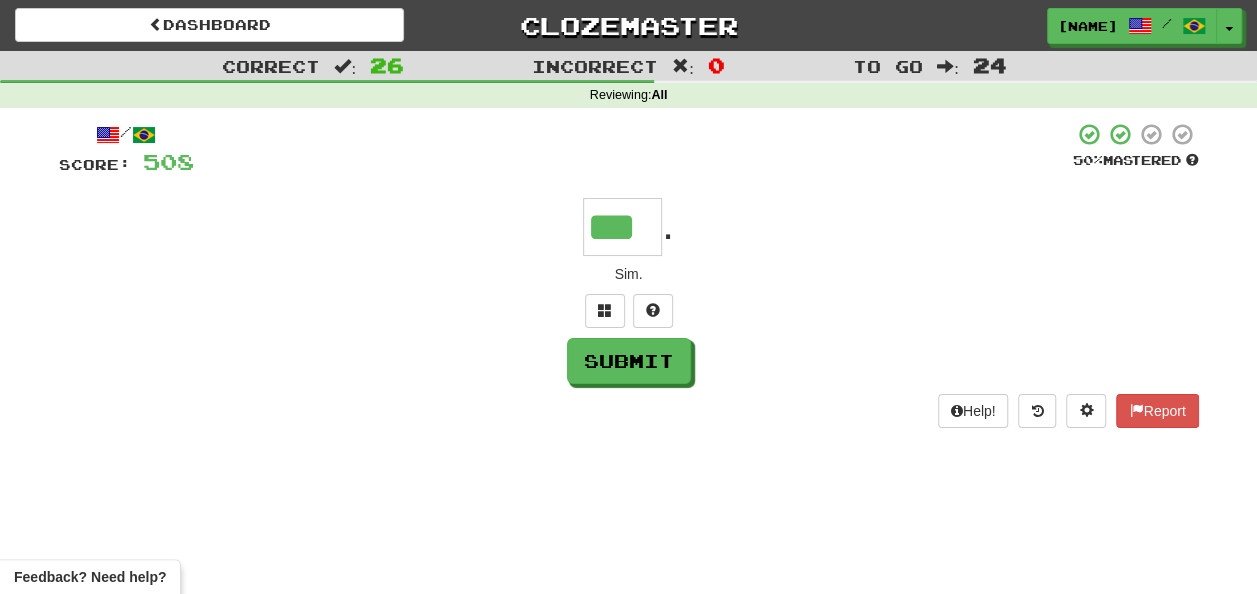 type on "***" 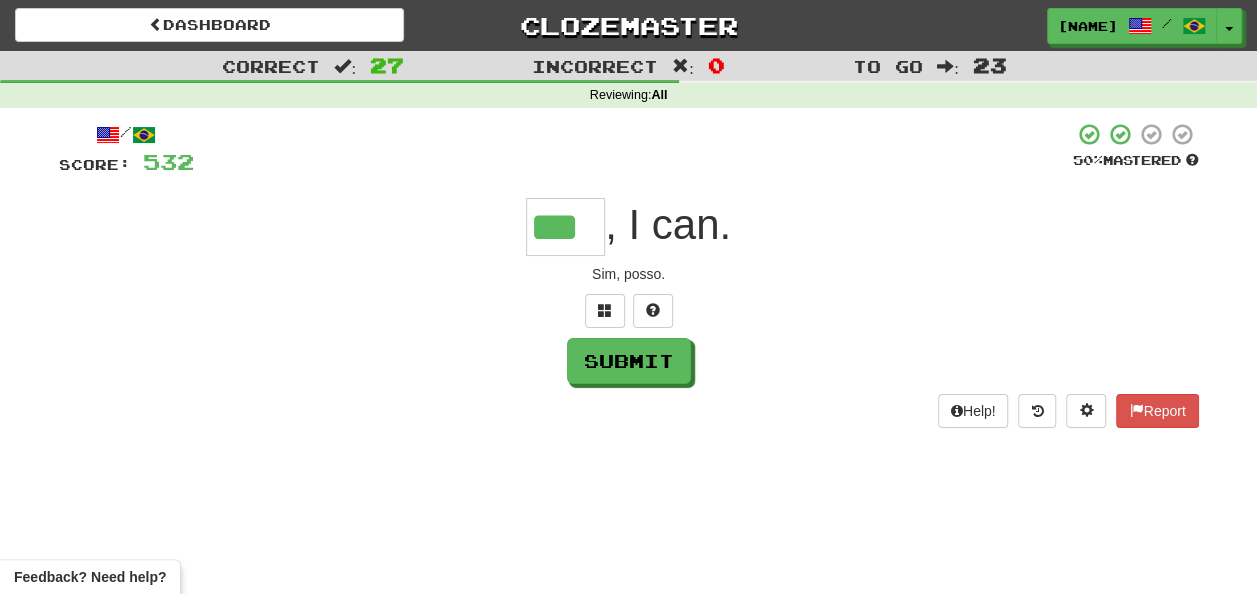type on "***" 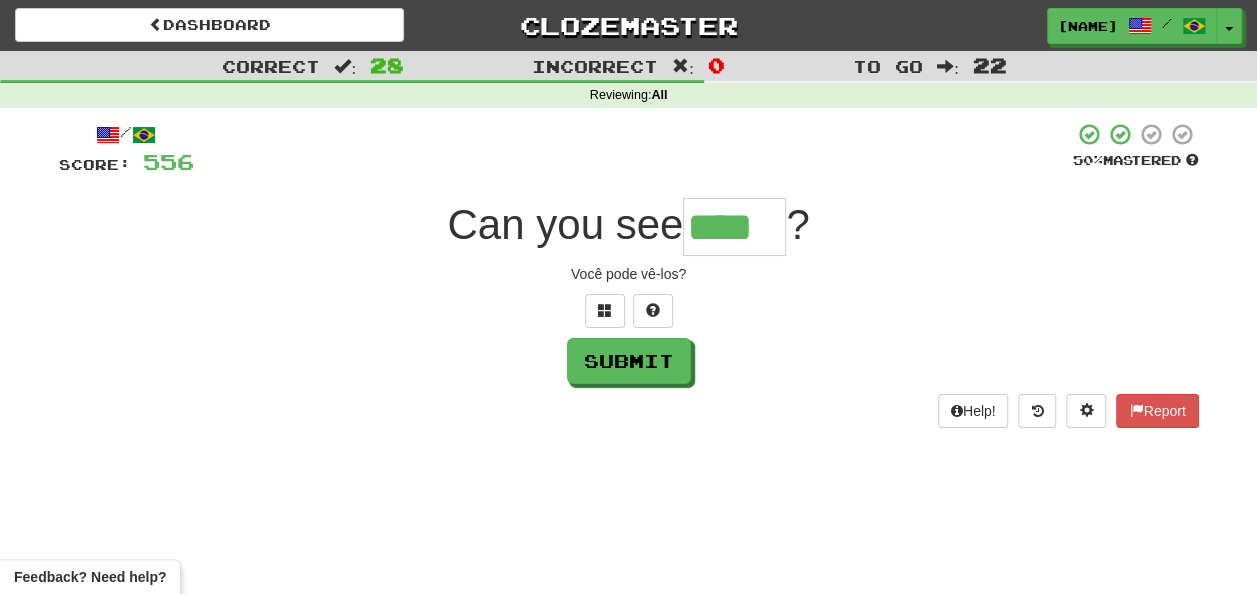 type on "****" 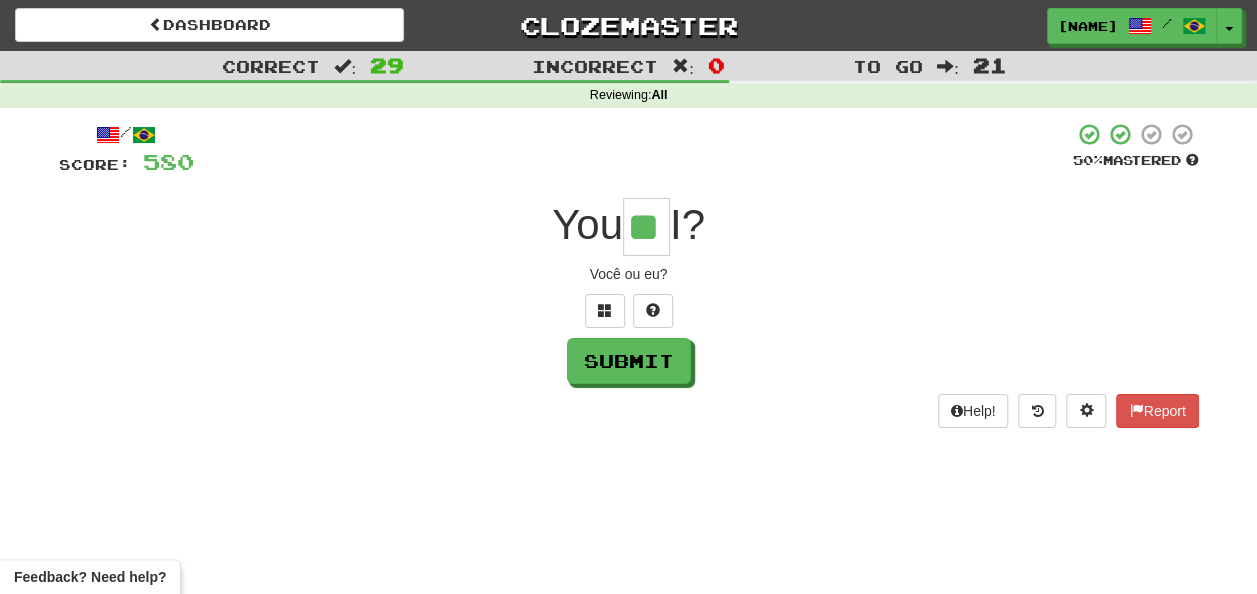 type on "**" 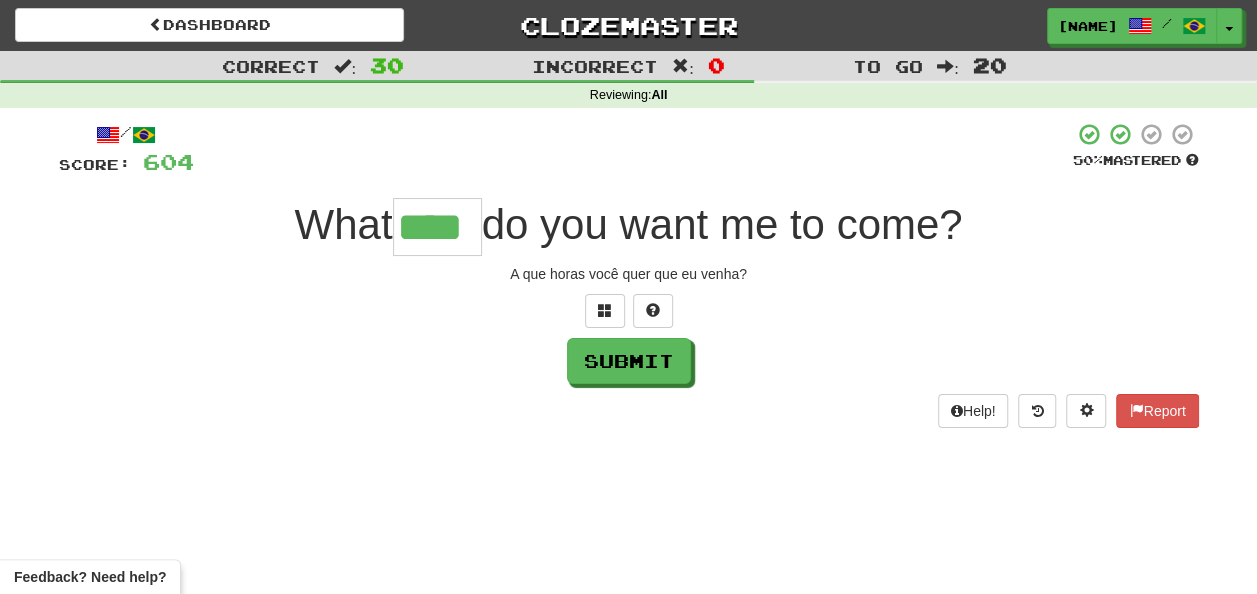 type on "****" 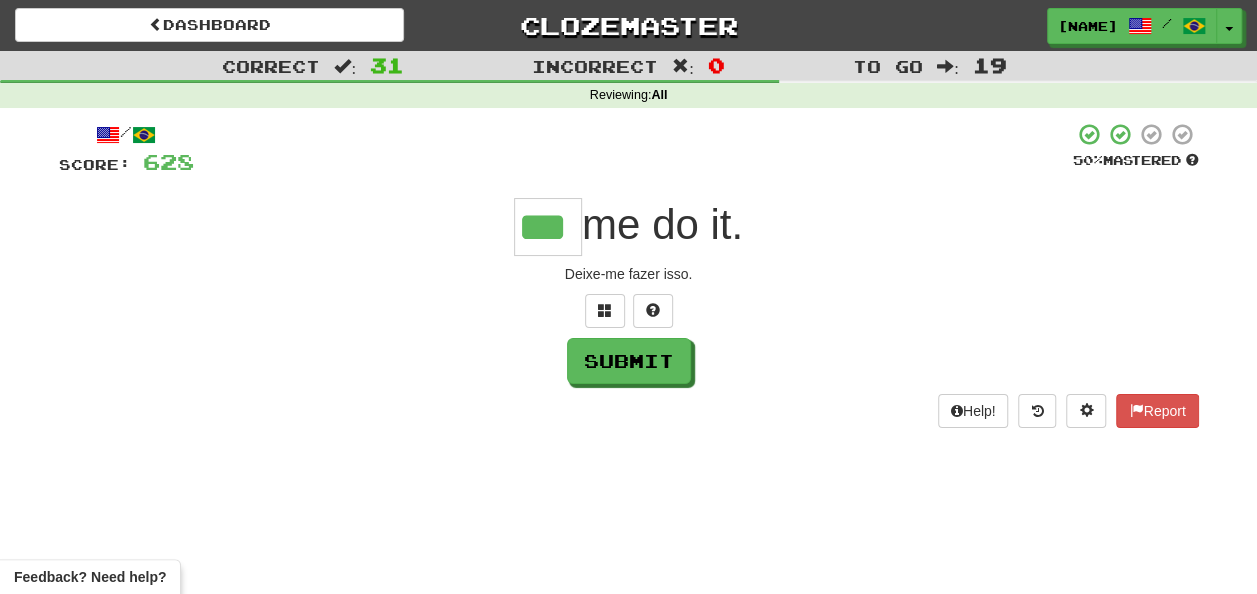 type on "***" 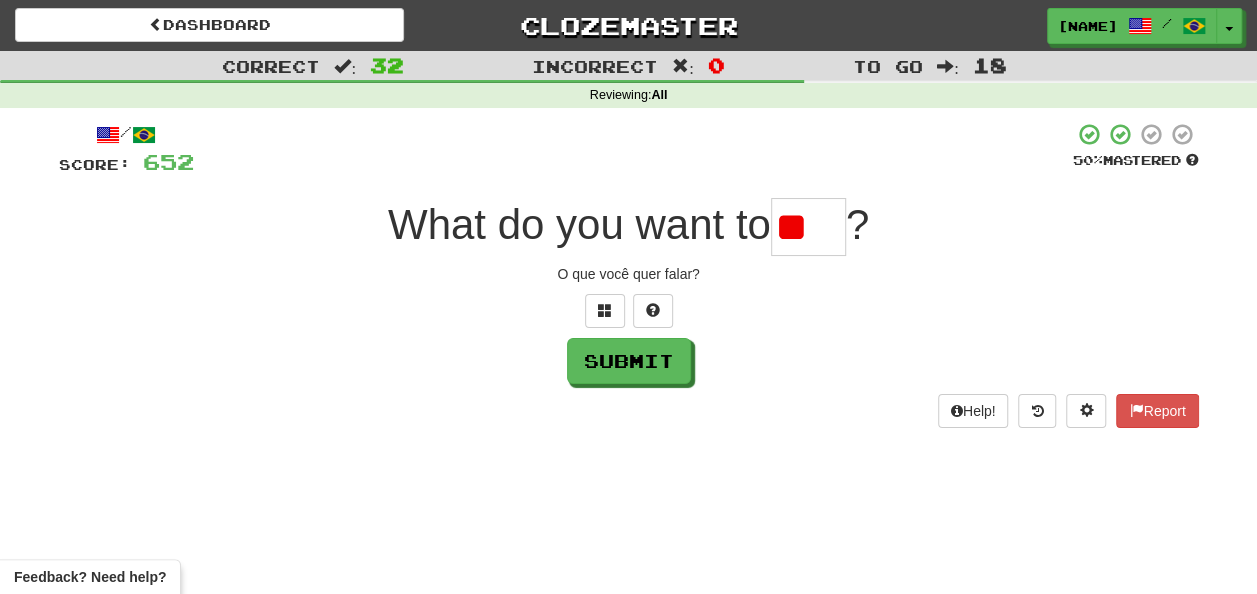 type on "*" 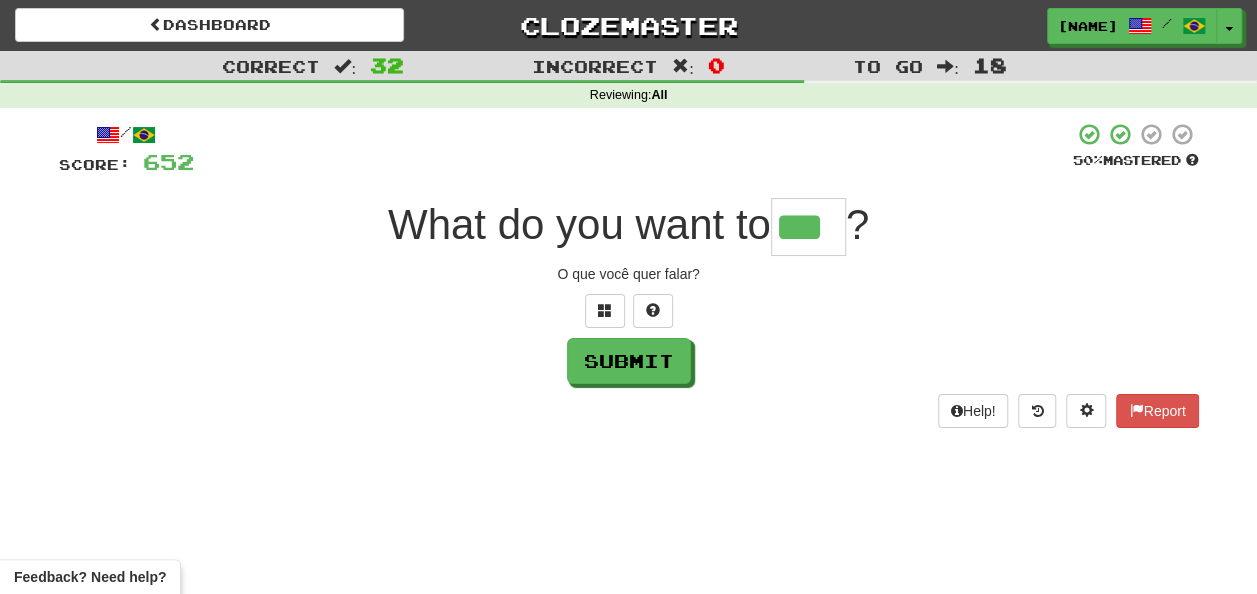 type on "***" 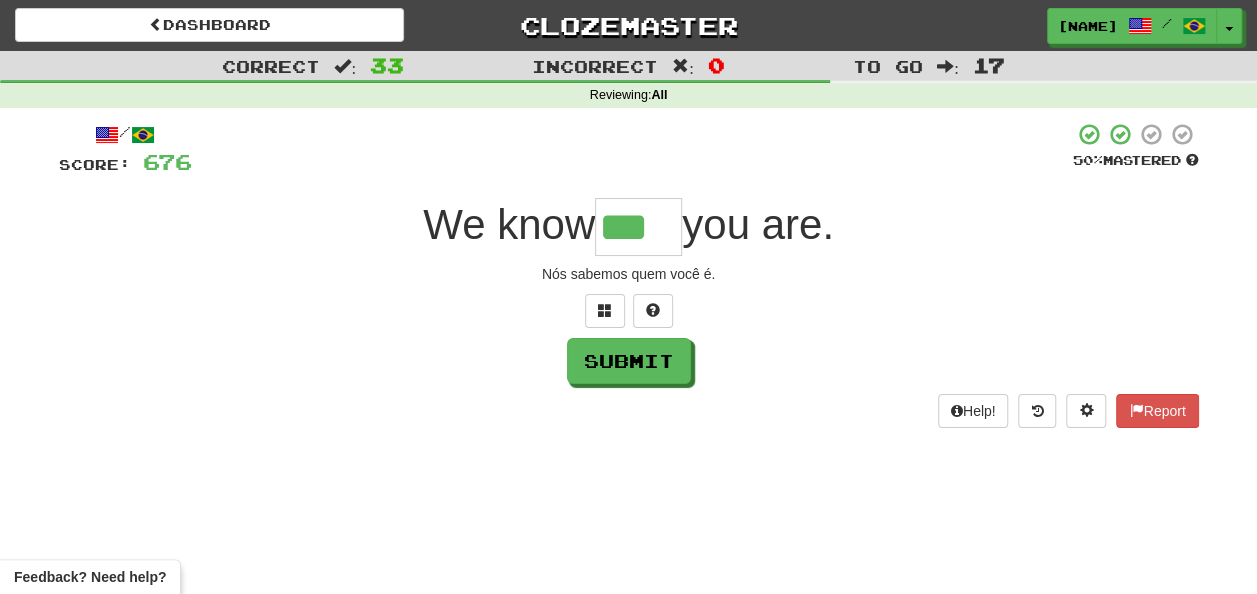 type on "***" 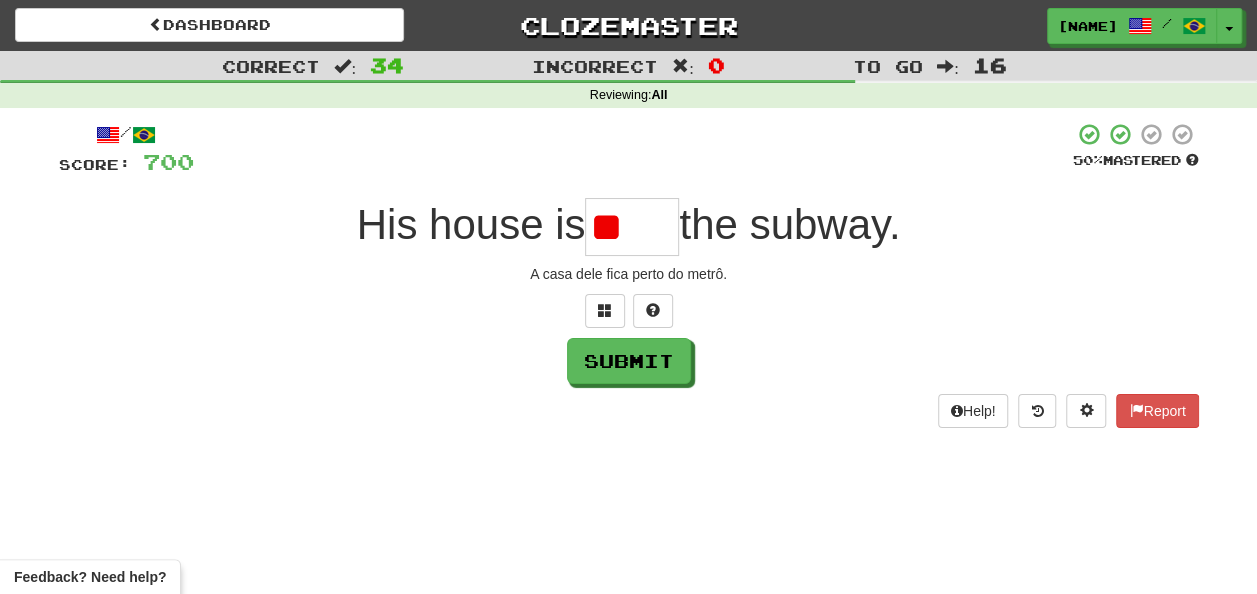 type on "*" 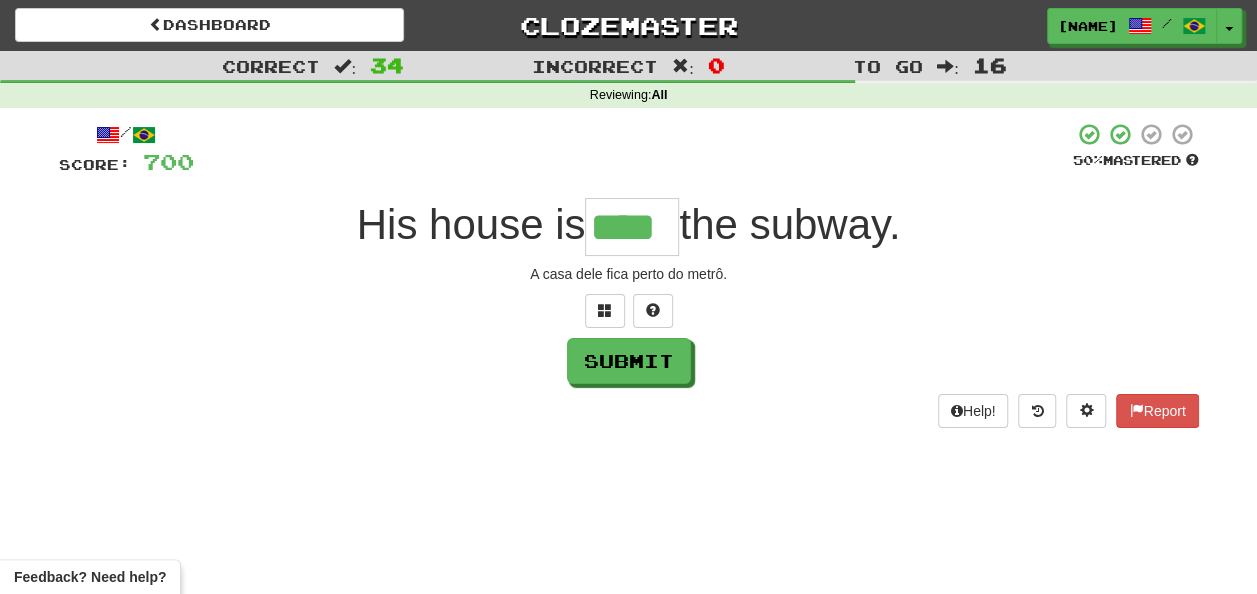 type on "****" 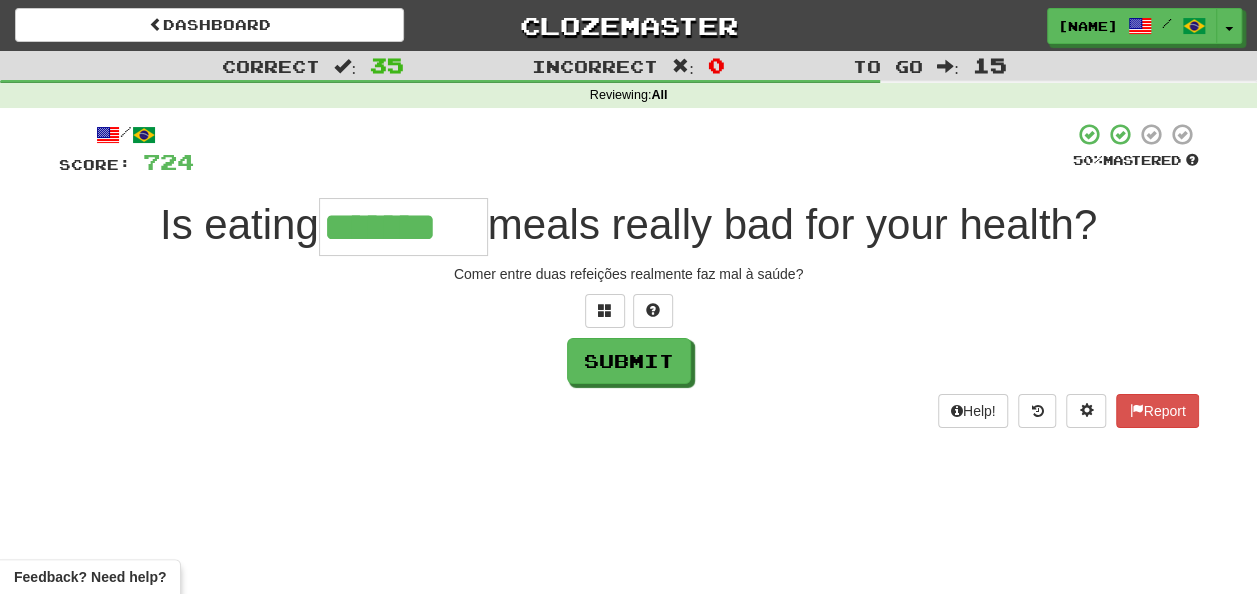 type on "*******" 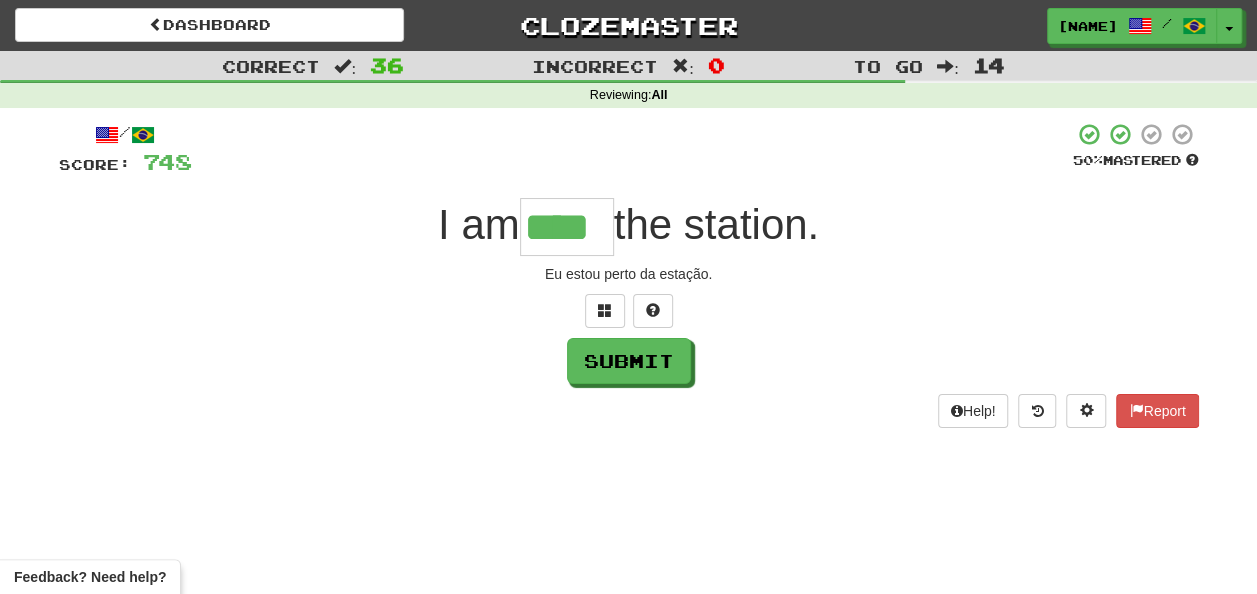 type on "****" 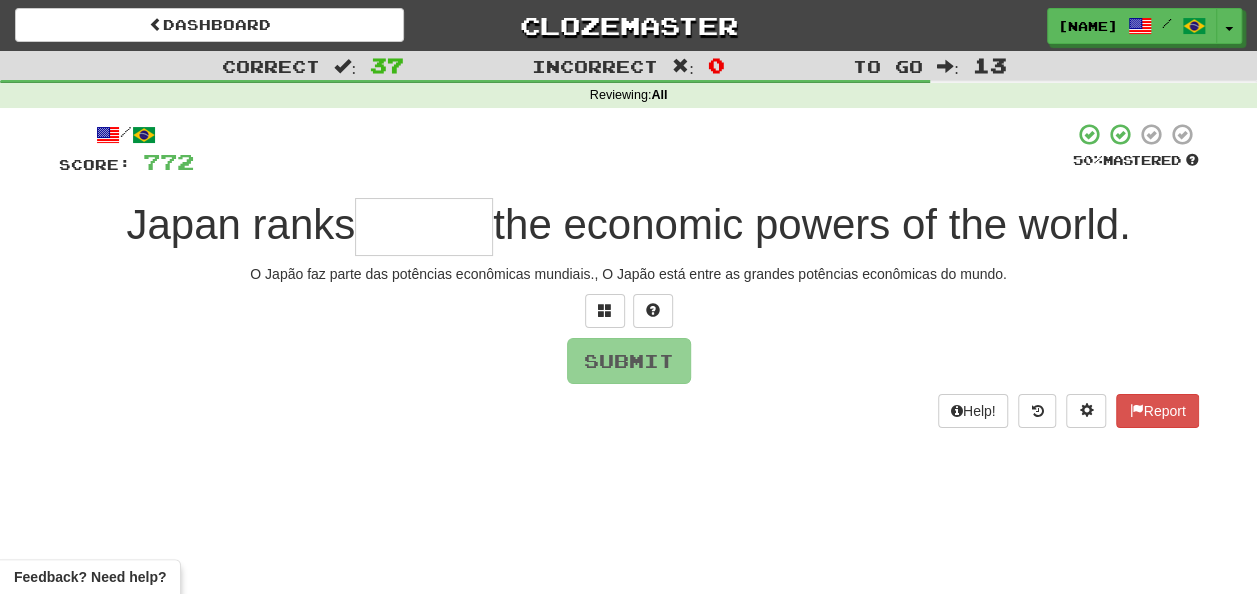 type on "*" 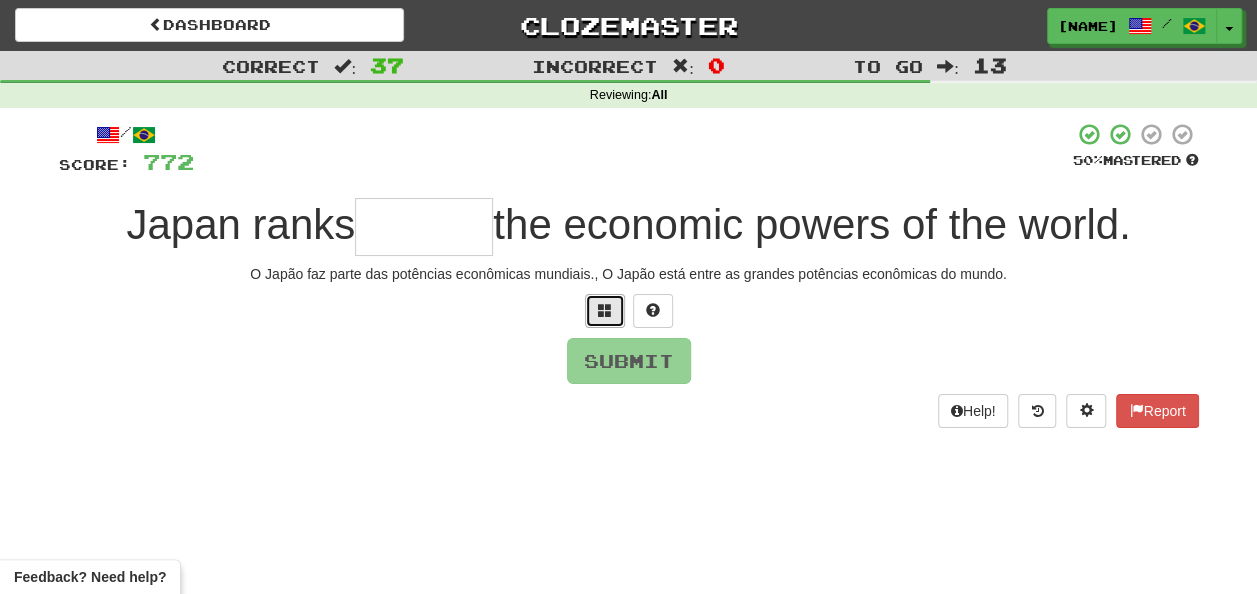 click at bounding box center (605, 311) 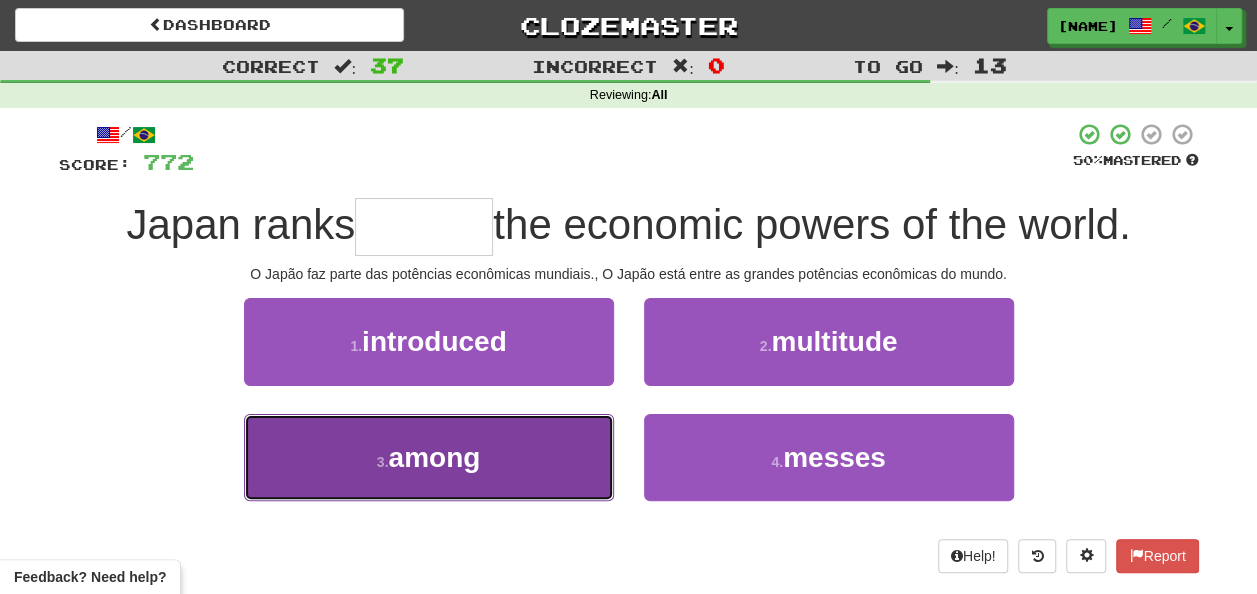 click on "3 .  among" at bounding box center (429, 457) 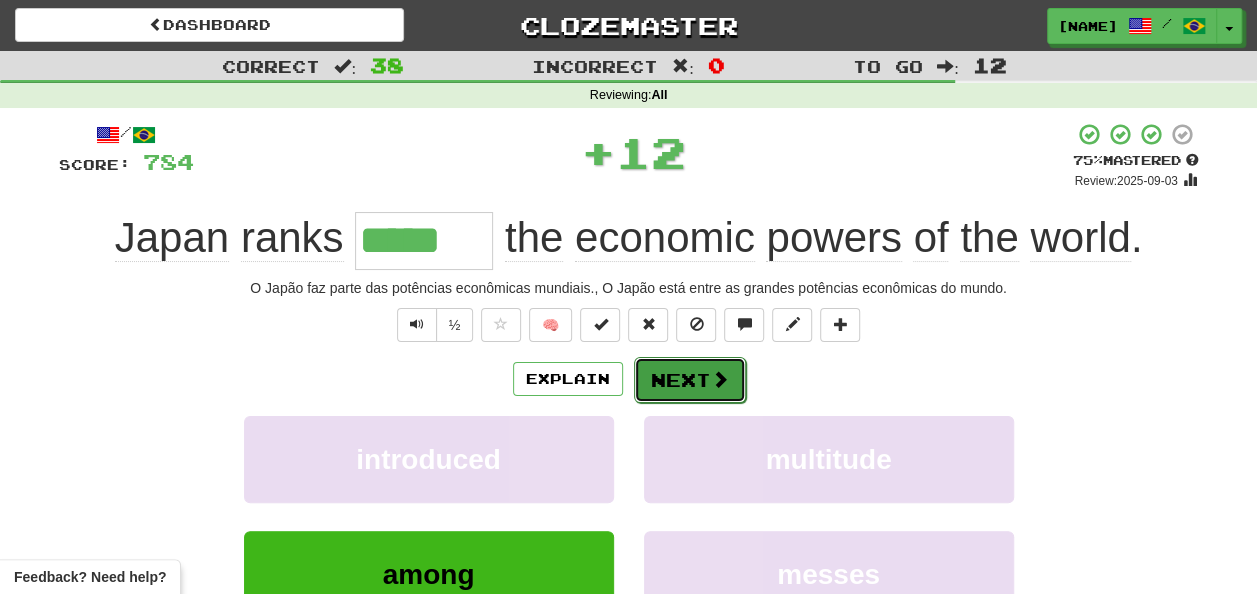 click on "Next" at bounding box center (690, 380) 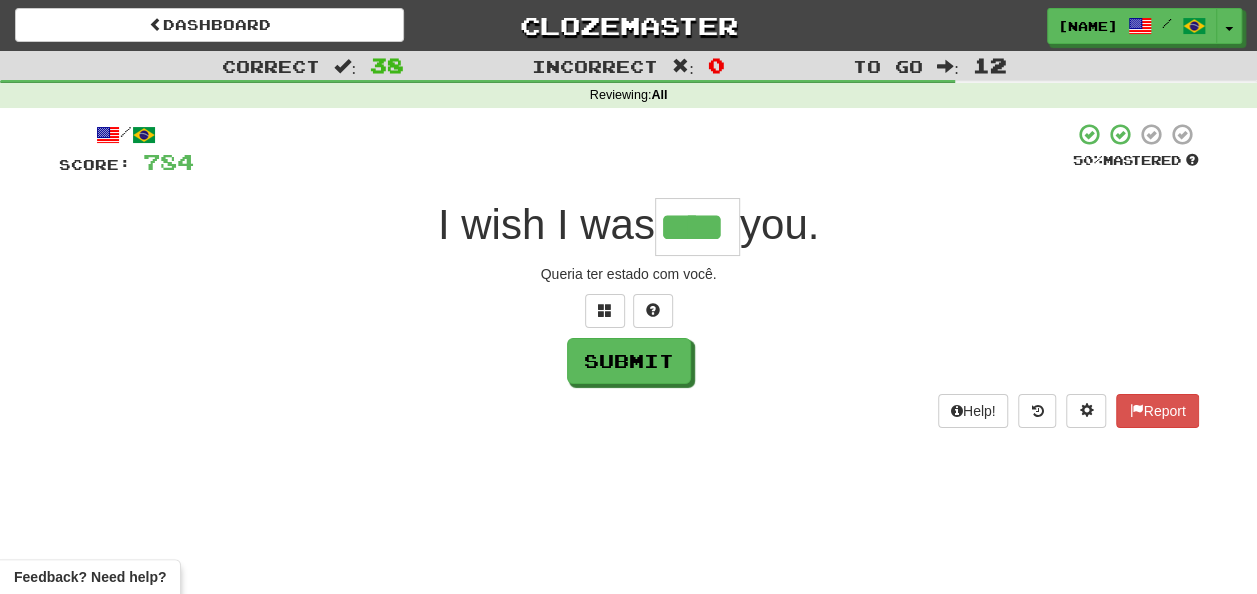type on "****" 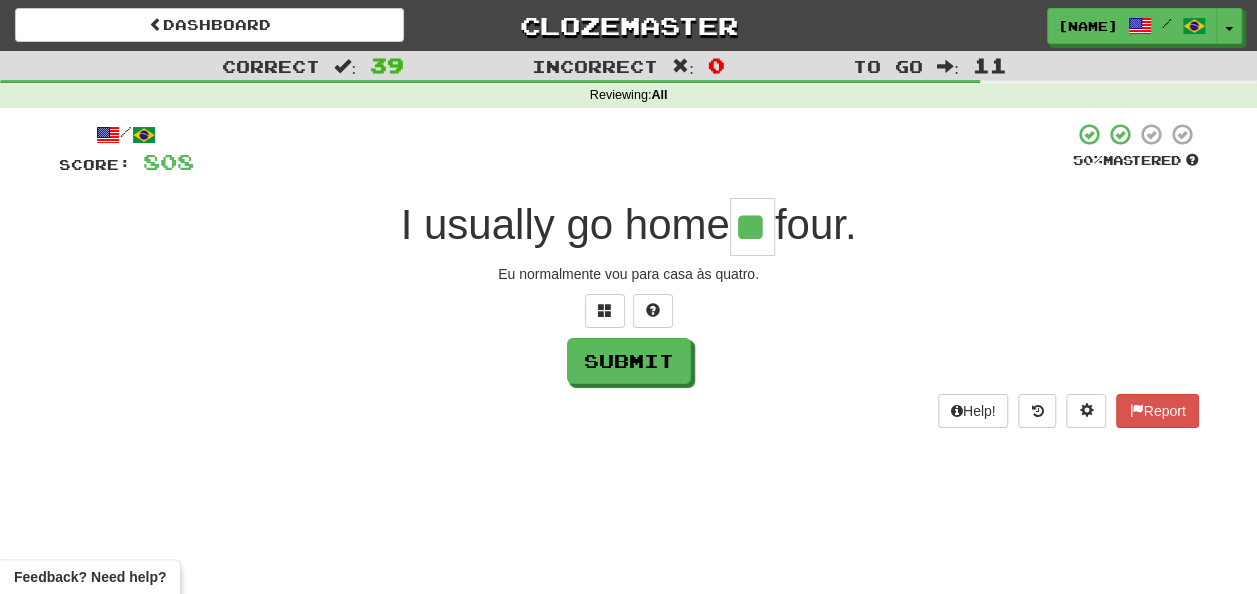 type on "**" 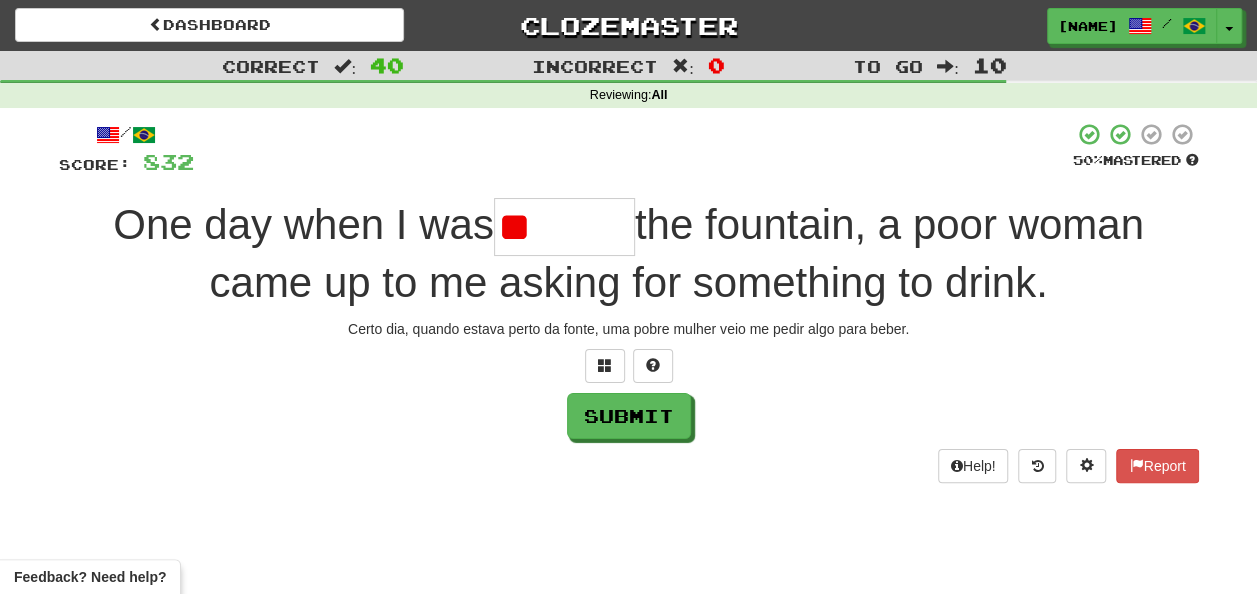 type on "*" 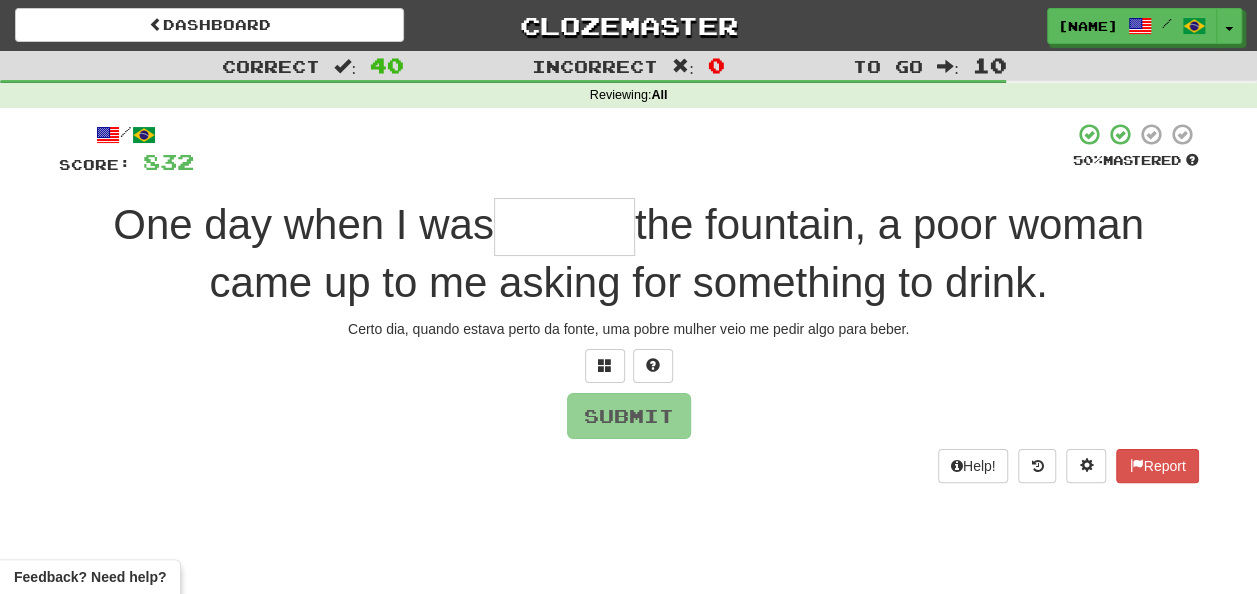 type on "*" 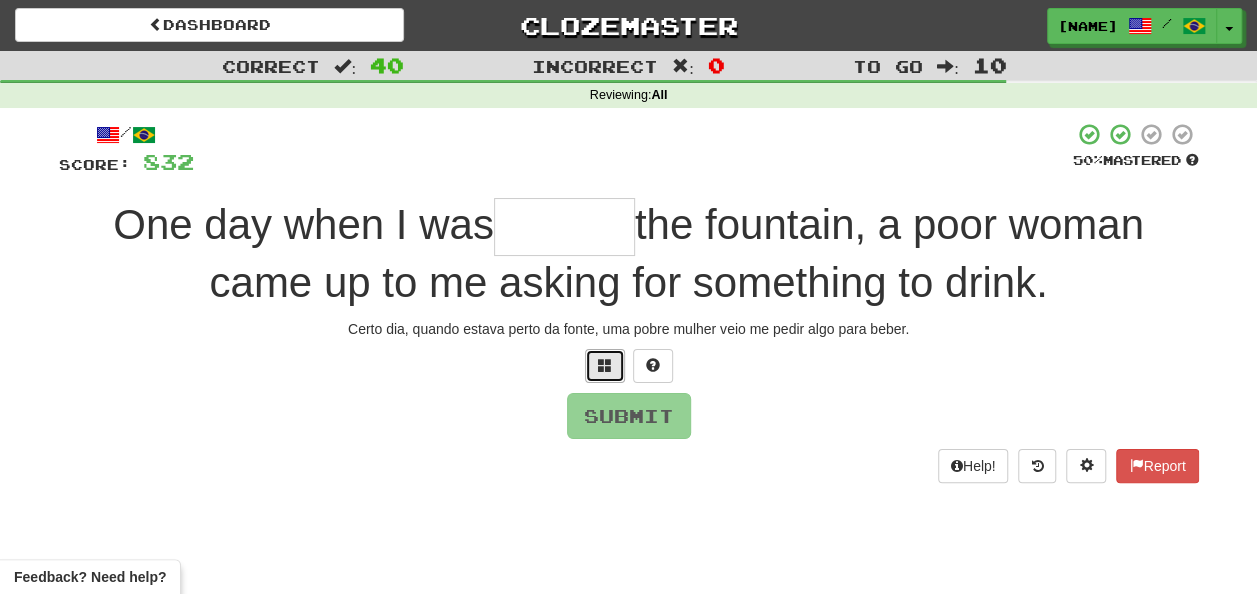 click at bounding box center [605, 366] 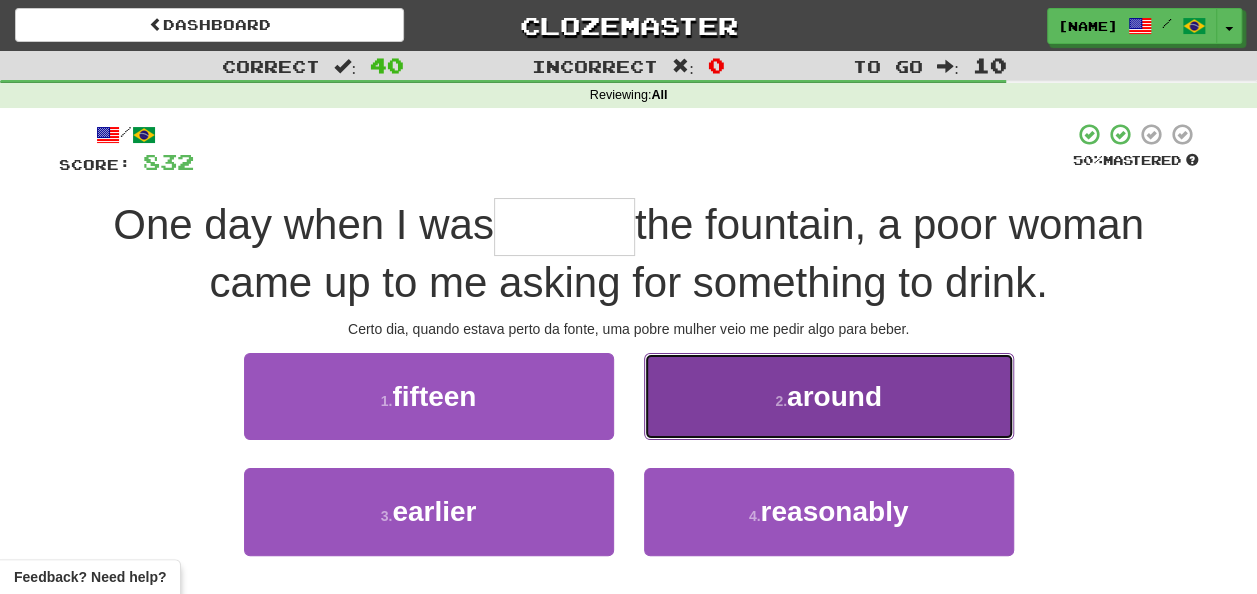 click on "2 .  around" at bounding box center (829, 396) 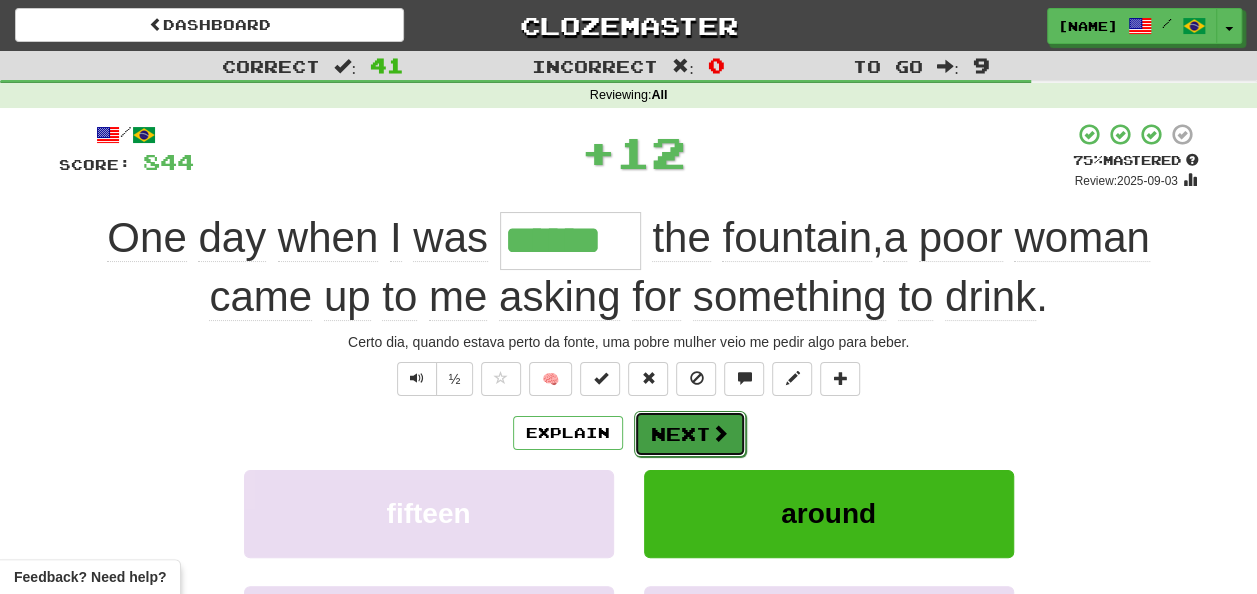 click on "Next" at bounding box center [690, 434] 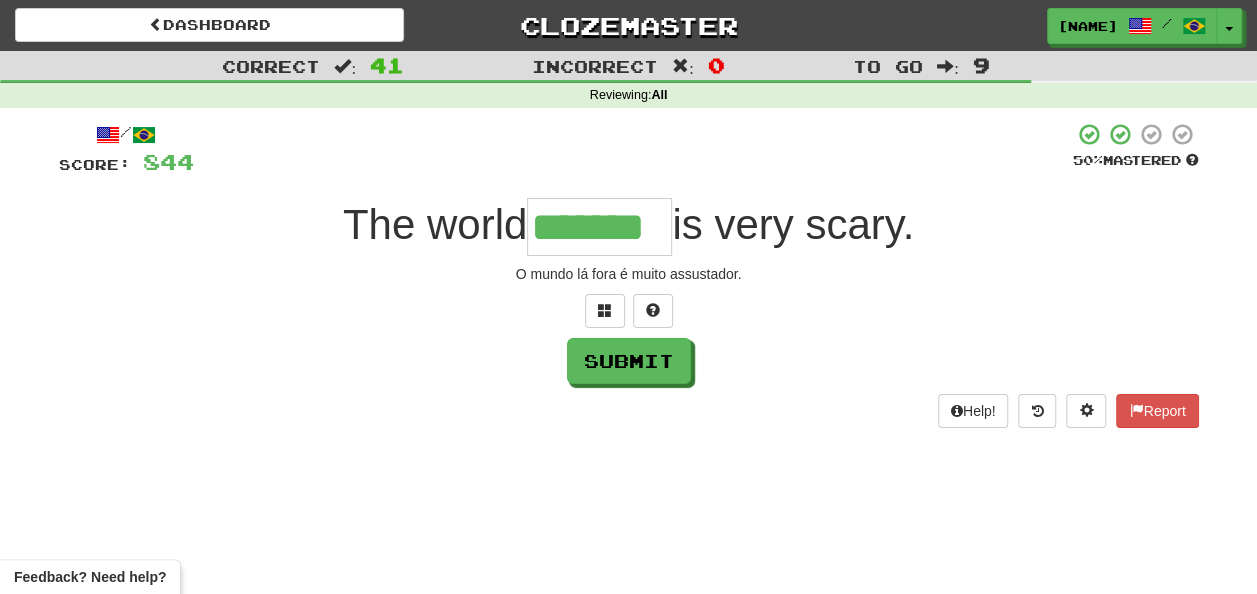 type on "*******" 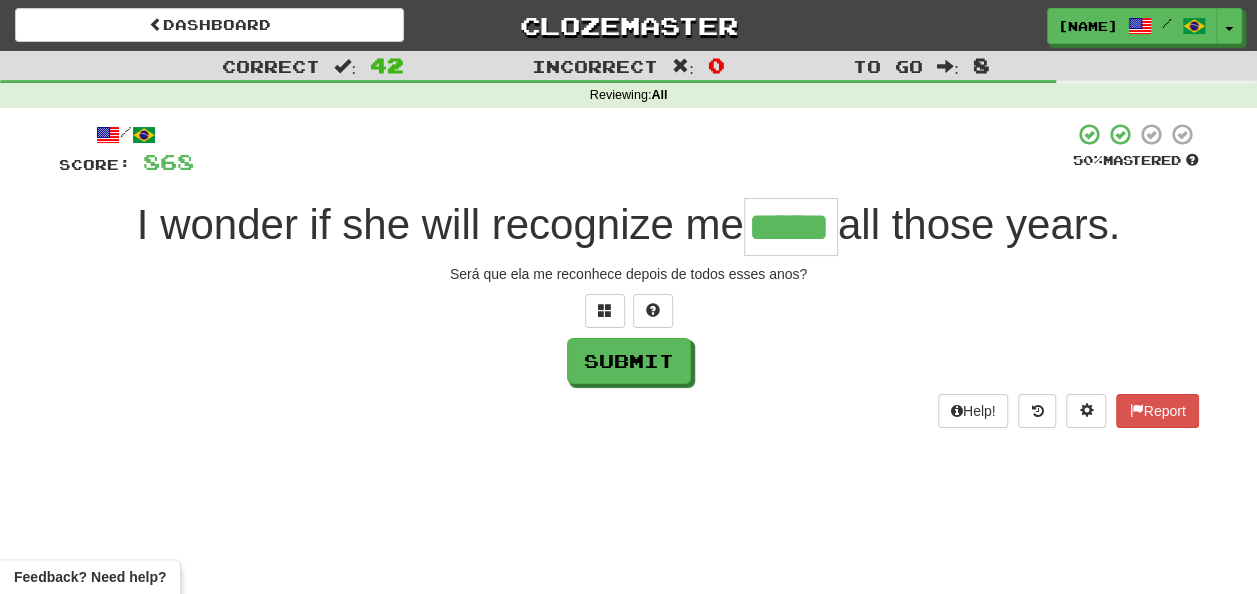 type on "*****" 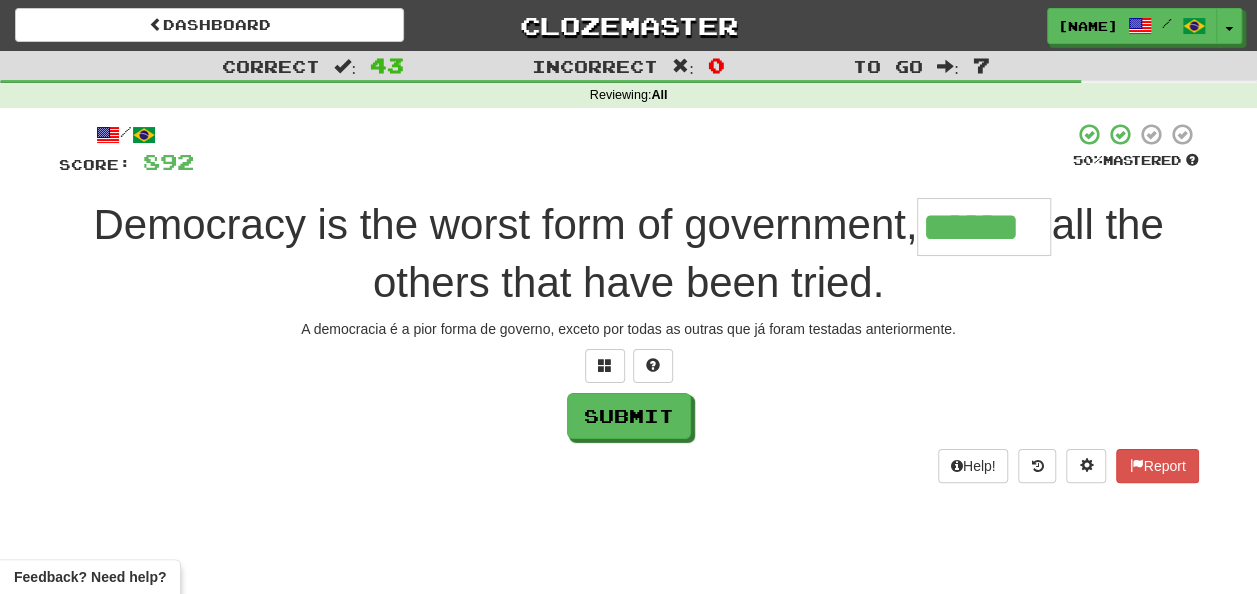type on "******" 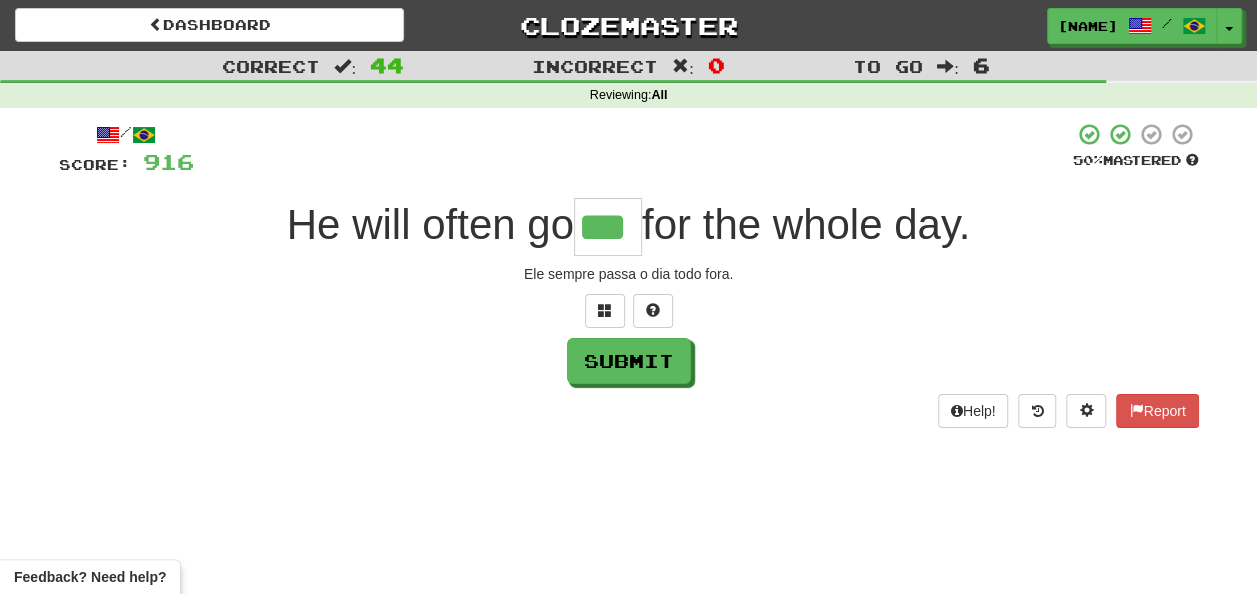 type on "***" 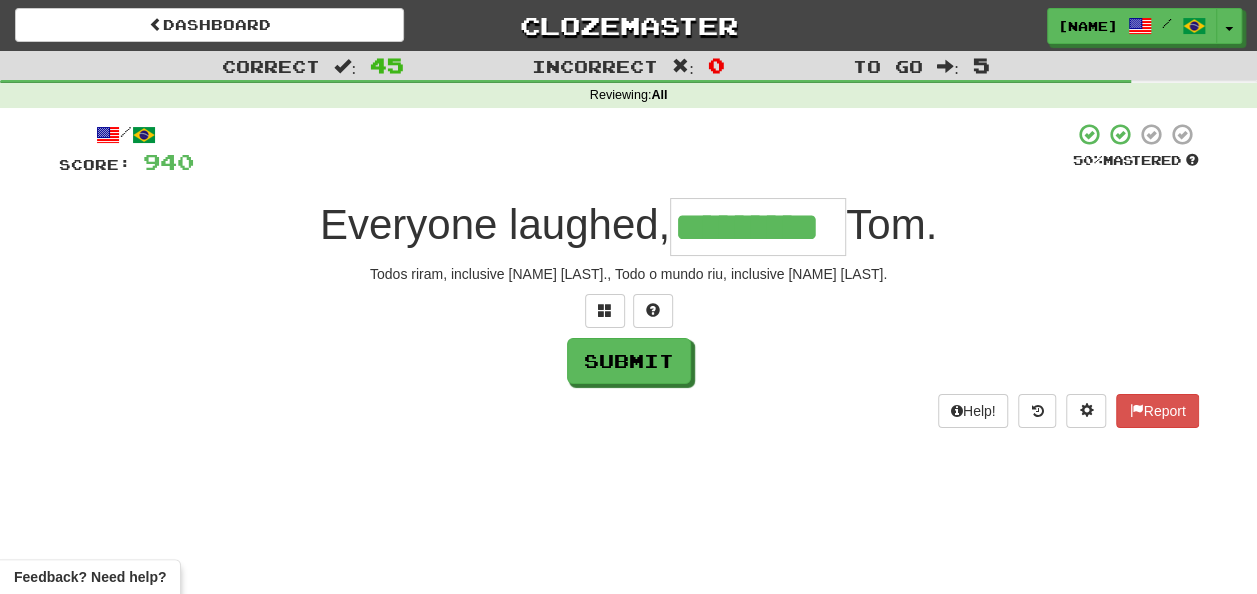 type on "*********" 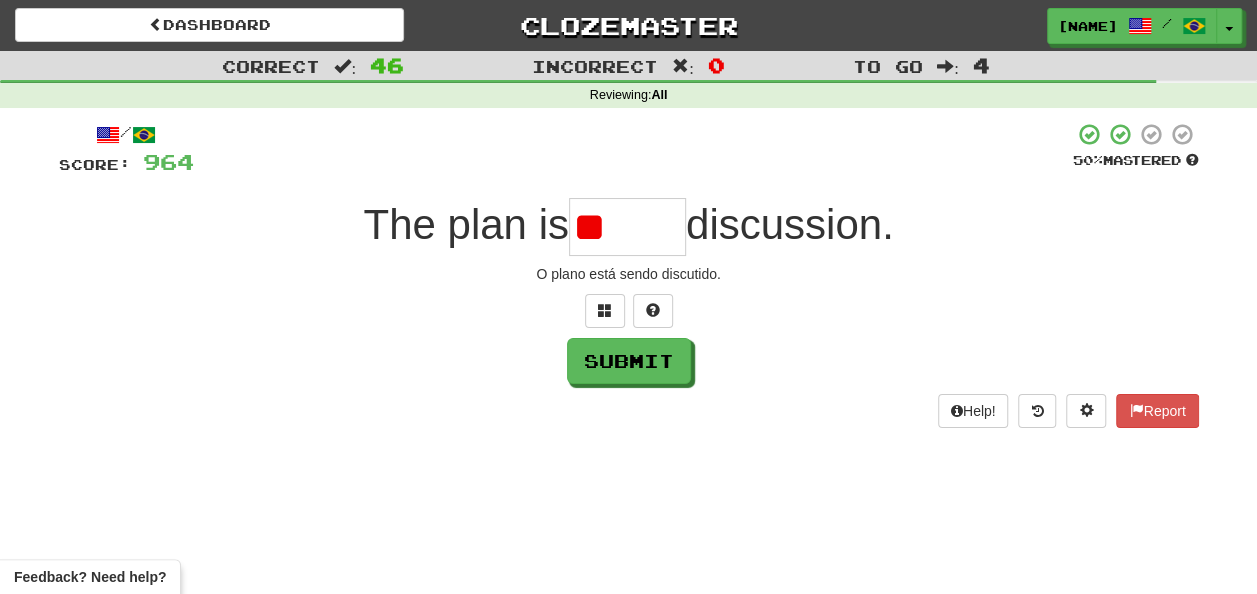 type on "*" 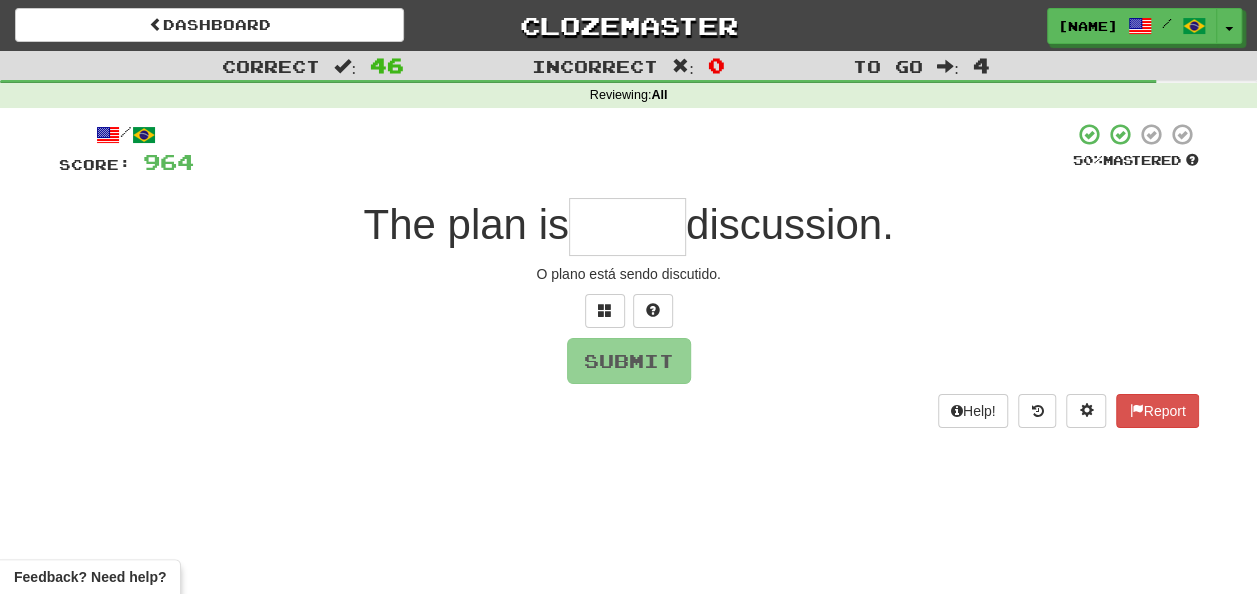 type on "*" 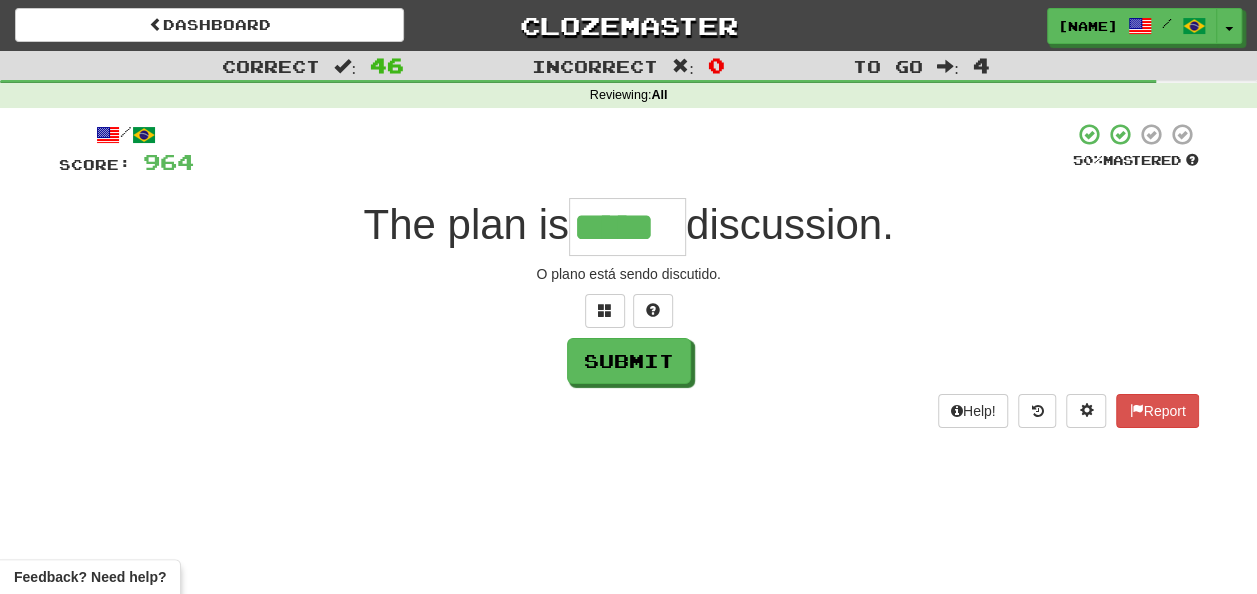 type on "*****" 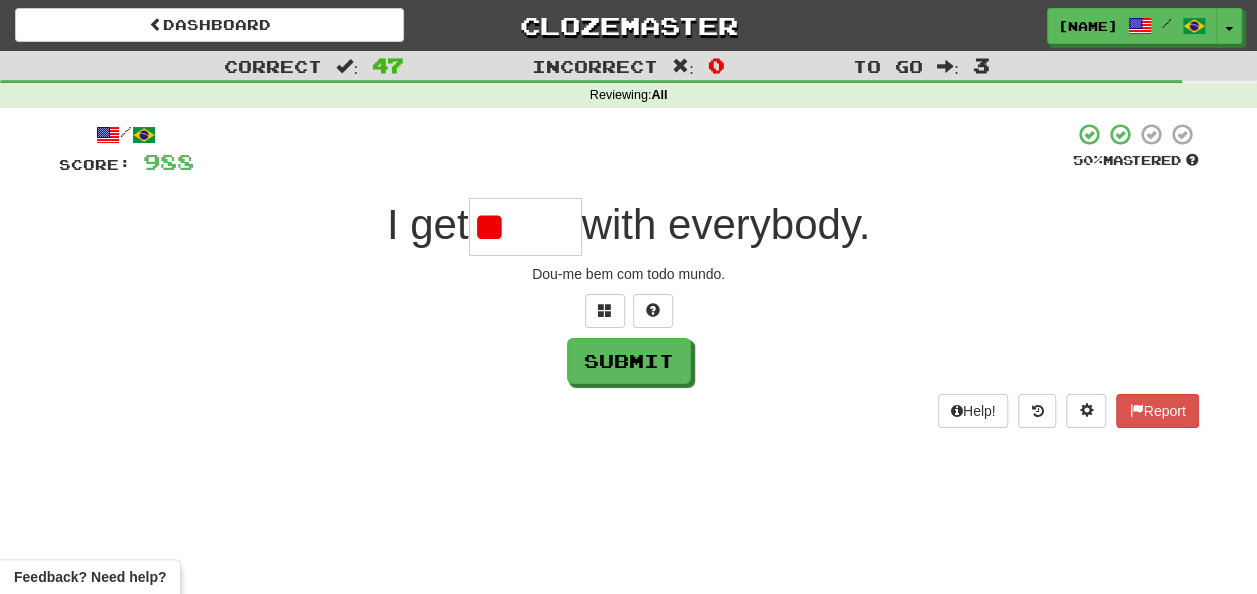 type on "*" 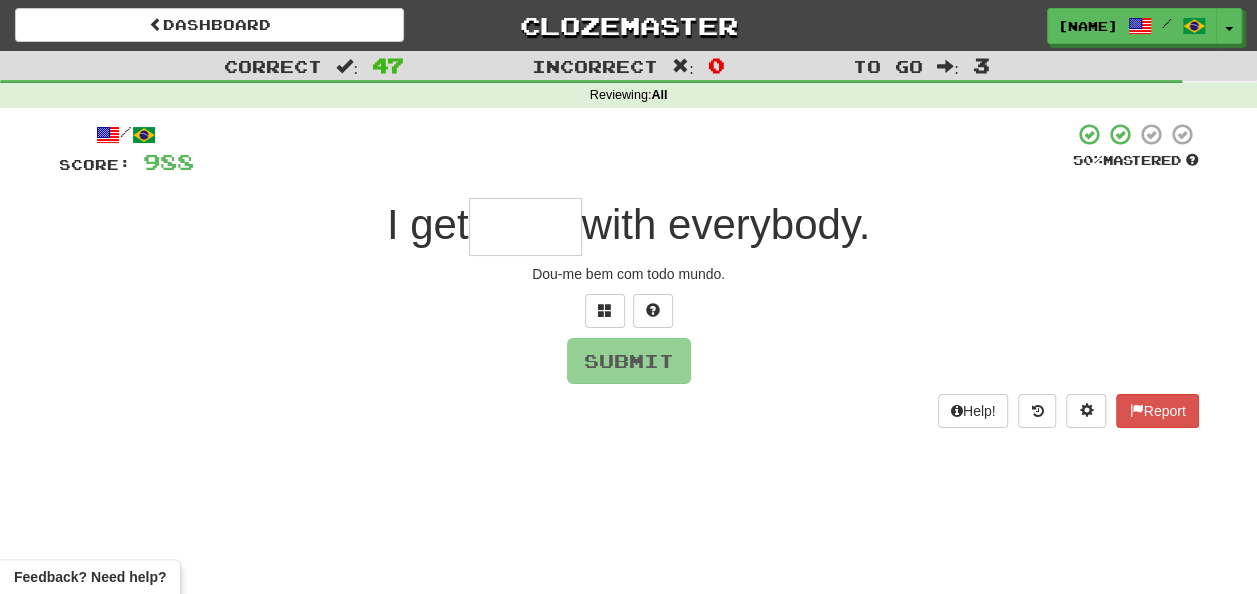type on "*" 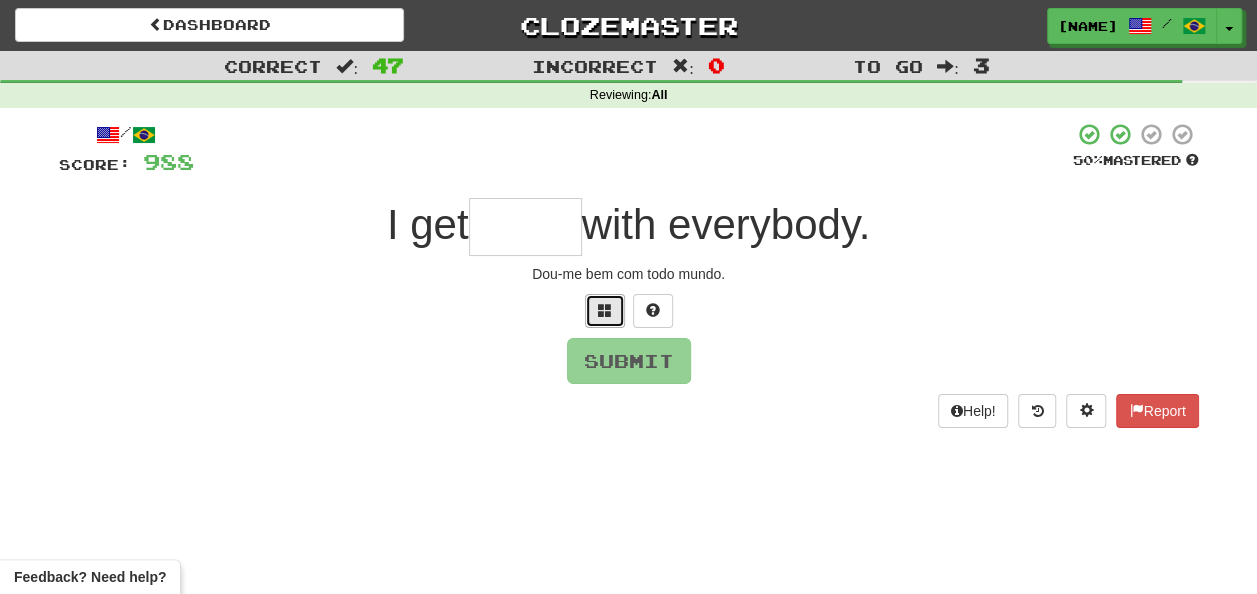 click at bounding box center (605, 310) 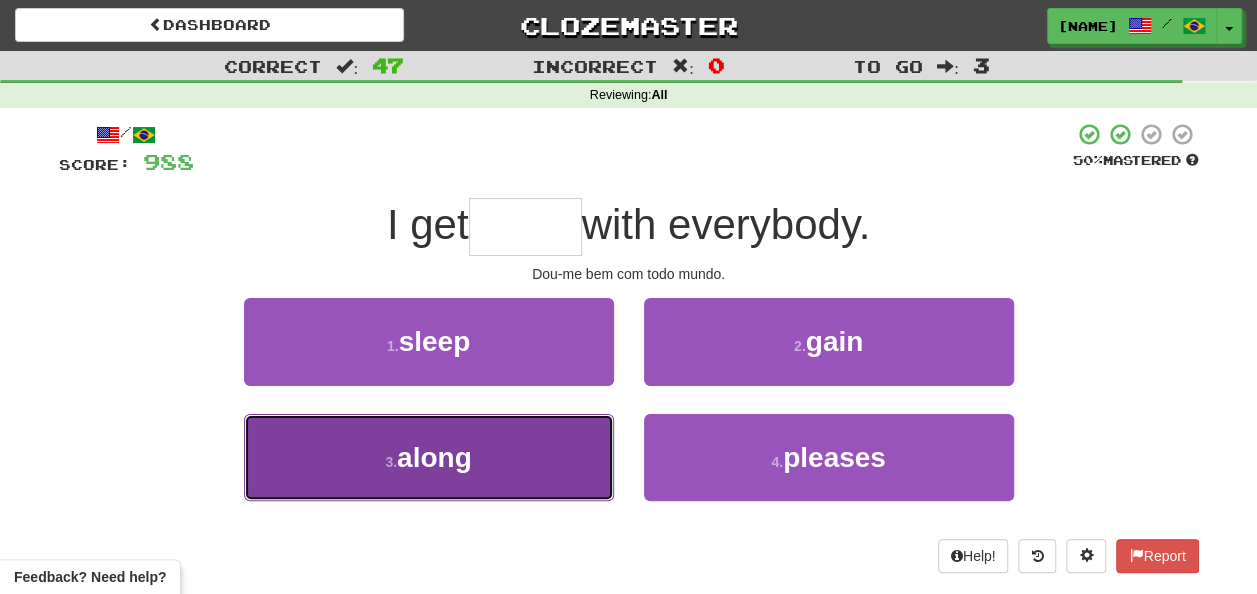 click on "3 .  along" at bounding box center [429, 457] 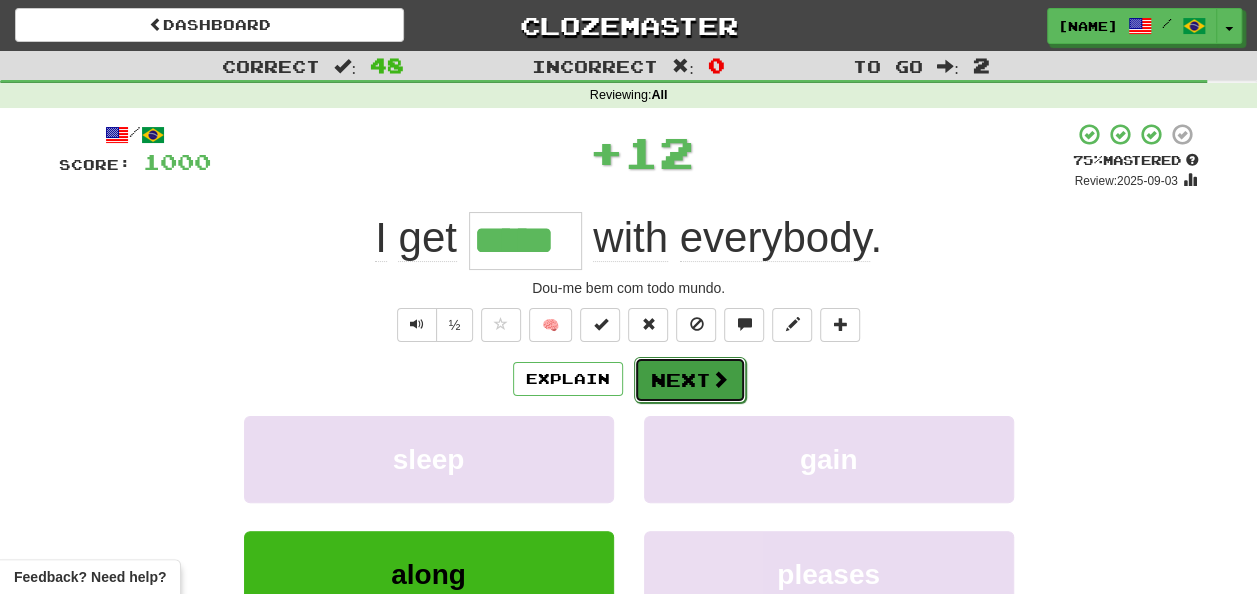 click on "Next" at bounding box center [690, 380] 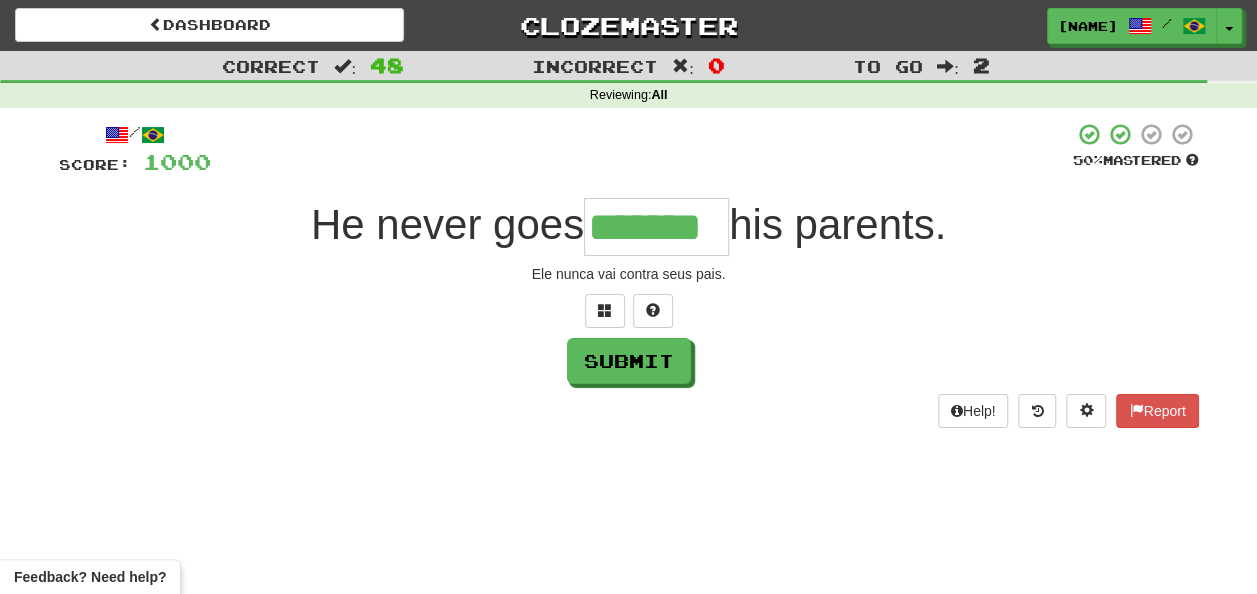 type on "*******" 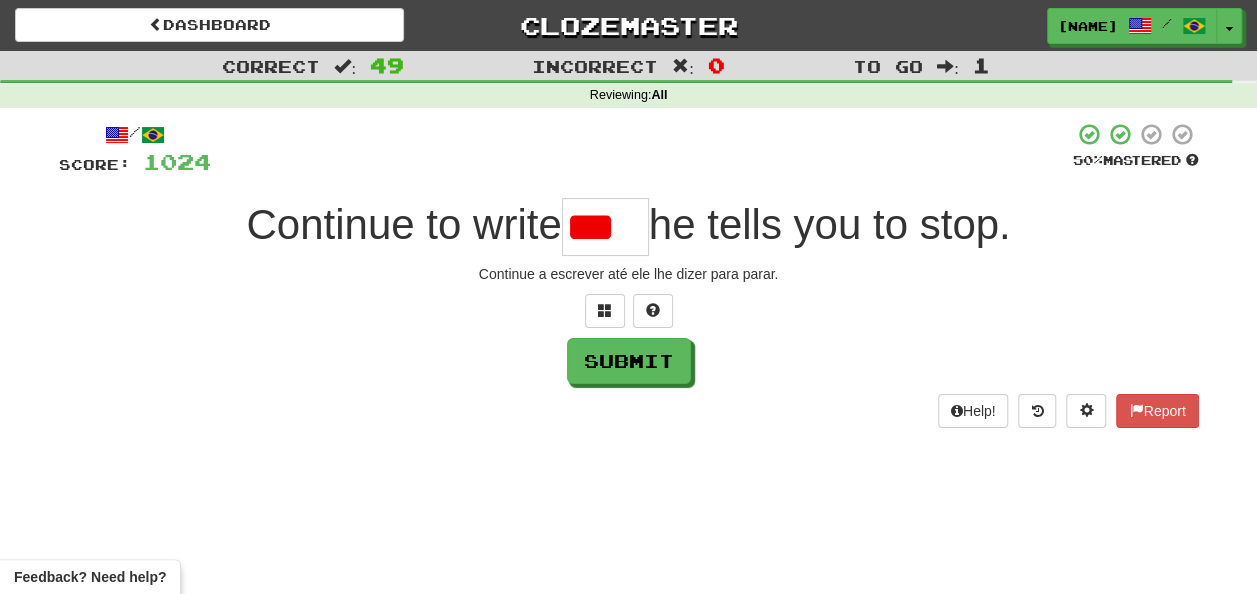 scroll, scrollTop: 0, scrollLeft: 0, axis: both 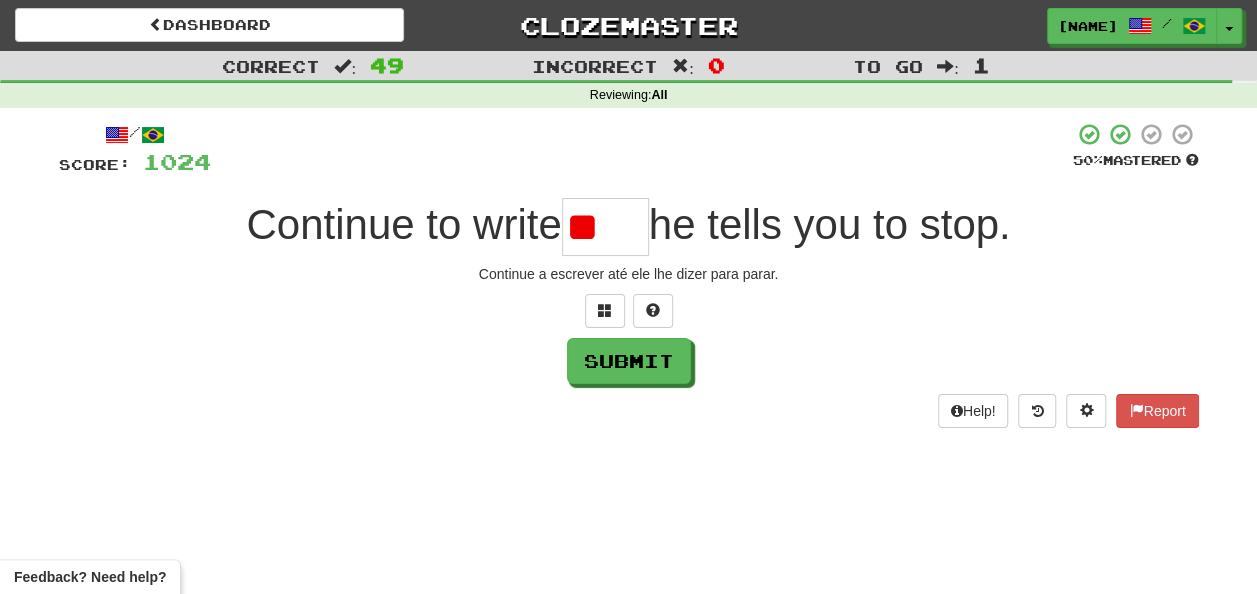 type on "*" 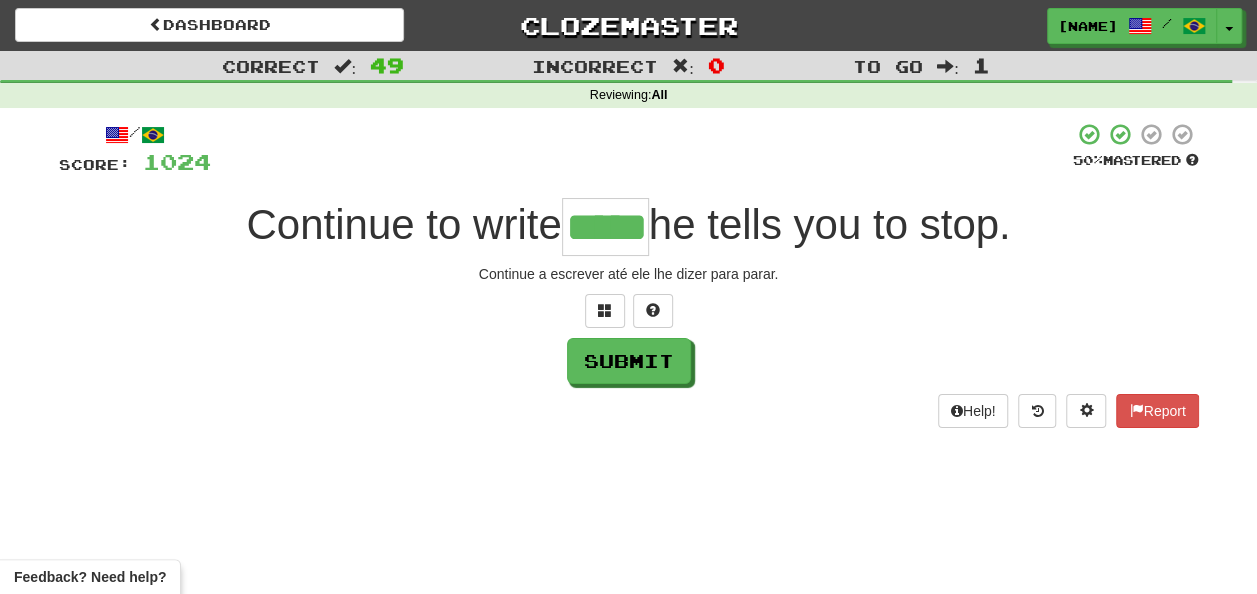 type on "*****" 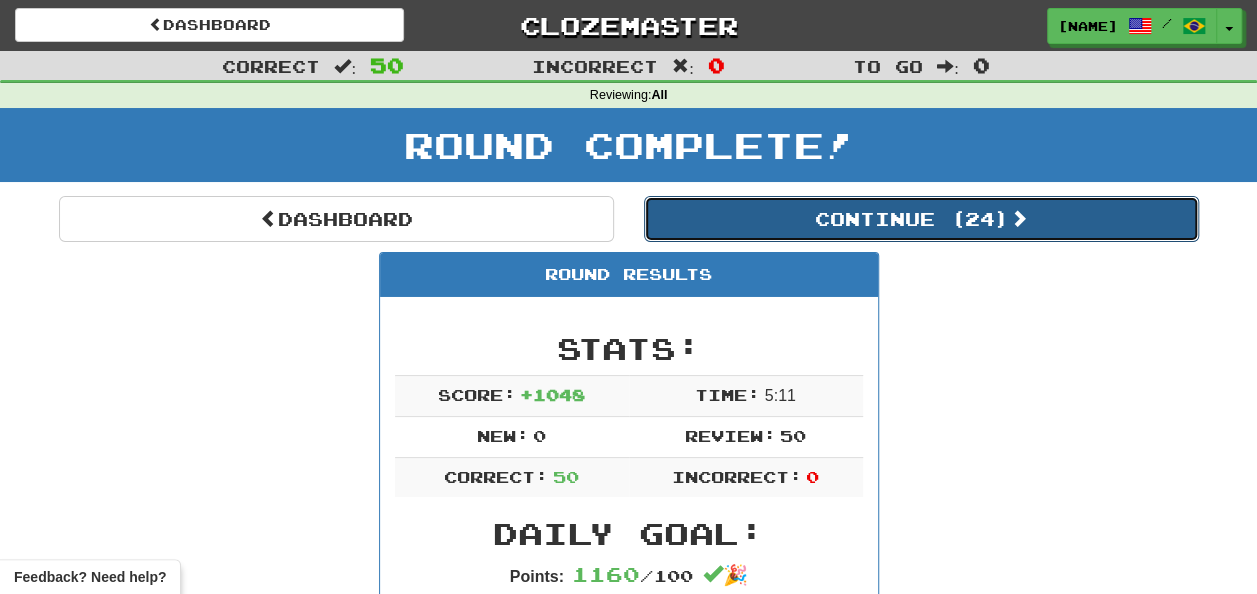 click on "Continue ( 24 )" at bounding box center (921, 219) 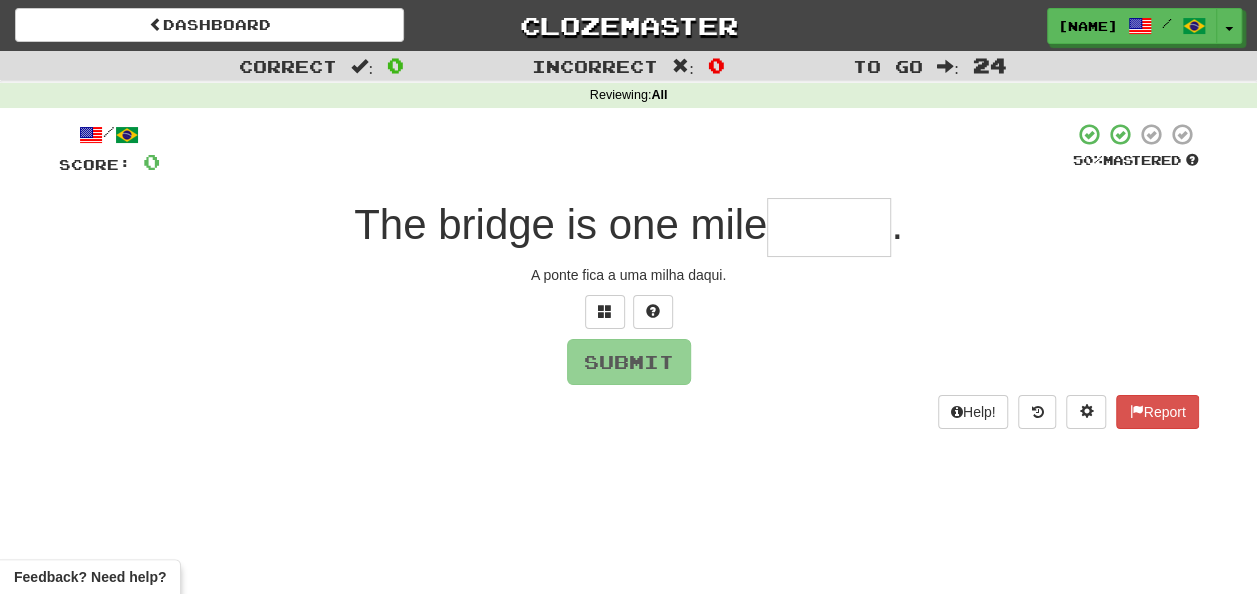 click at bounding box center [829, 227] 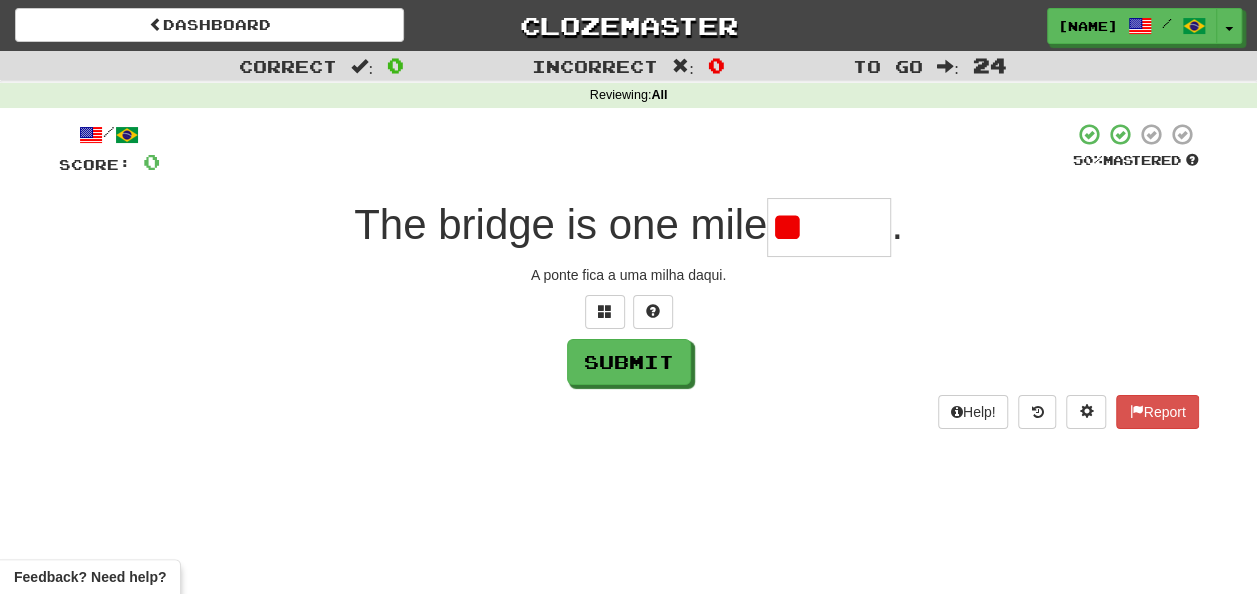 type on "*" 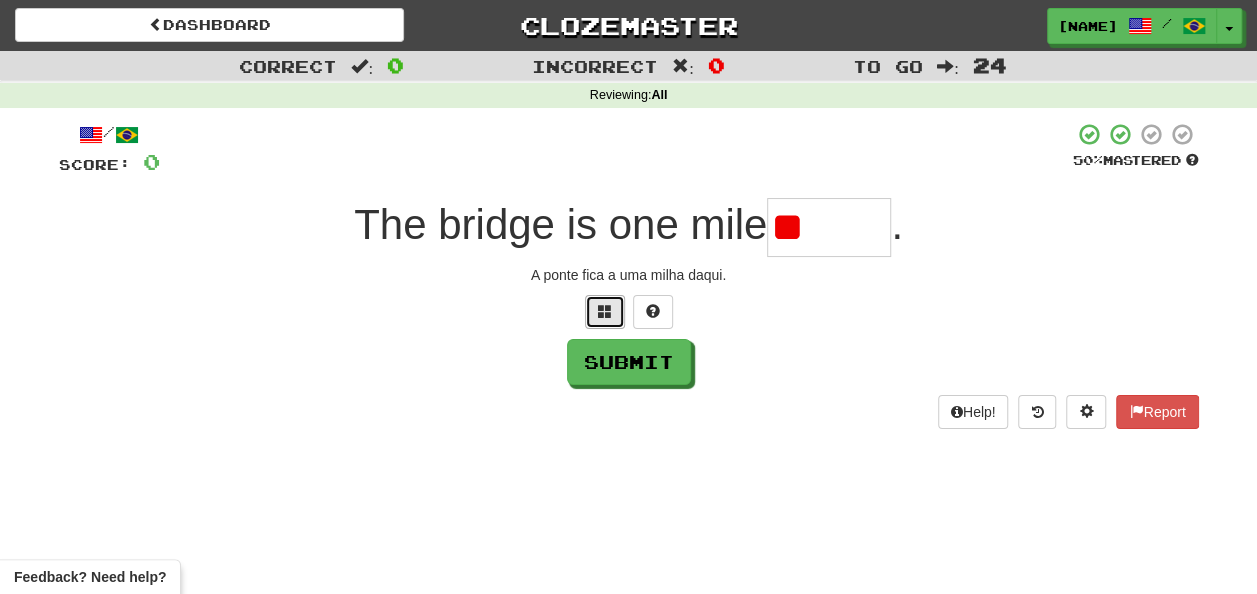 click at bounding box center (605, 312) 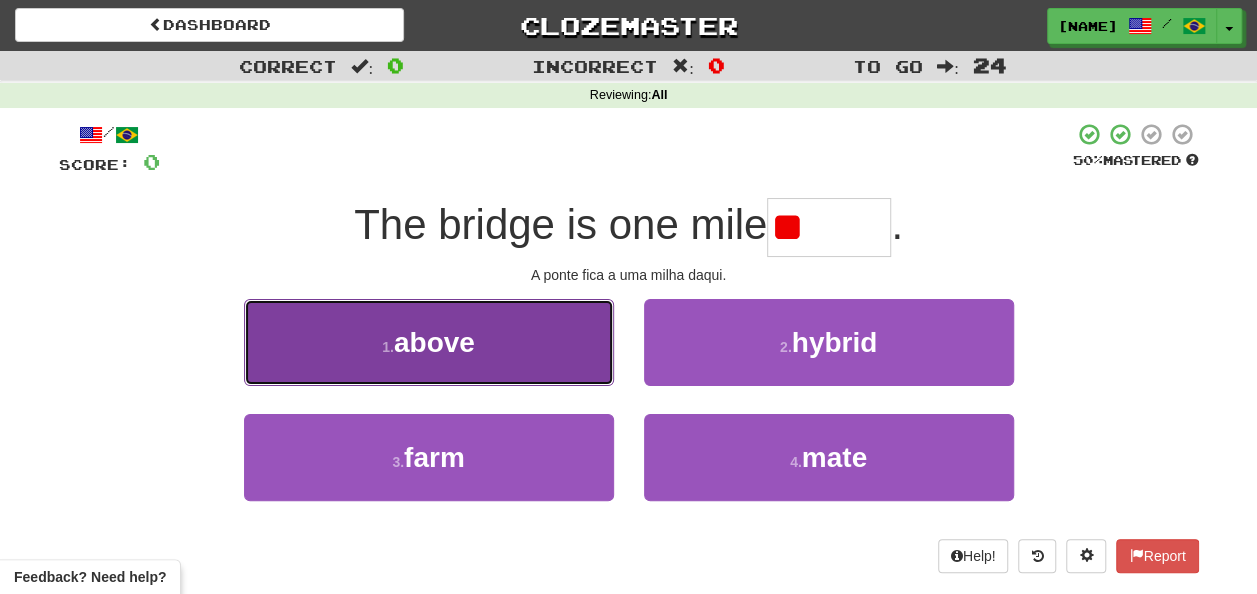 click on "1 .  above" at bounding box center (429, 342) 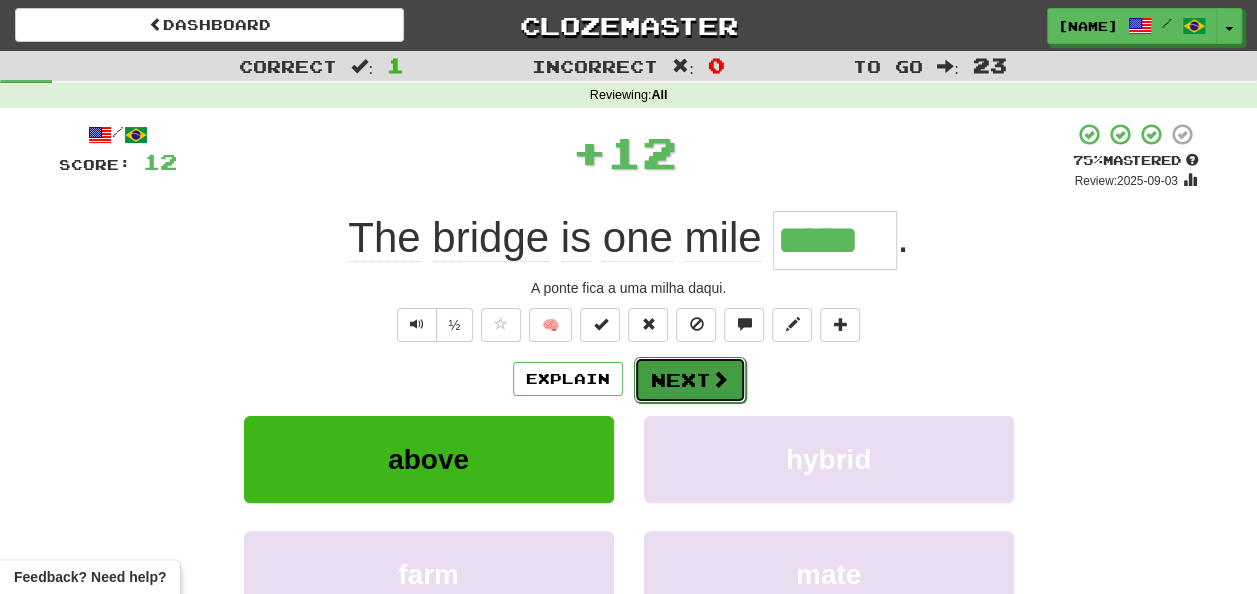 click on "Next" at bounding box center [690, 380] 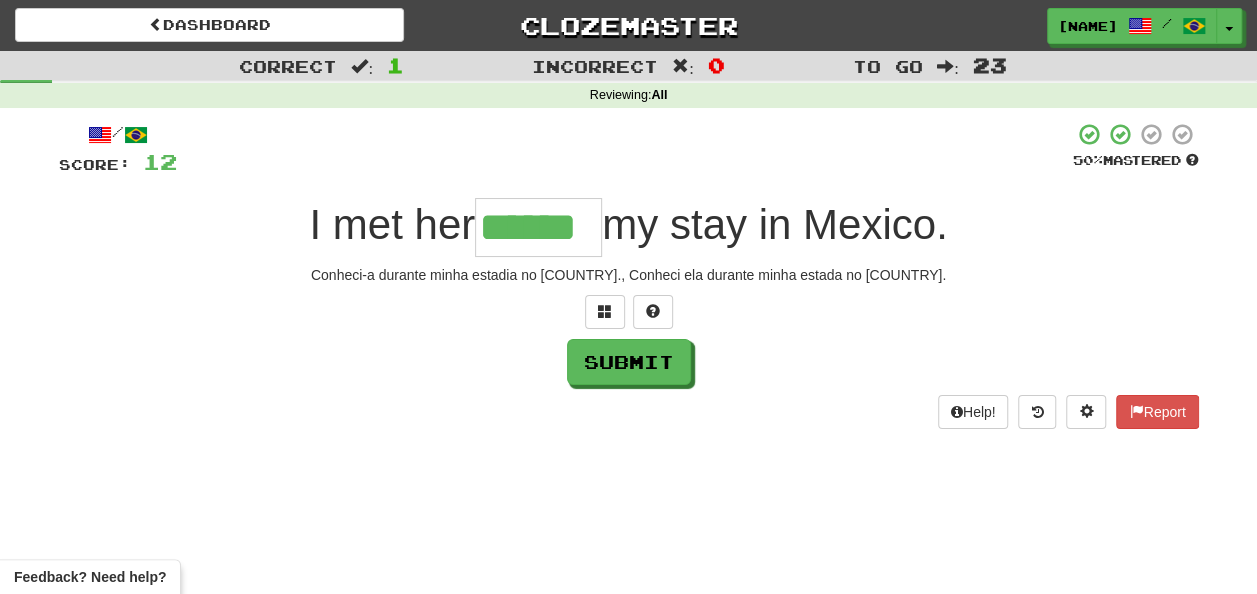 type on "******" 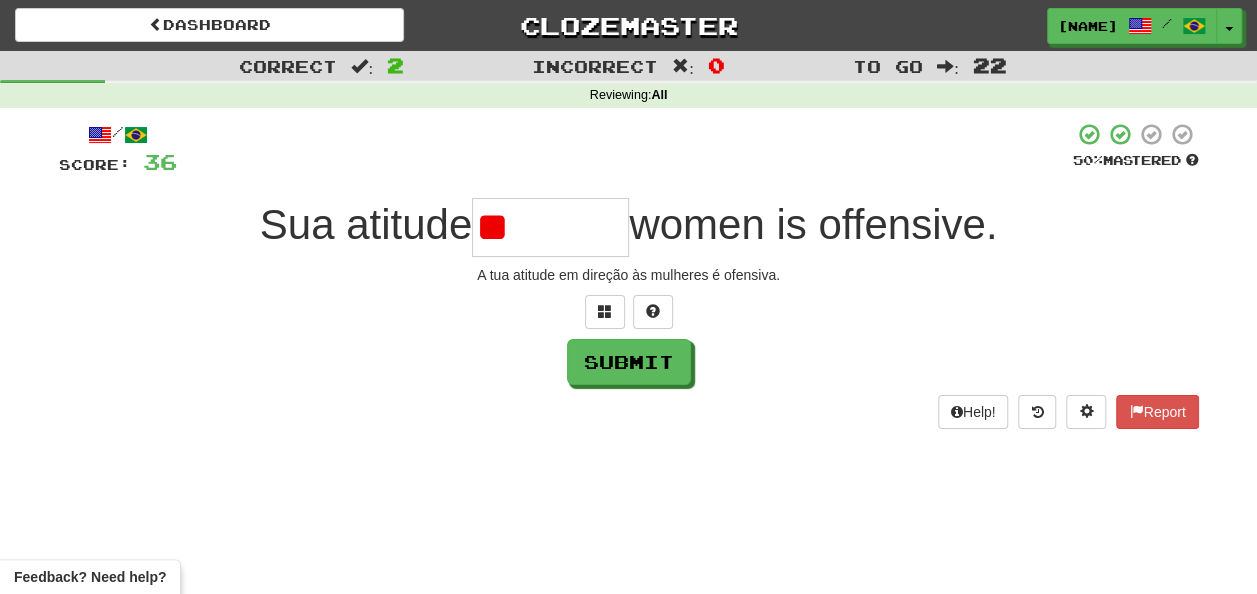 type on "*" 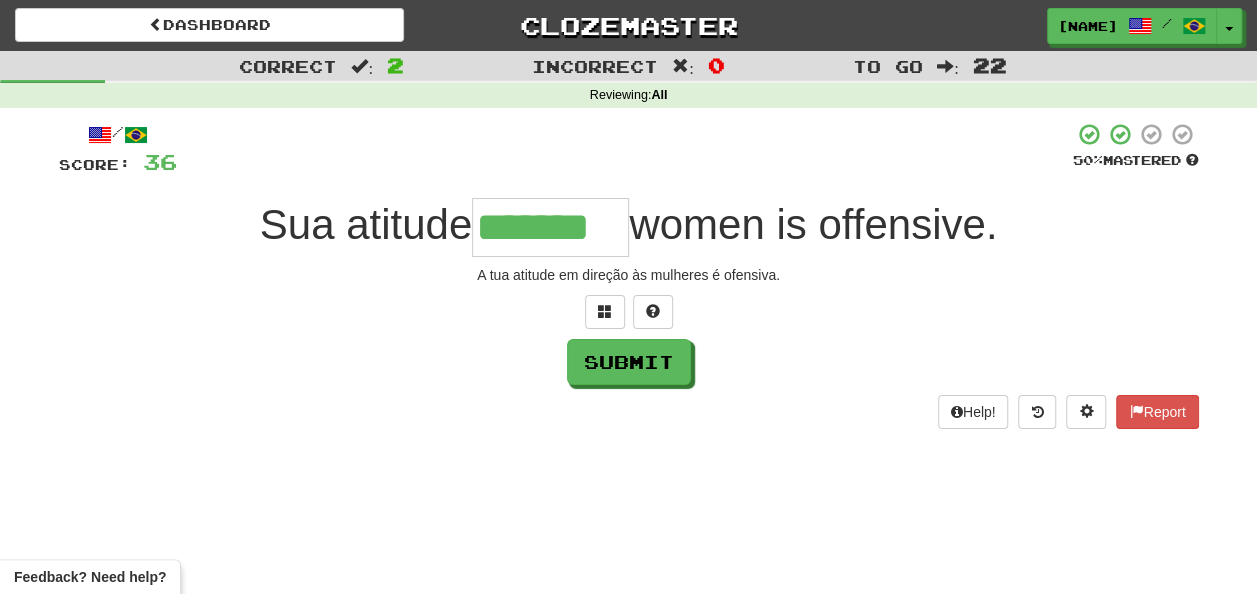 type on "*******" 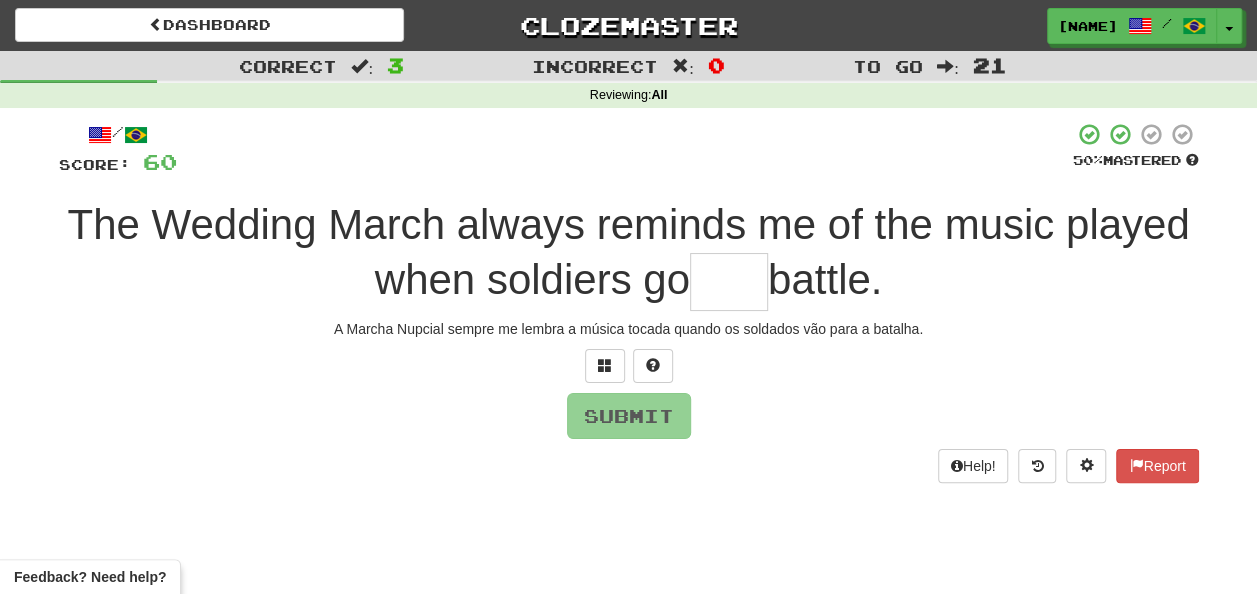 type on "*" 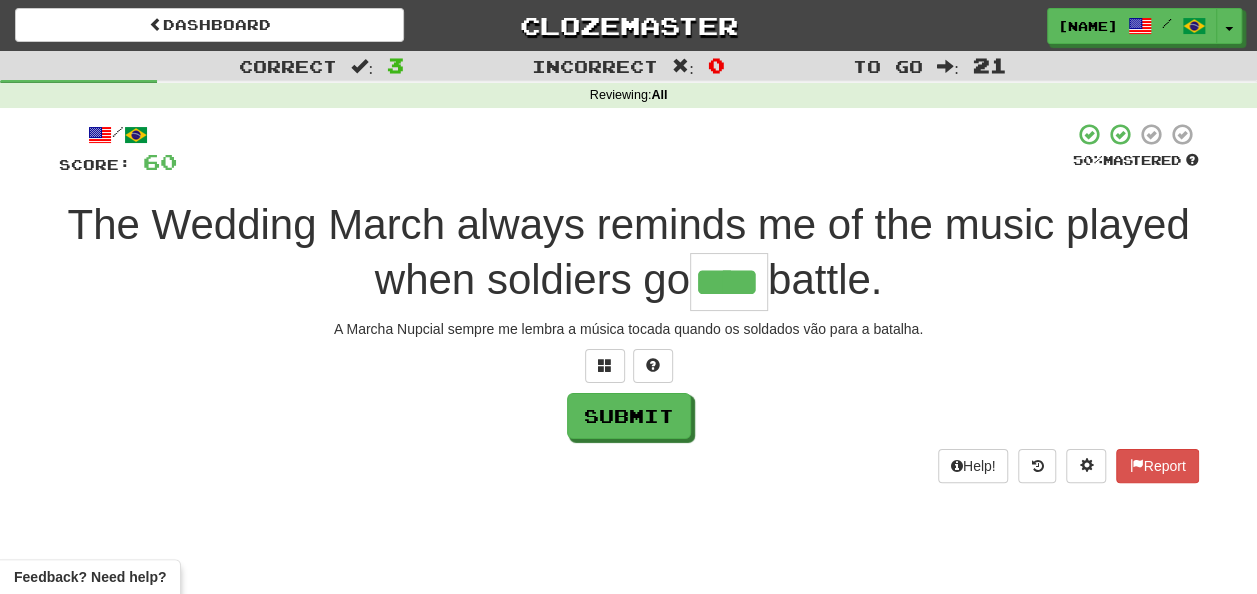 type on "****" 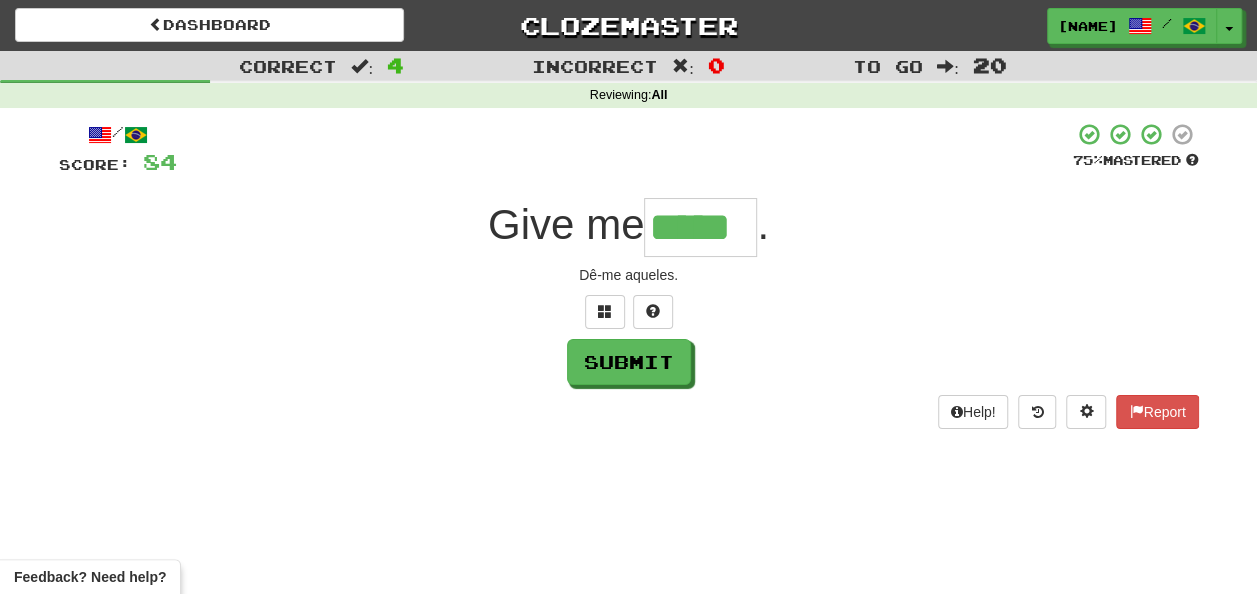 type on "*****" 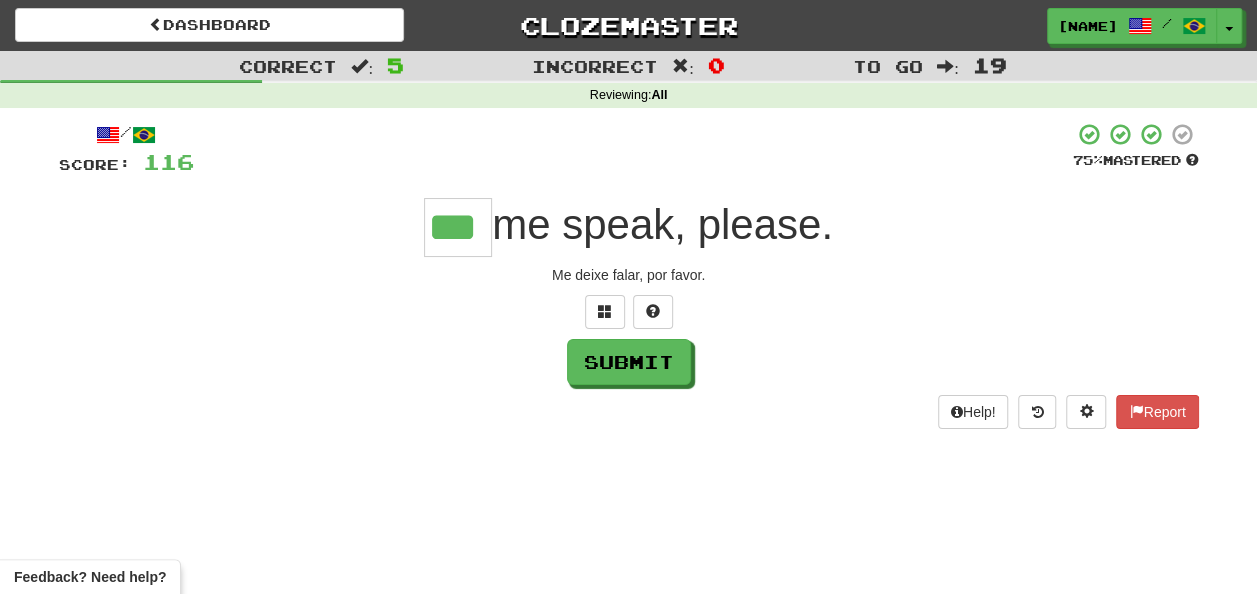 type on "***" 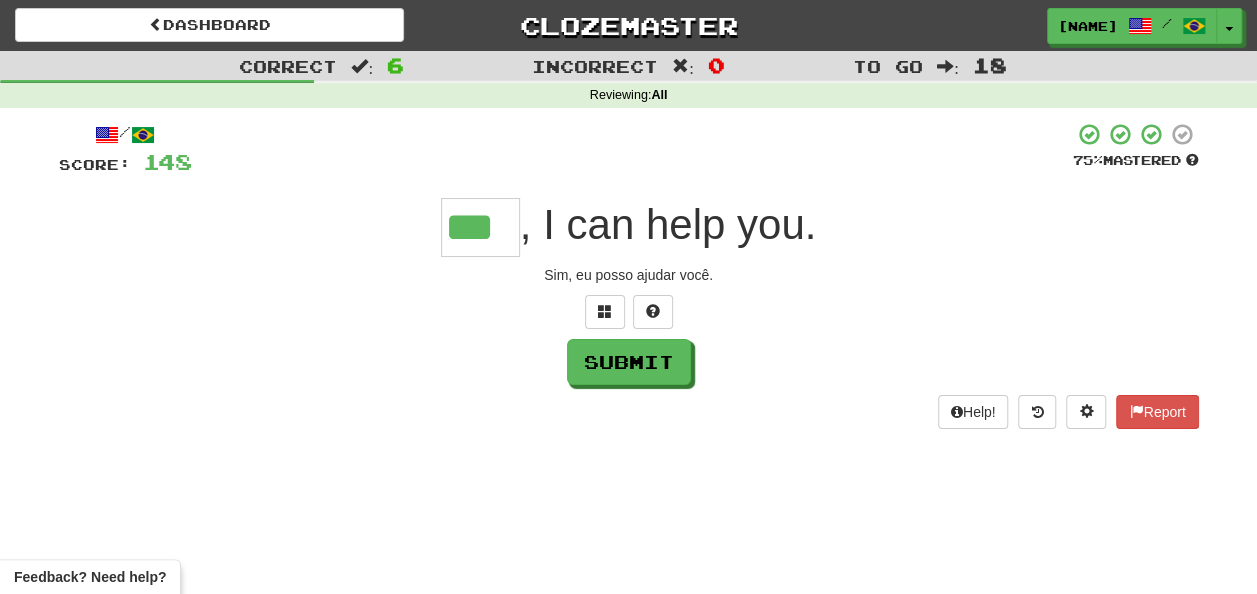 type on "***" 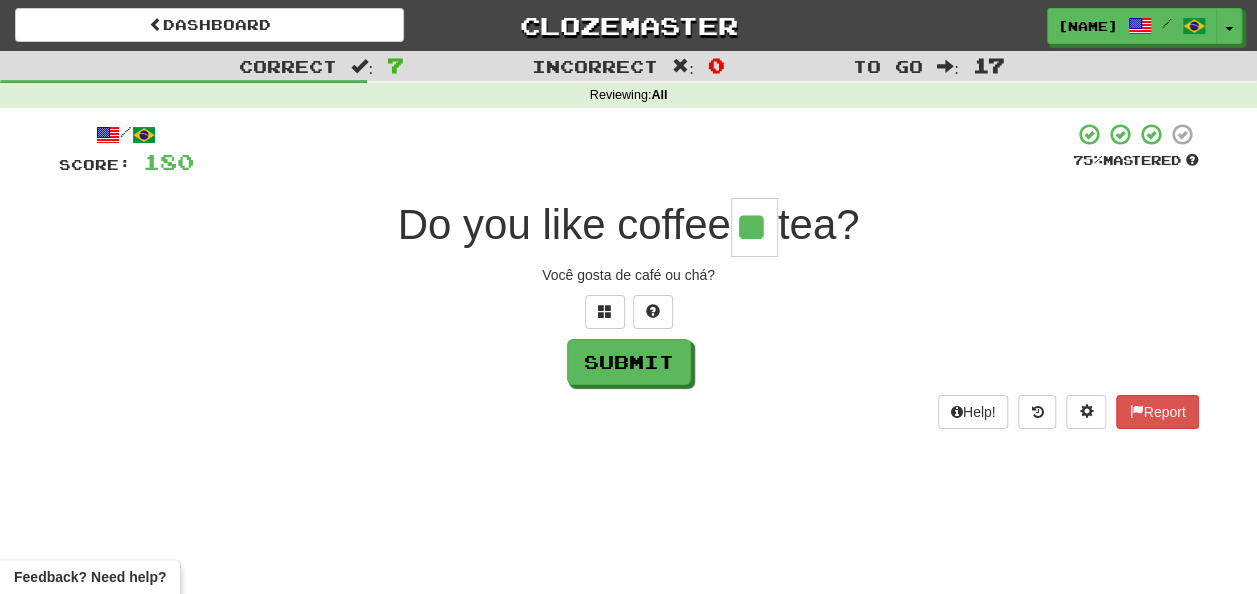 type on "**" 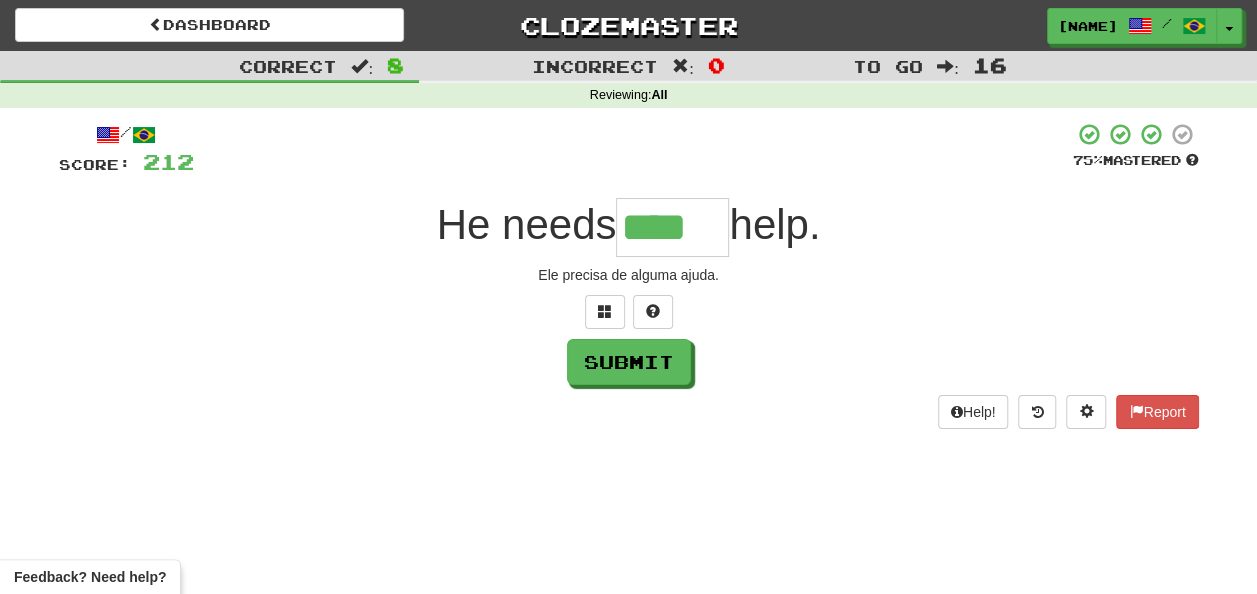 type on "****" 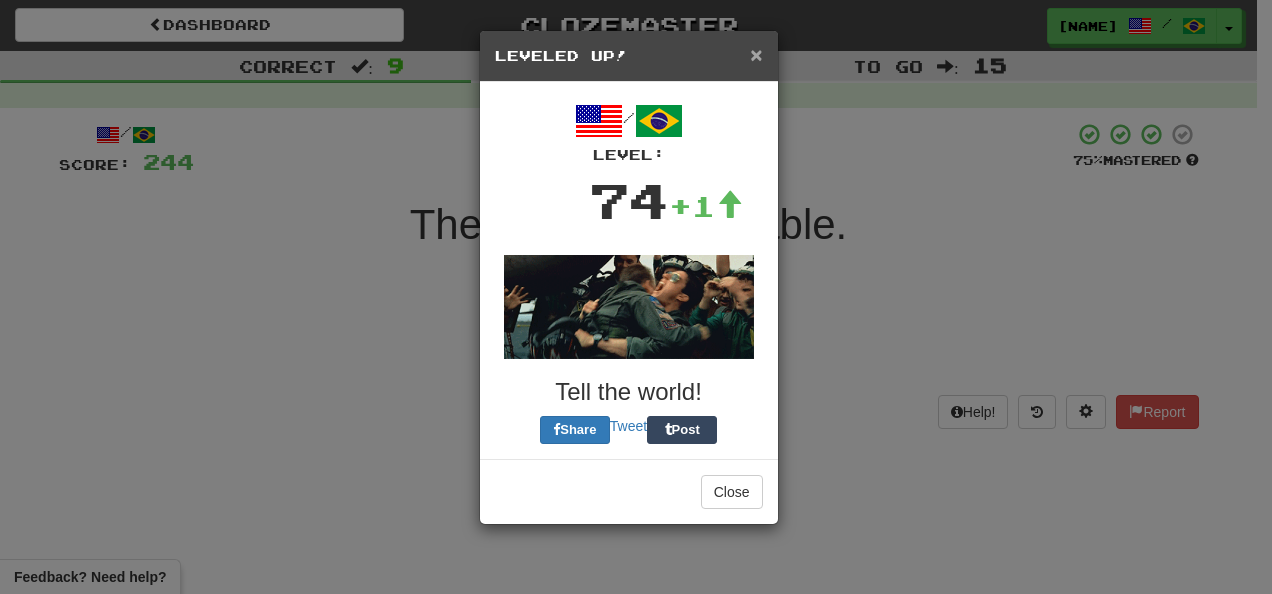 click on "×" at bounding box center [756, 54] 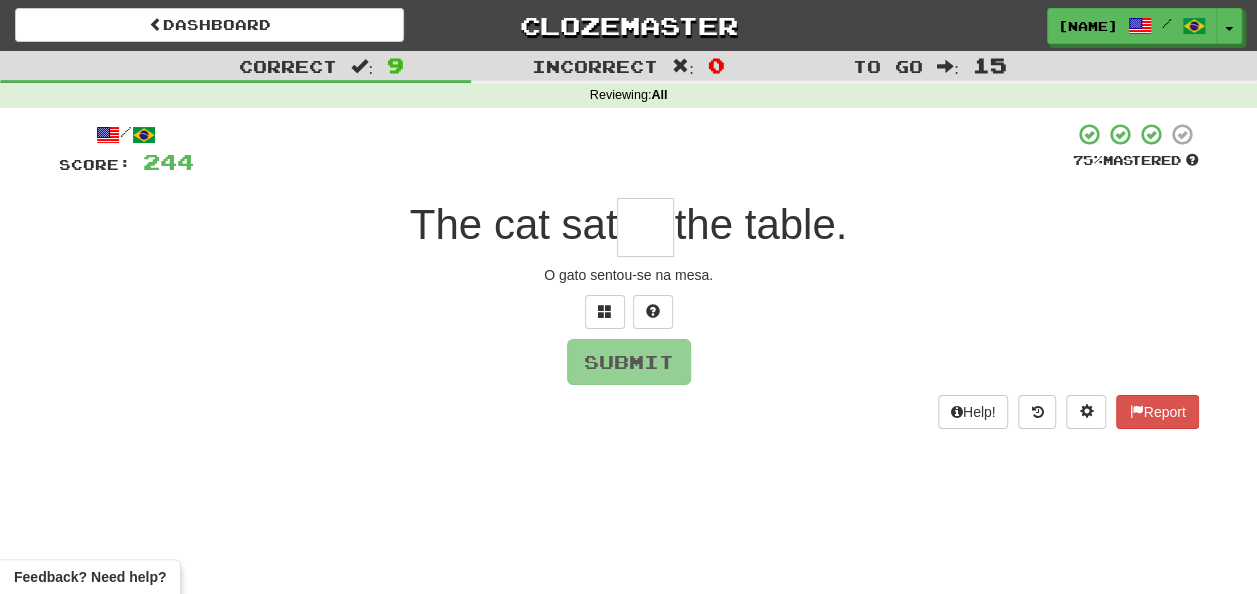 click at bounding box center [645, 227] 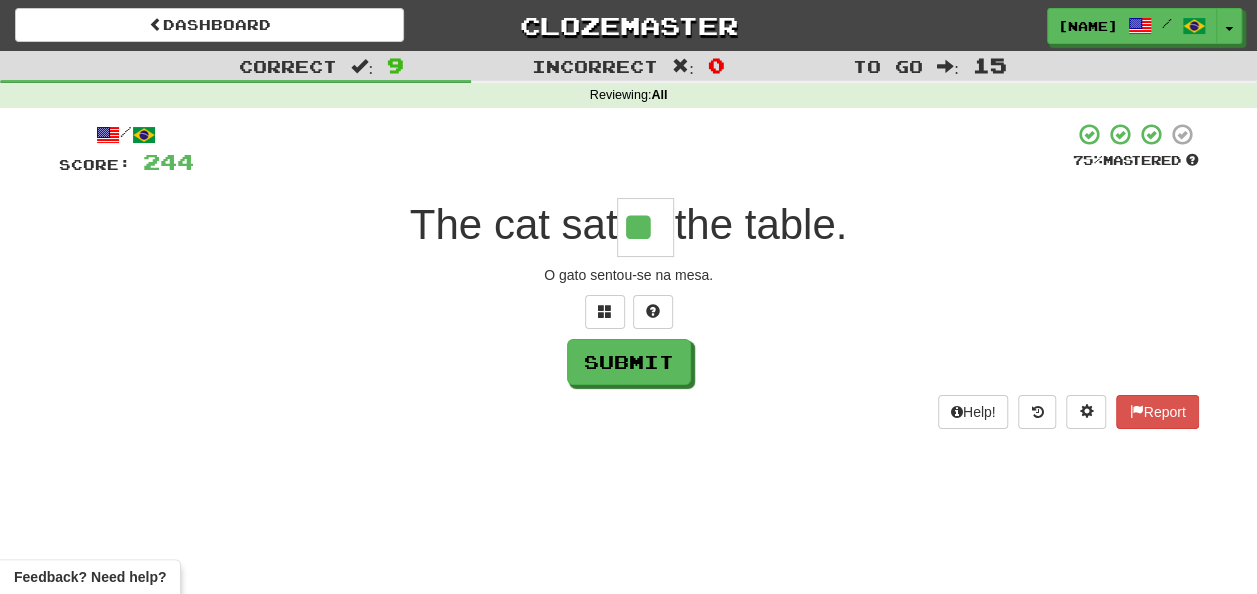 type on "**" 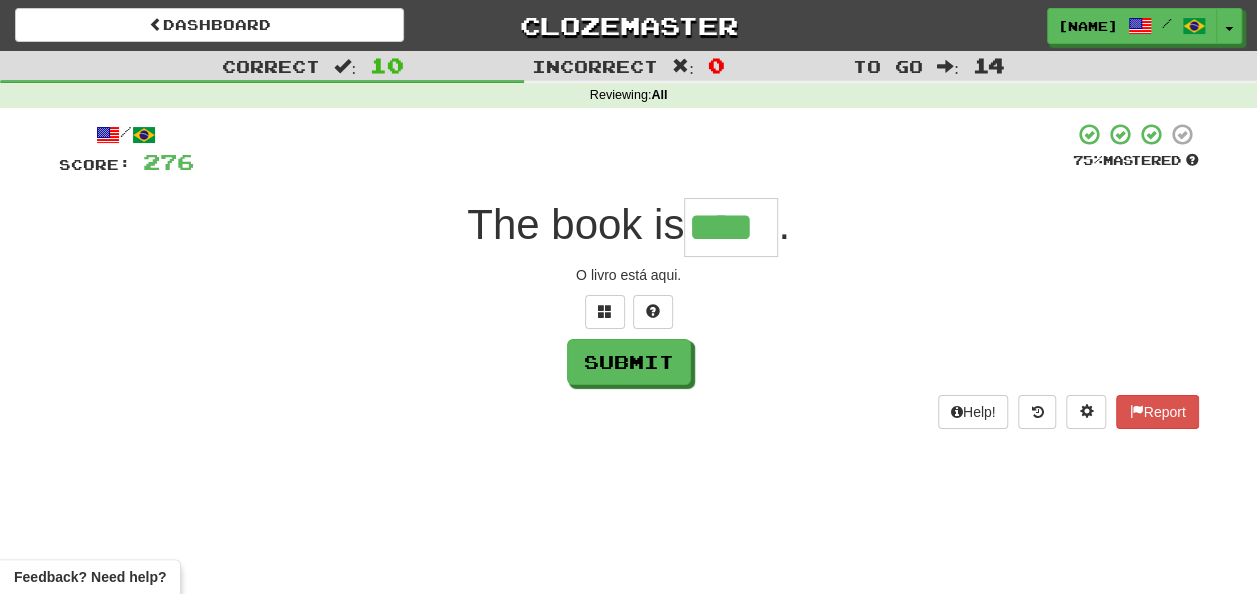 type on "****" 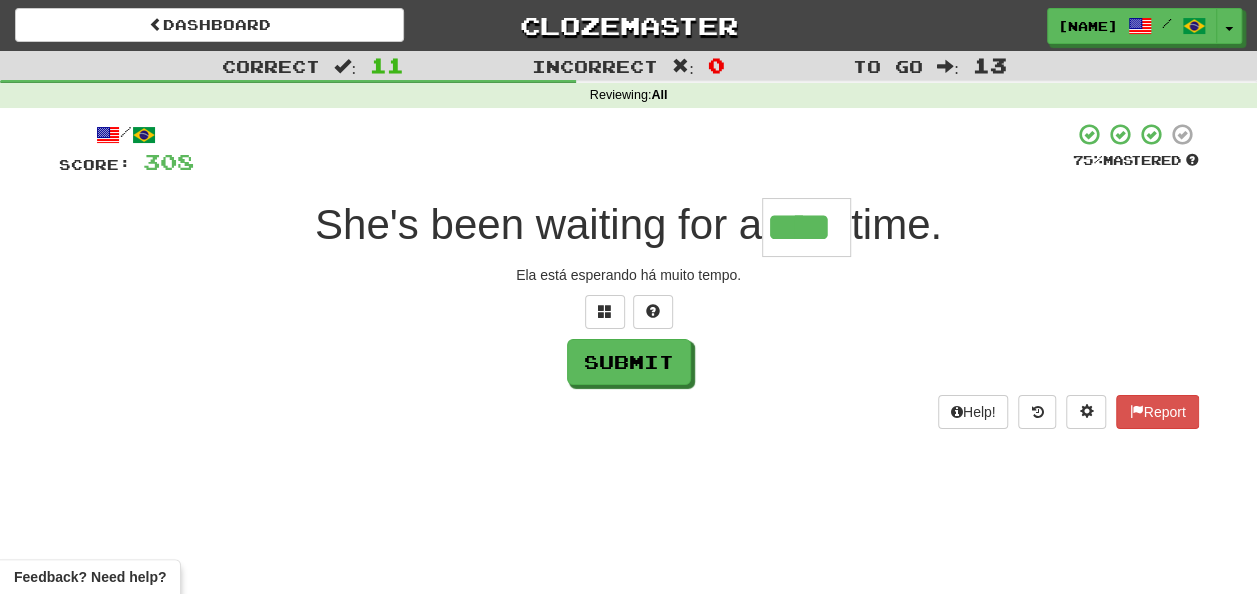 type on "****" 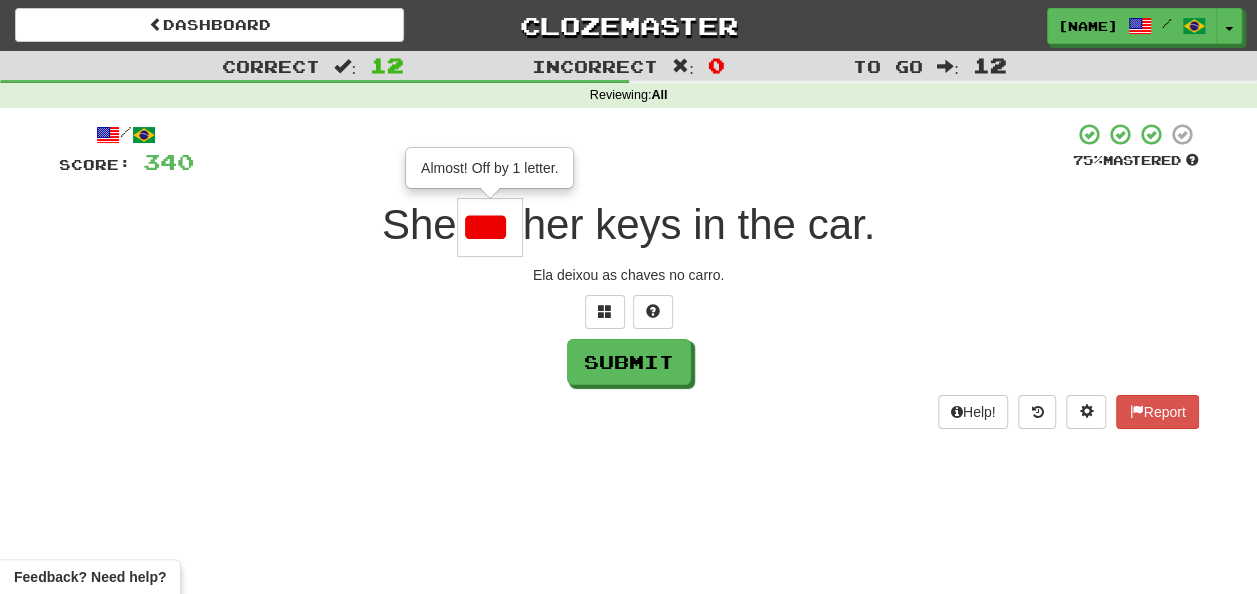 type on "****" 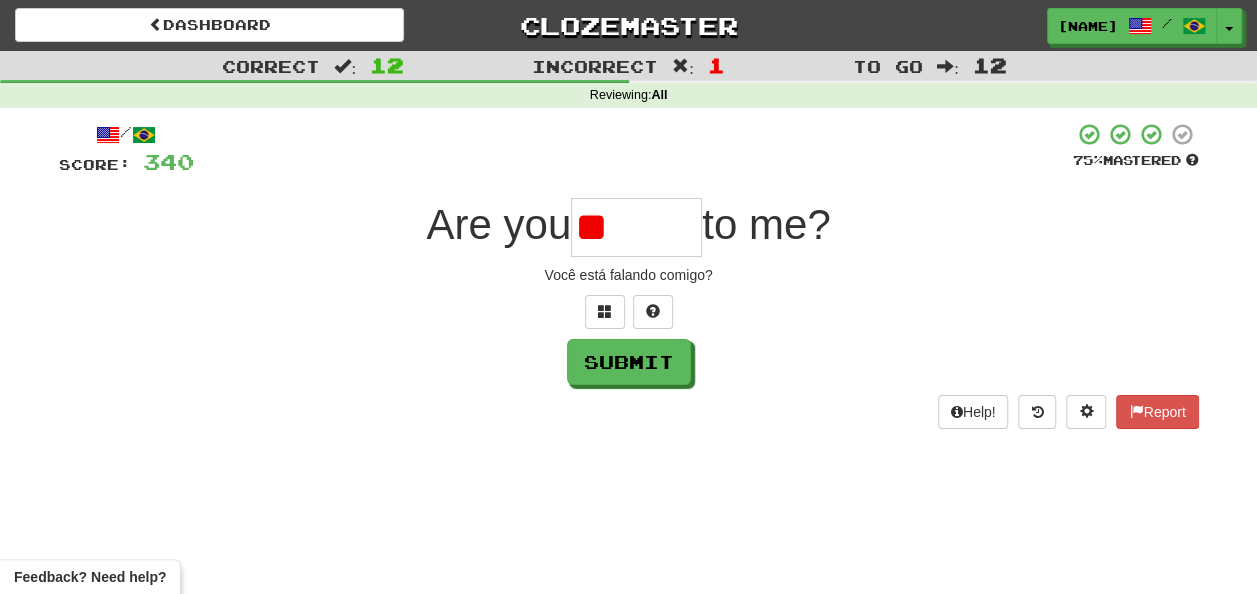 type on "*" 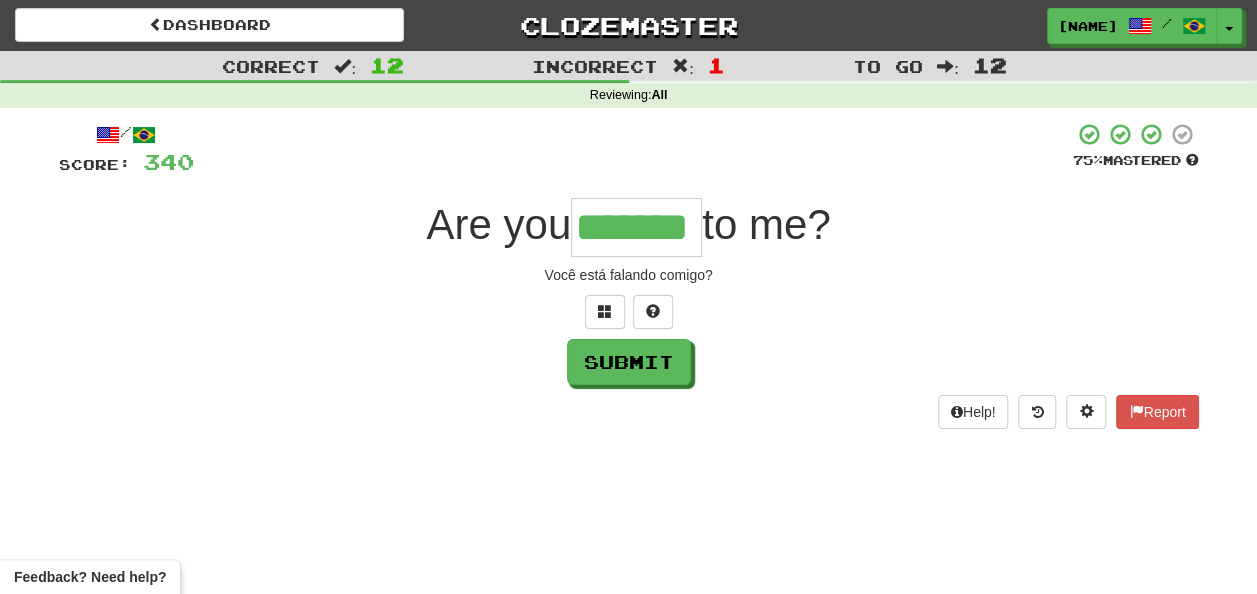 type on "*******" 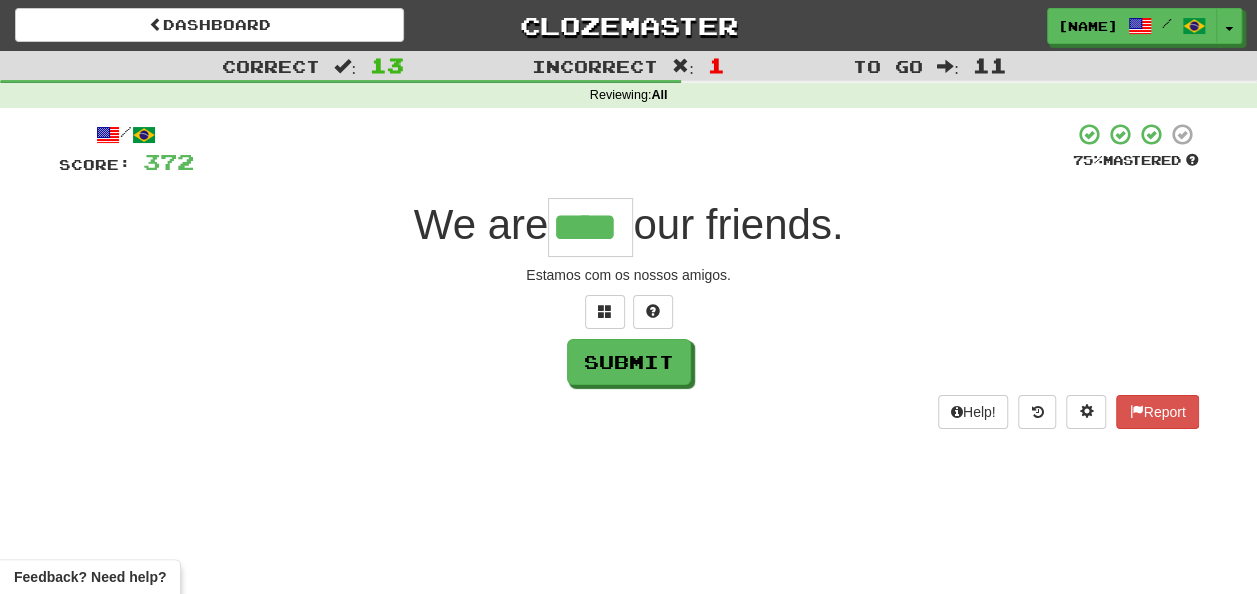 type on "****" 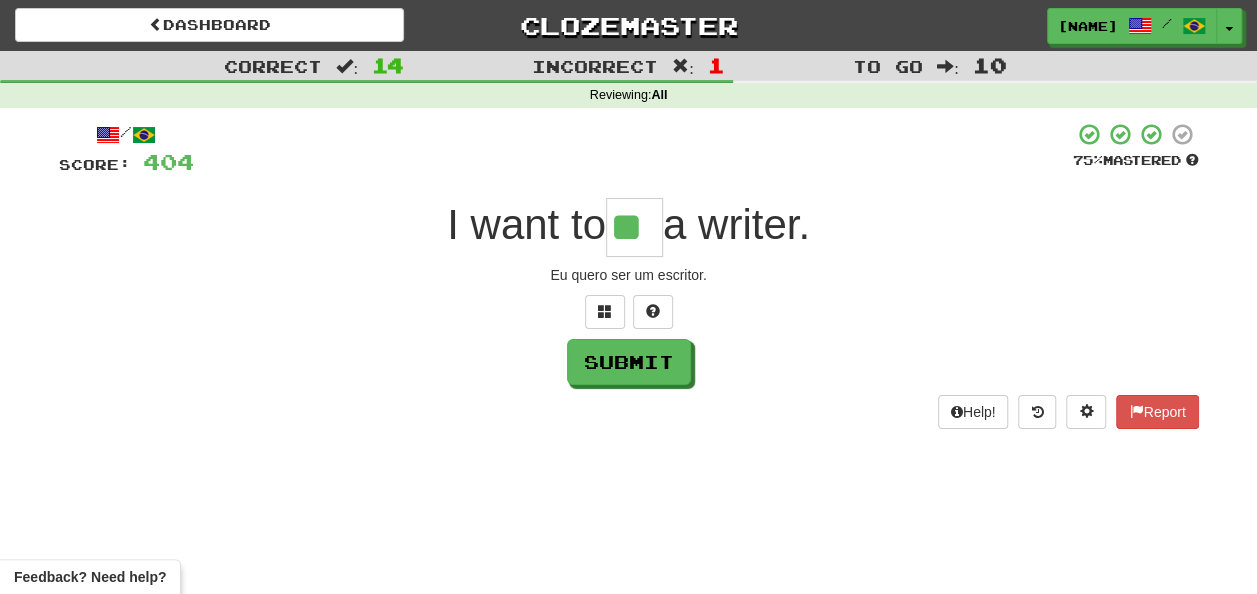type on "**" 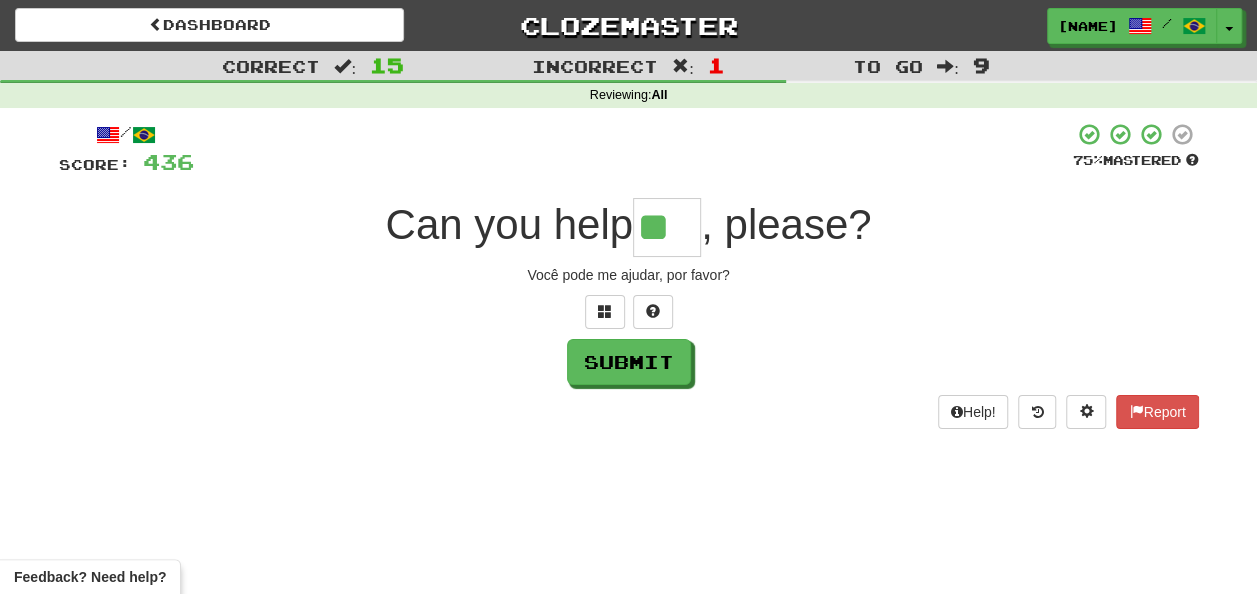 type on "**" 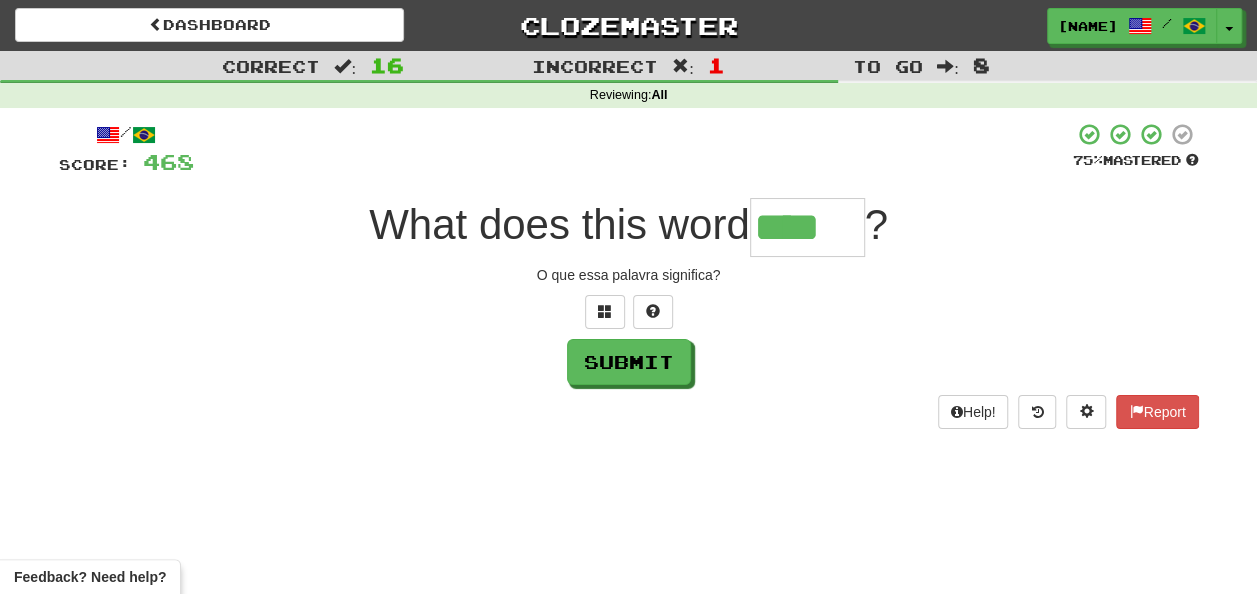 type on "****" 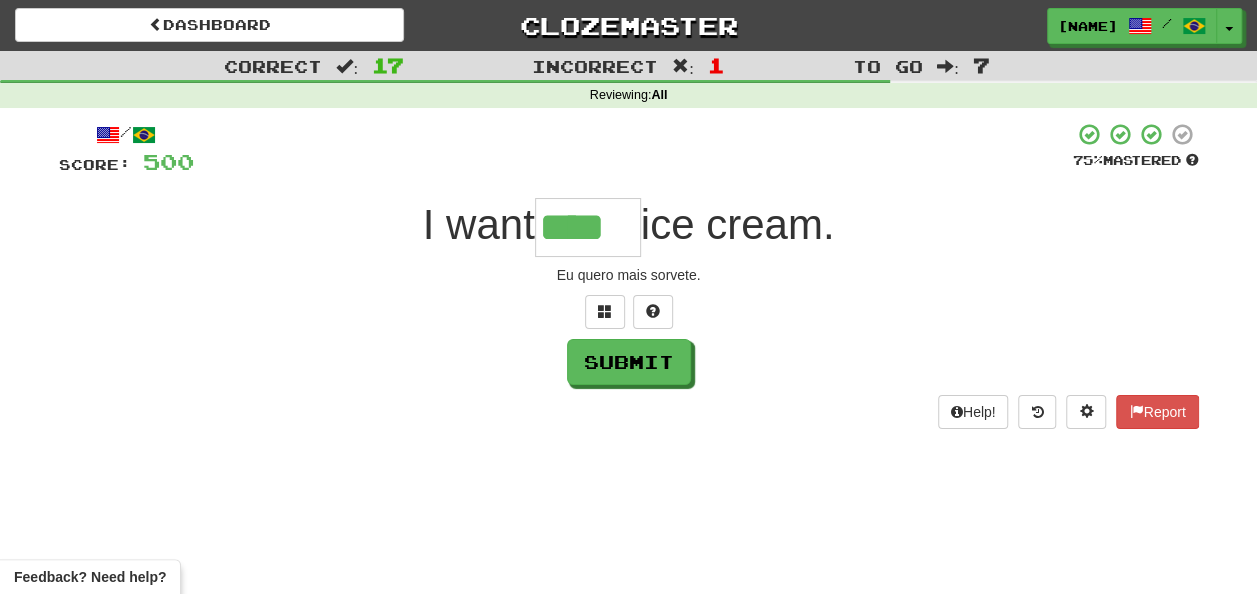 type on "****" 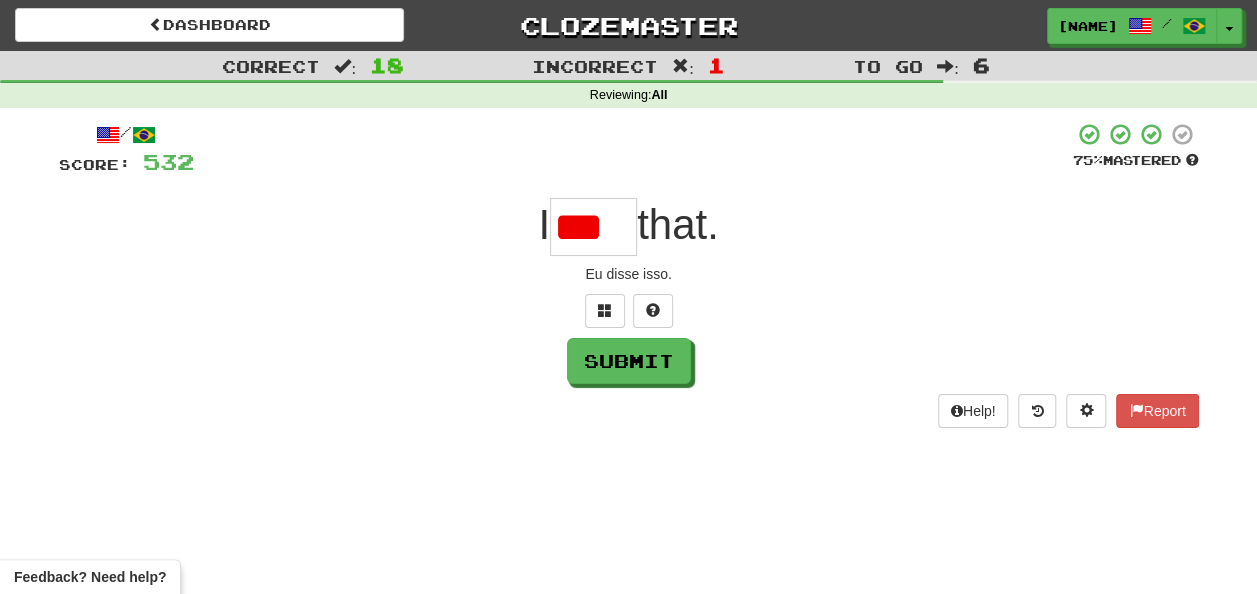 scroll, scrollTop: 0, scrollLeft: 0, axis: both 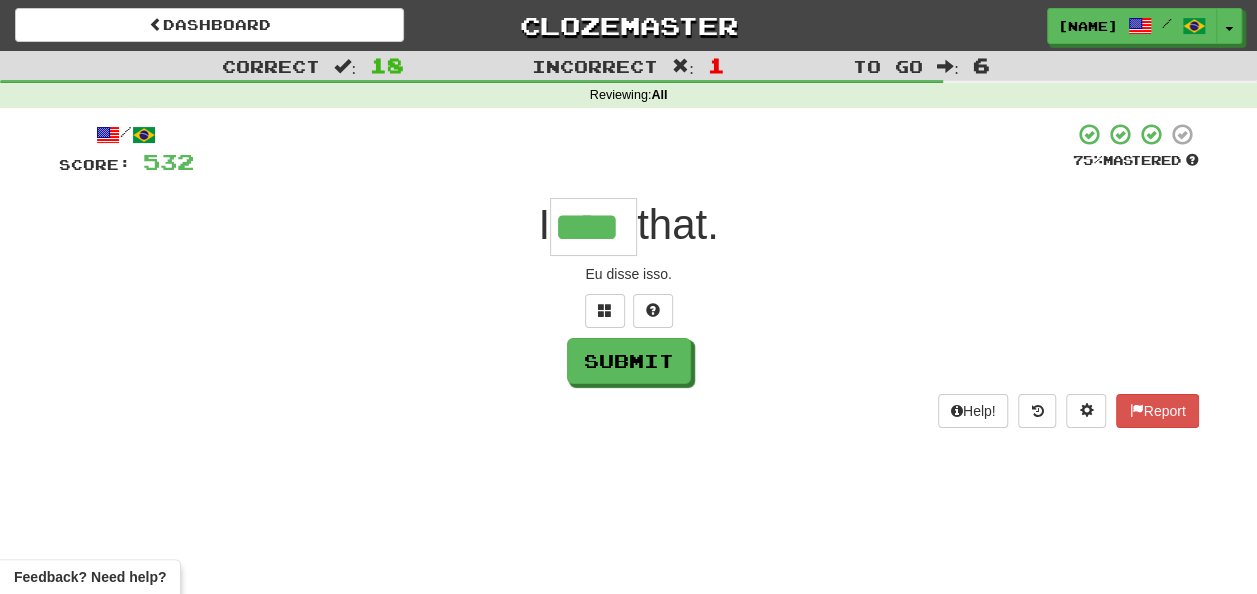 type on "****" 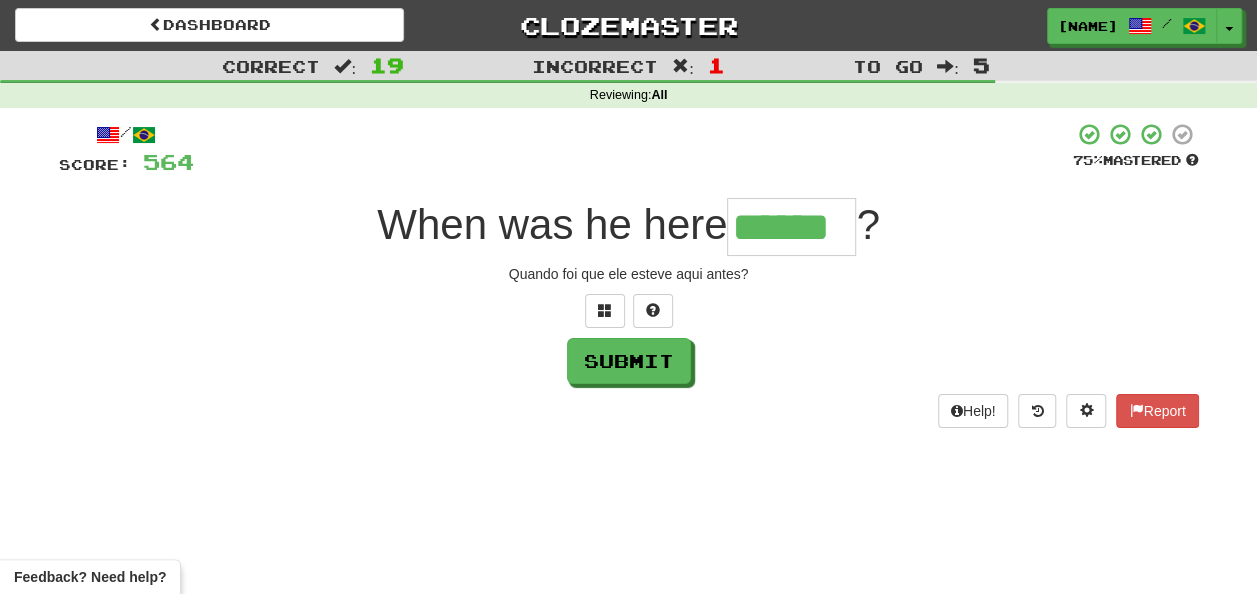 type on "******" 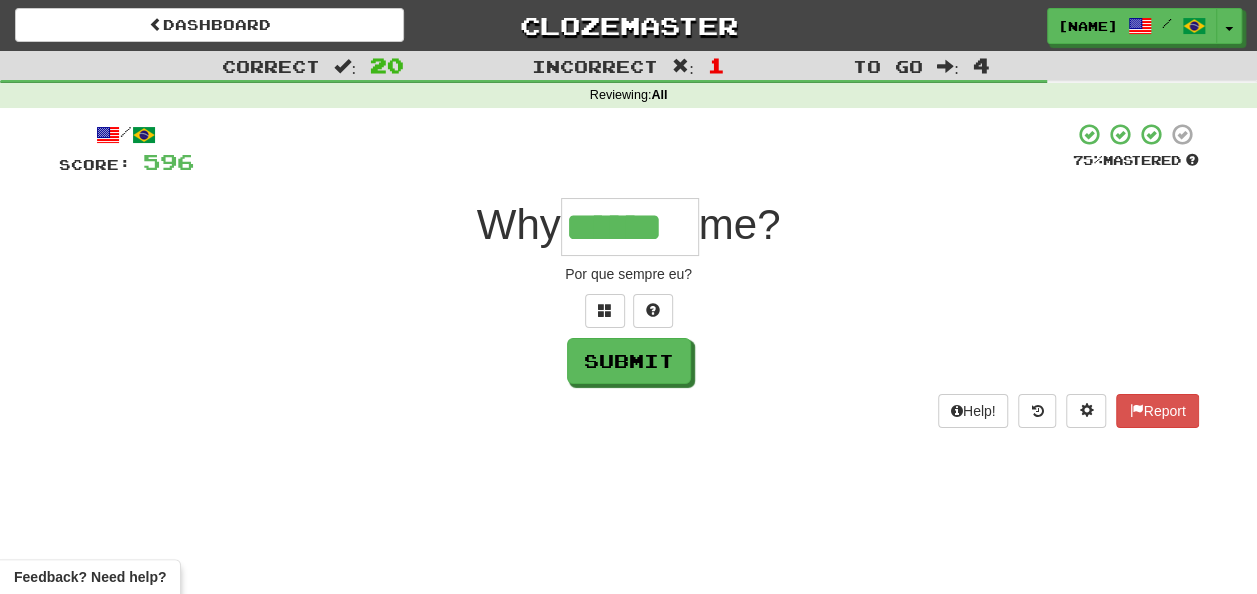 type on "******" 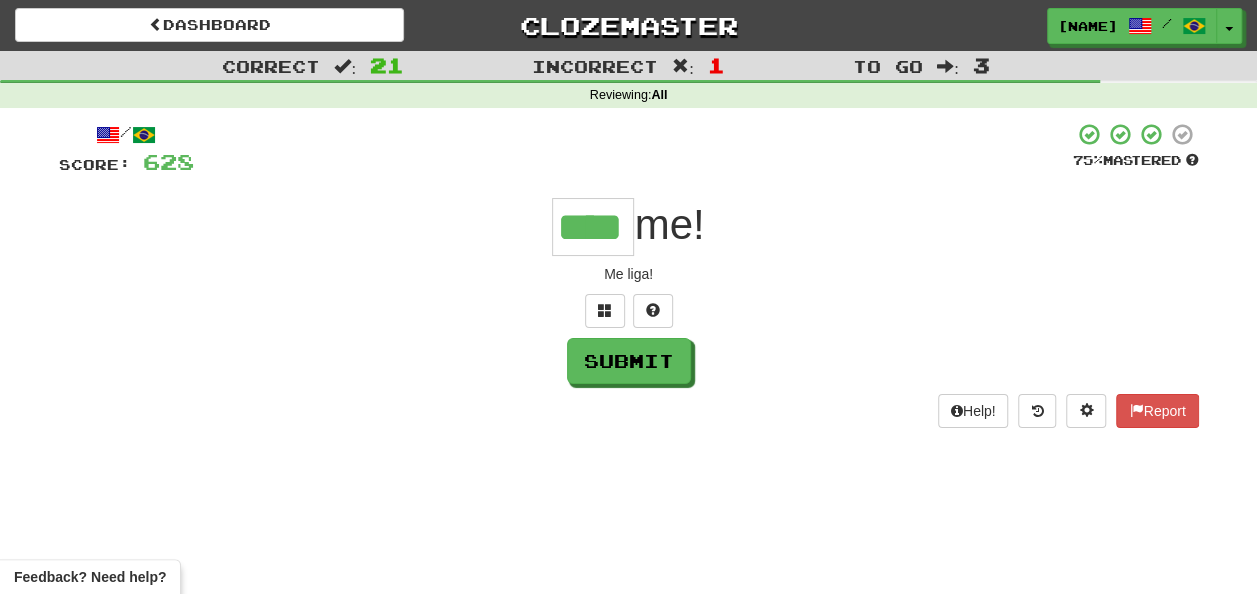 type on "****" 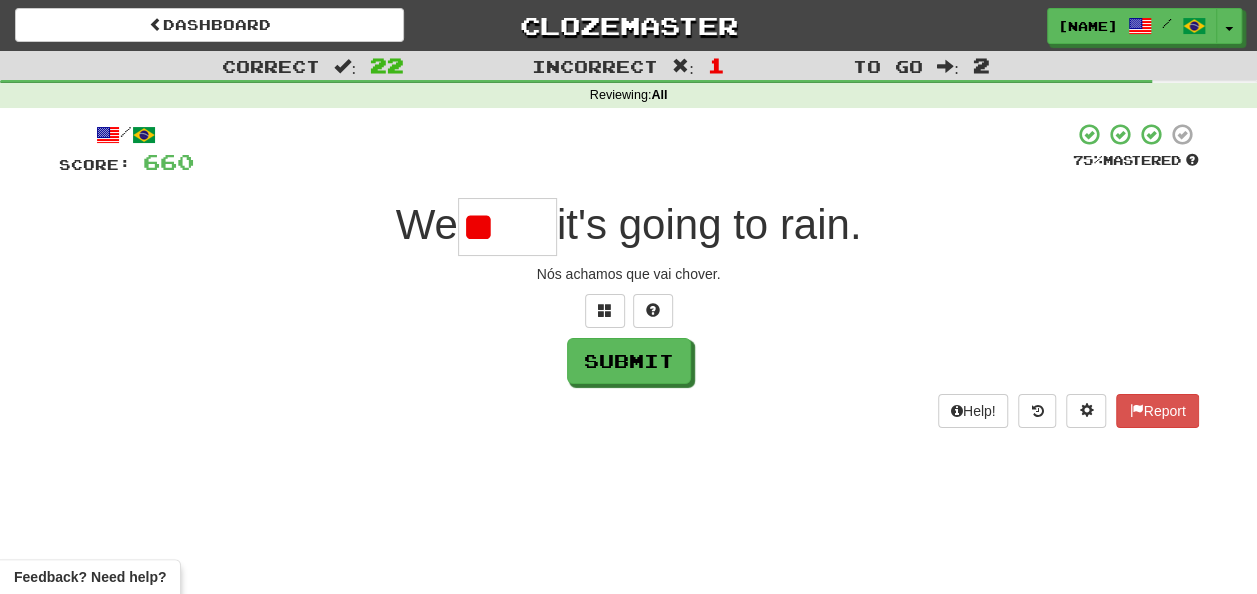 type on "*" 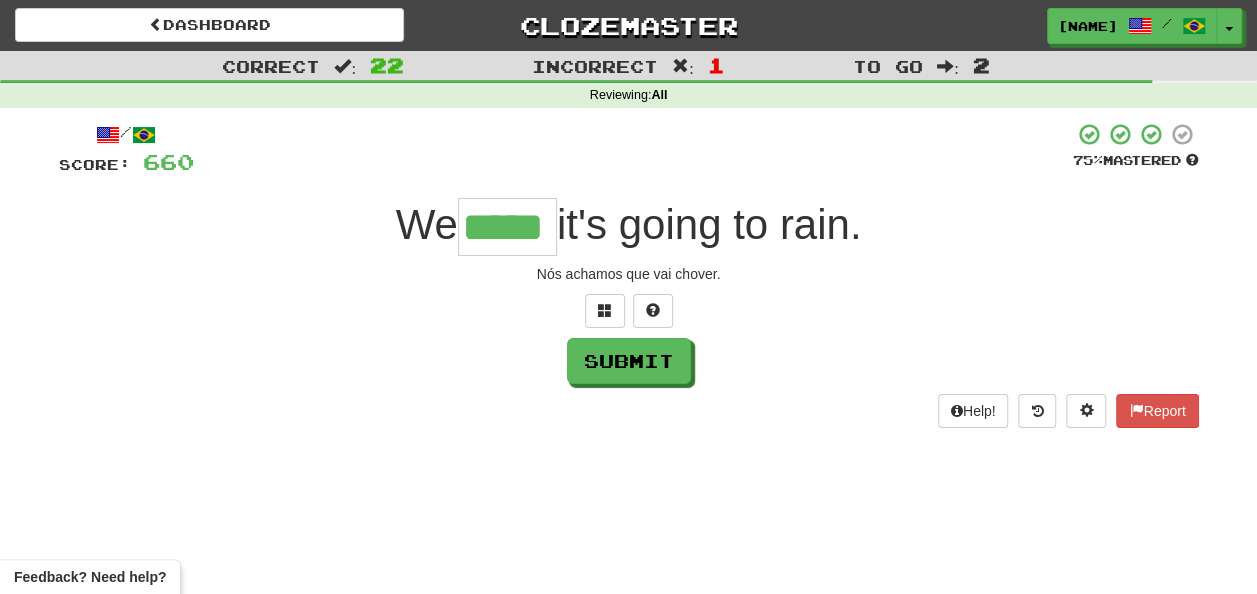 type on "*****" 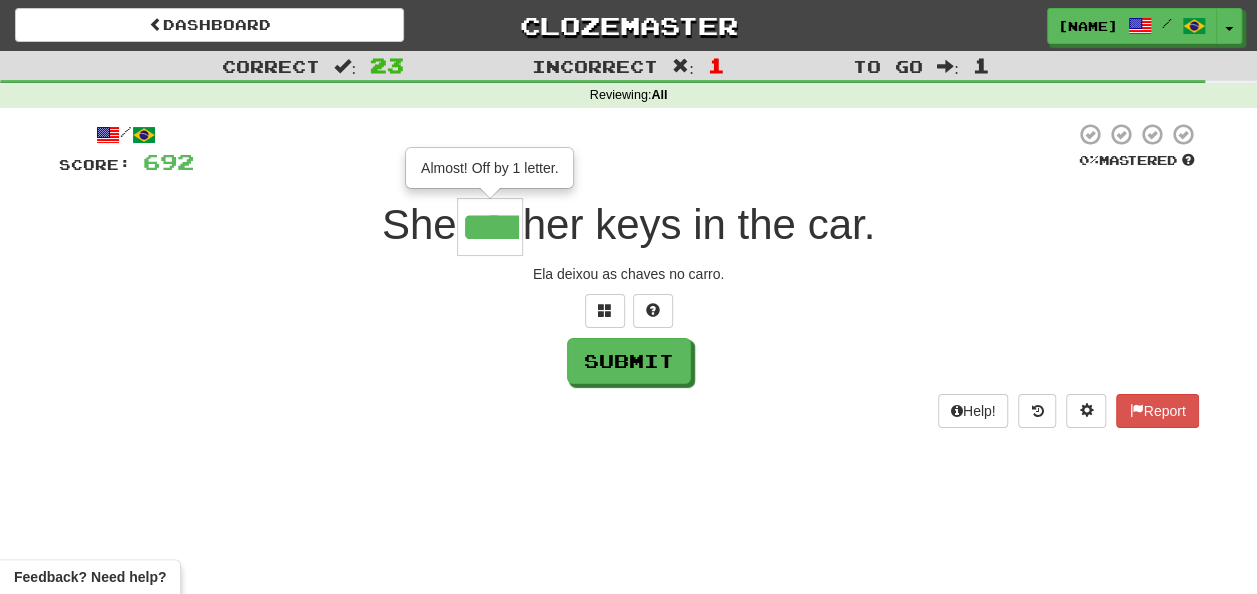 type on "****" 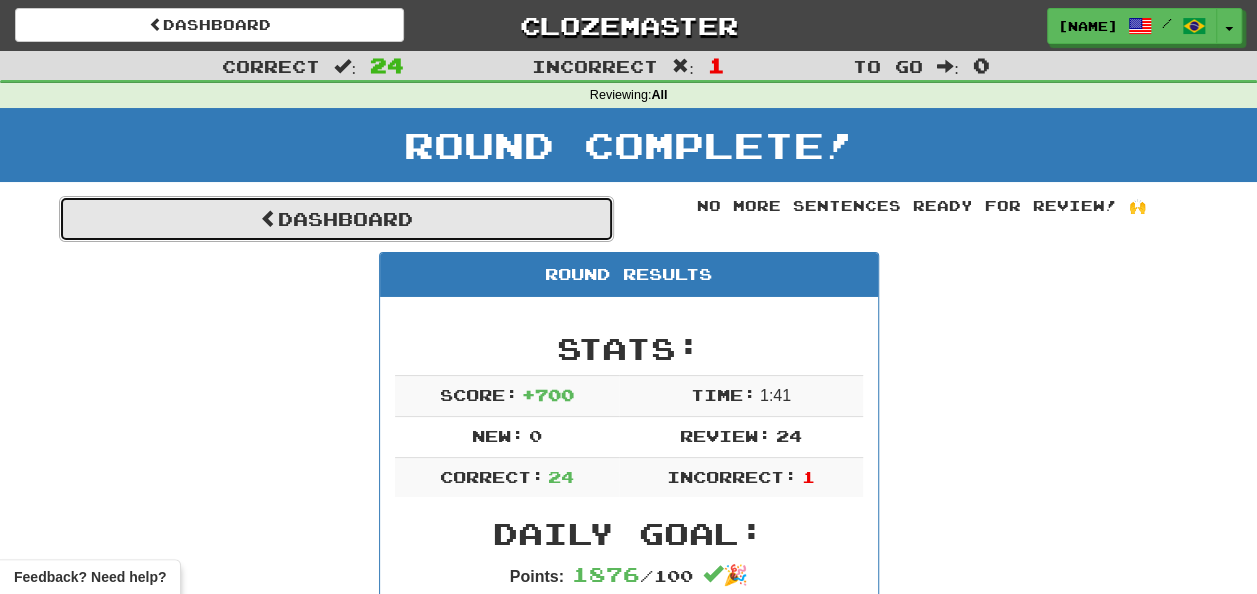 click on "Dashboard" at bounding box center [336, 219] 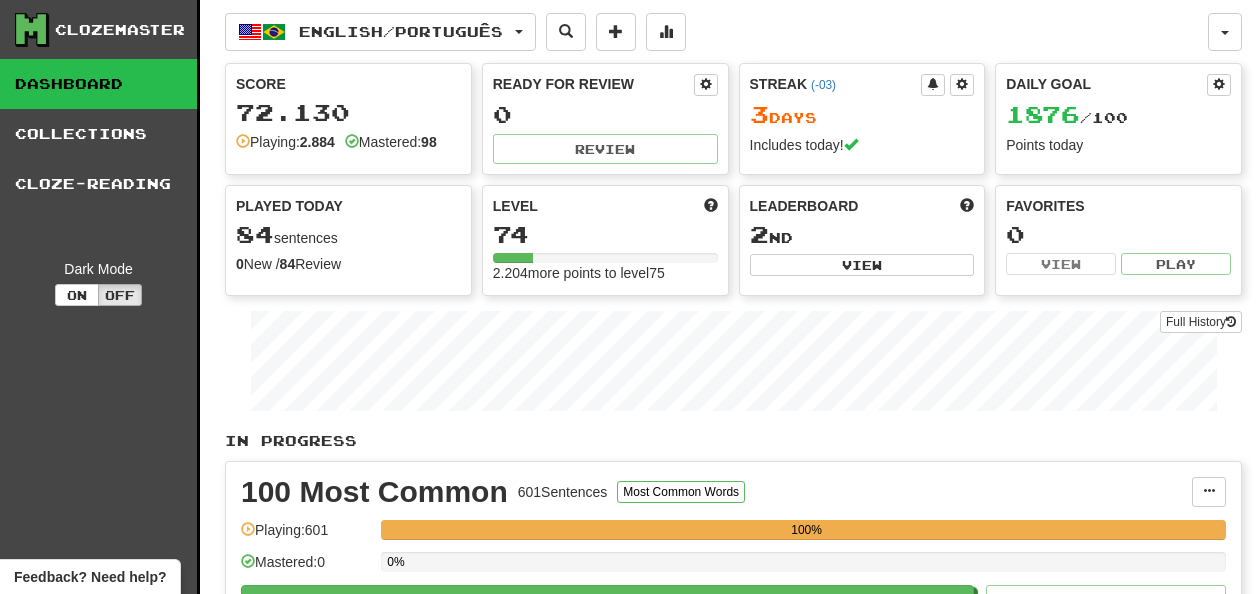 scroll, scrollTop: 0, scrollLeft: 0, axis: both 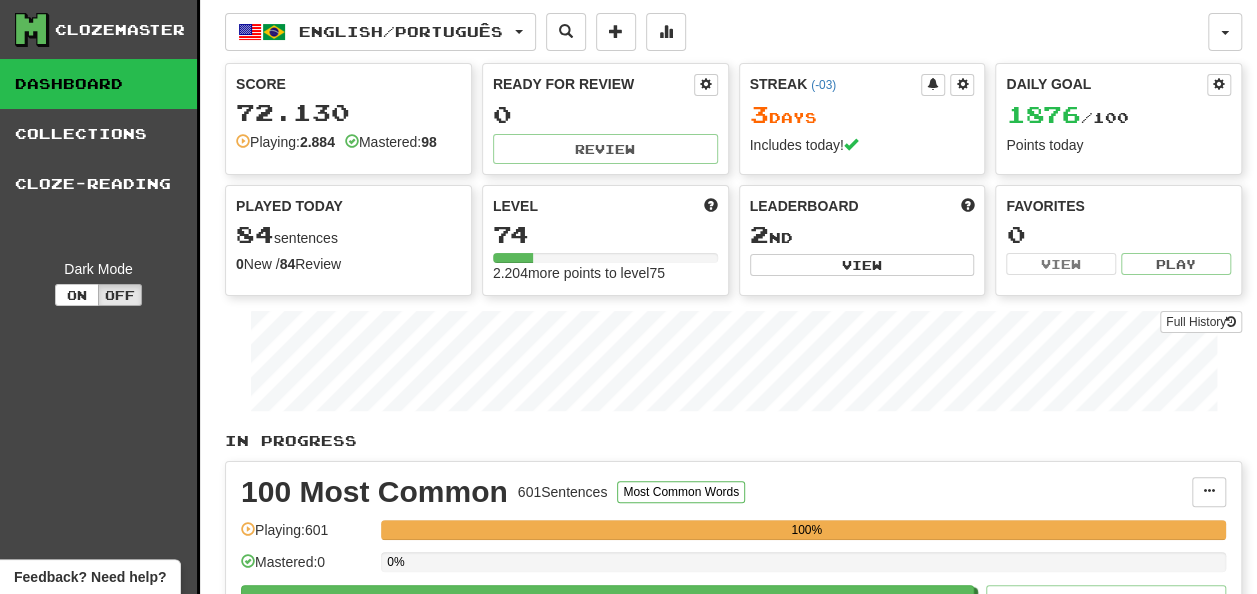 click on "In Progress" at bounding box center (733, 441) 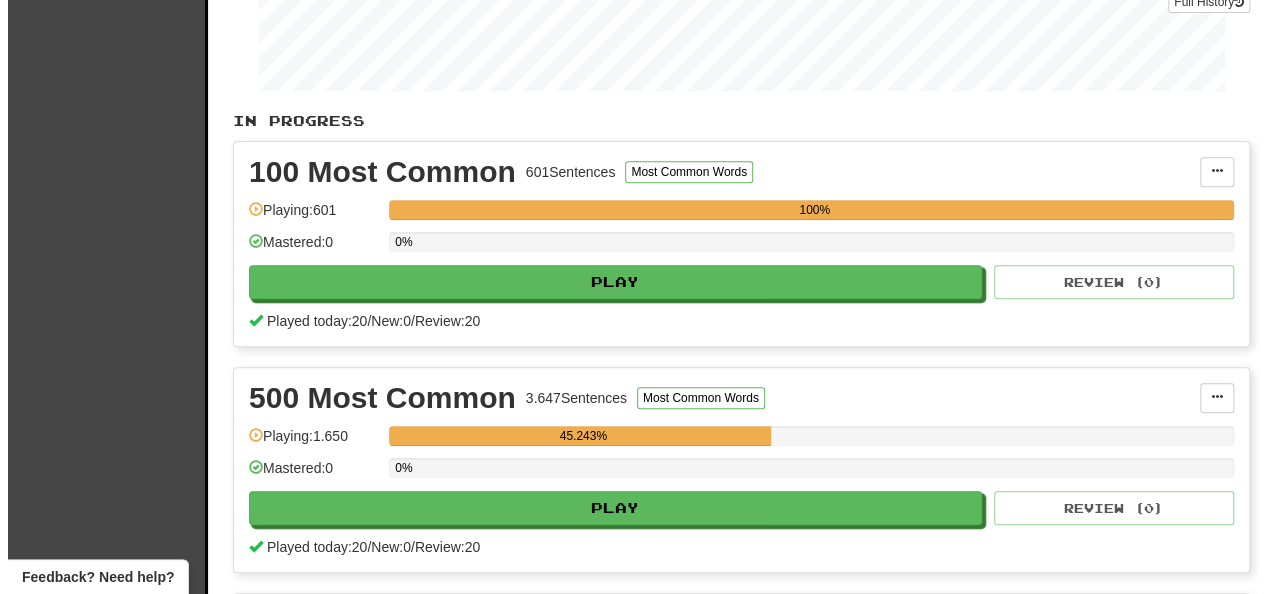 scroll, scrollTop: 360, scrollLeft: 0, axis: vertical 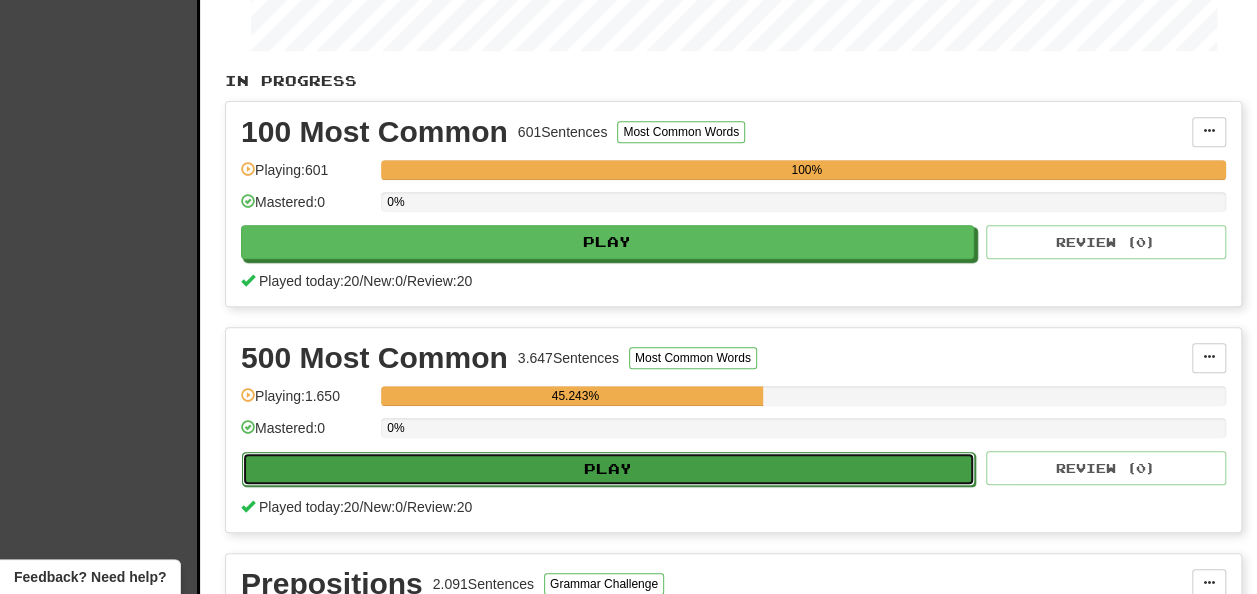 click on "Play" at bounding box center (608, 469) 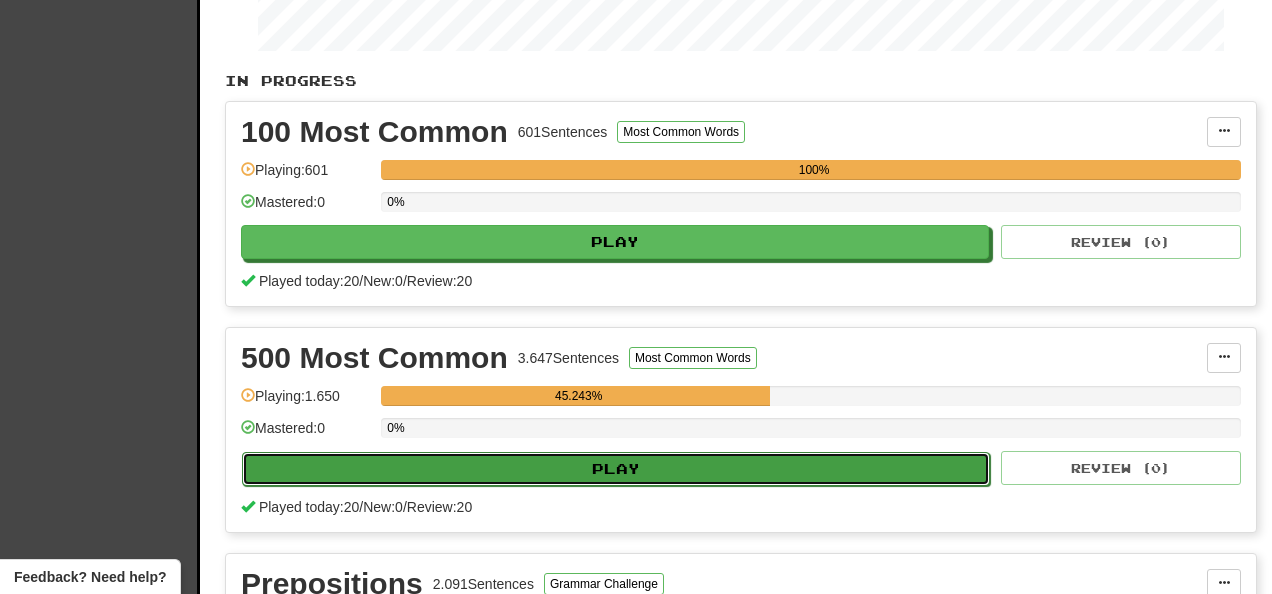 select on "**" 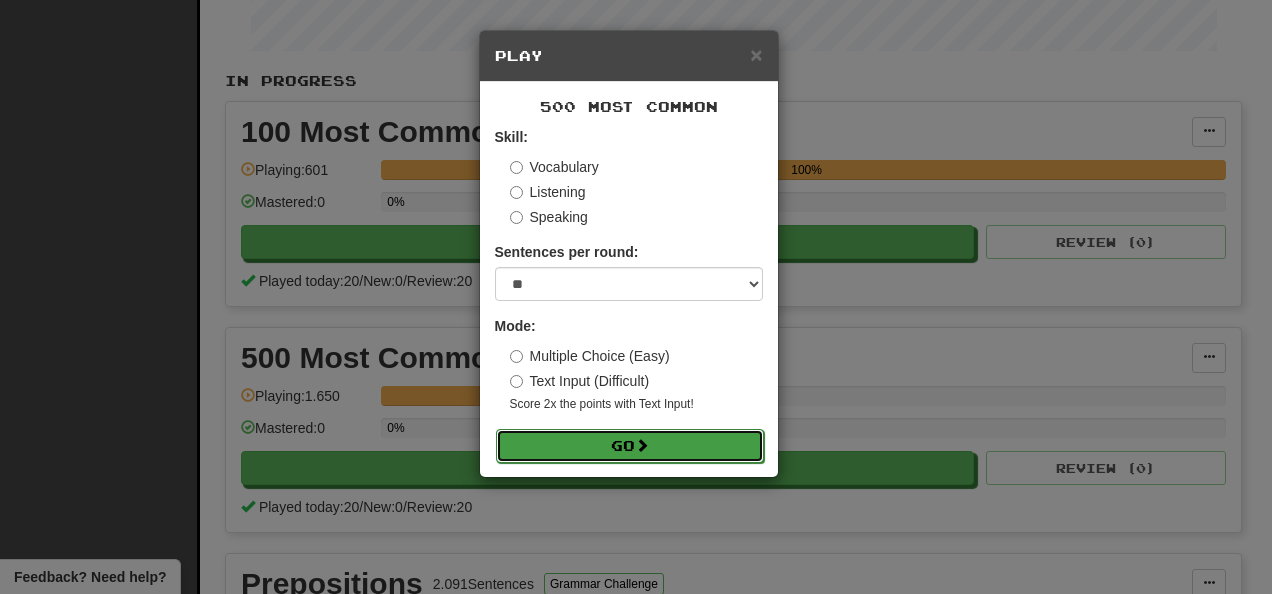 click on "Go" at bounding box center (630, 446) 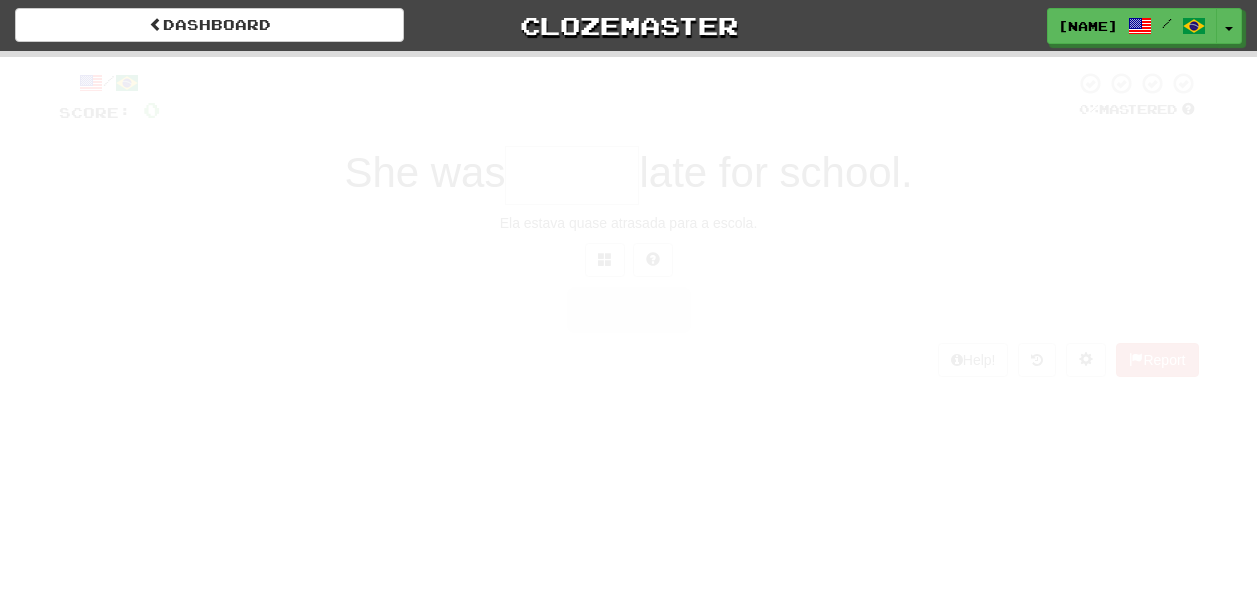 scroll, scrollTop: 0, scrollLeft: 0, axis: both 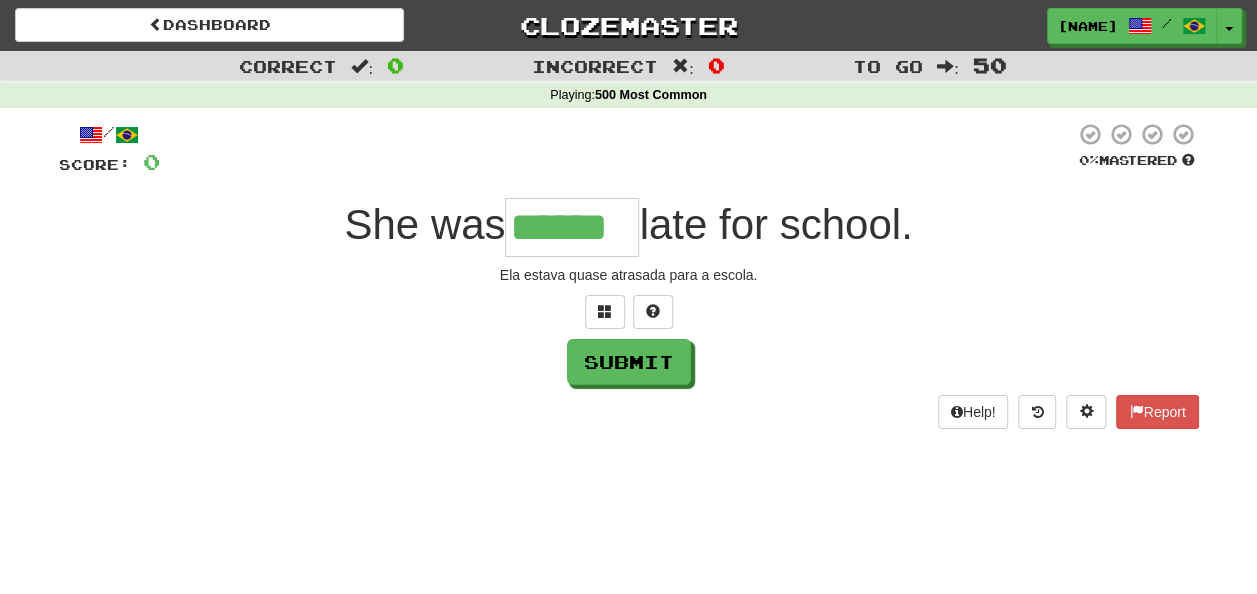 type on "******" 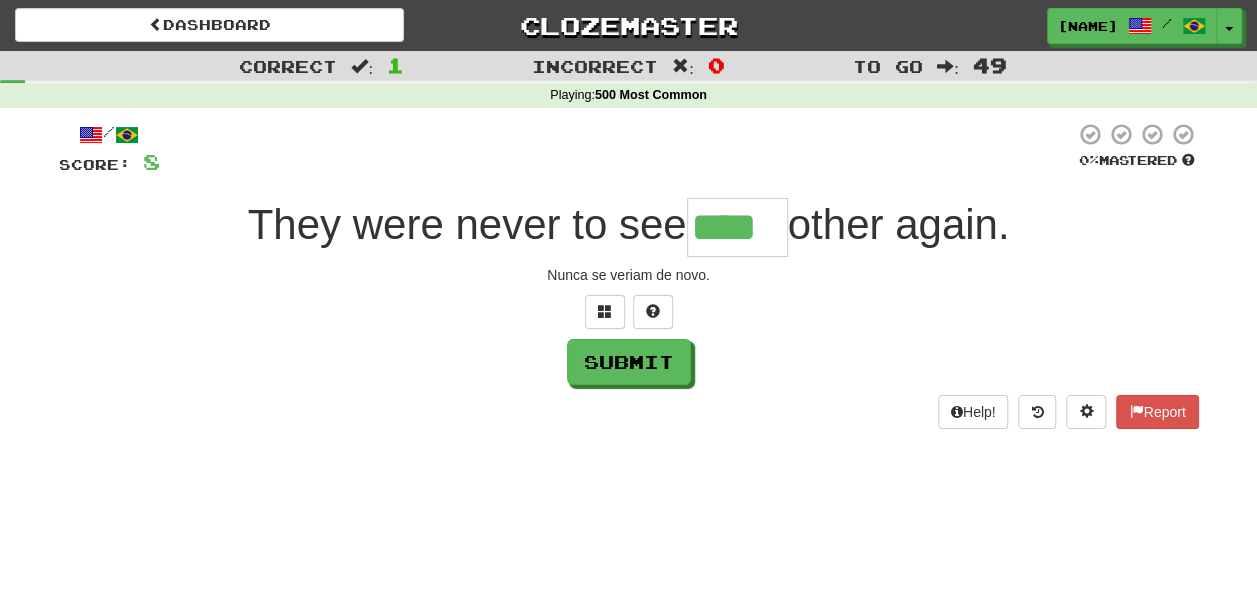 type on "****" 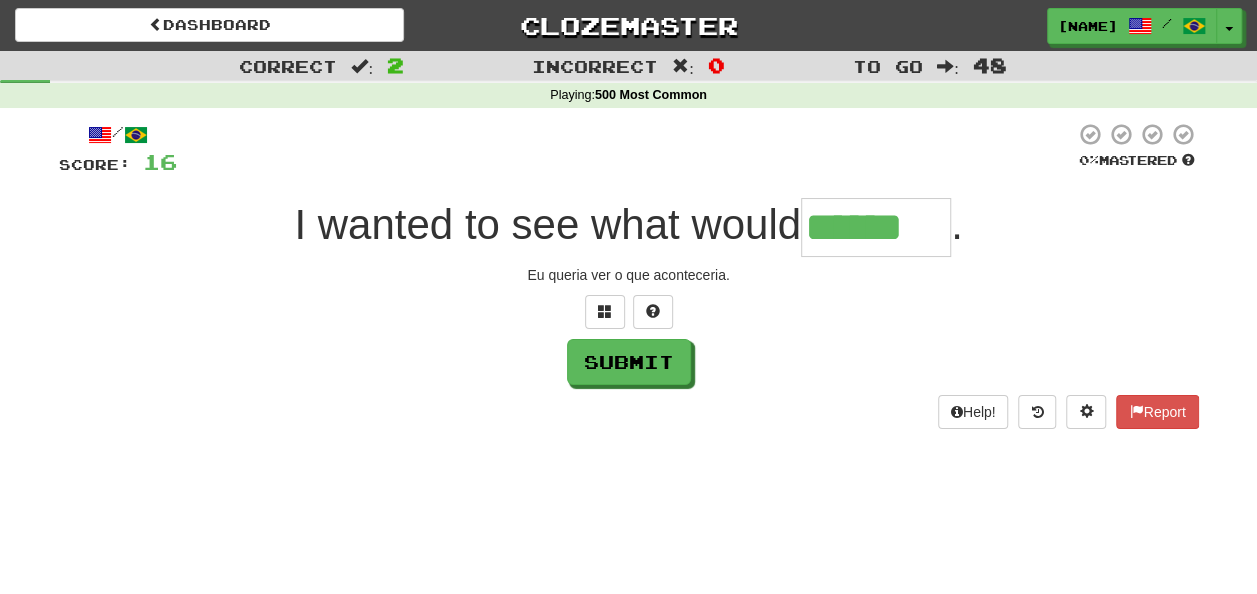 type on "******" 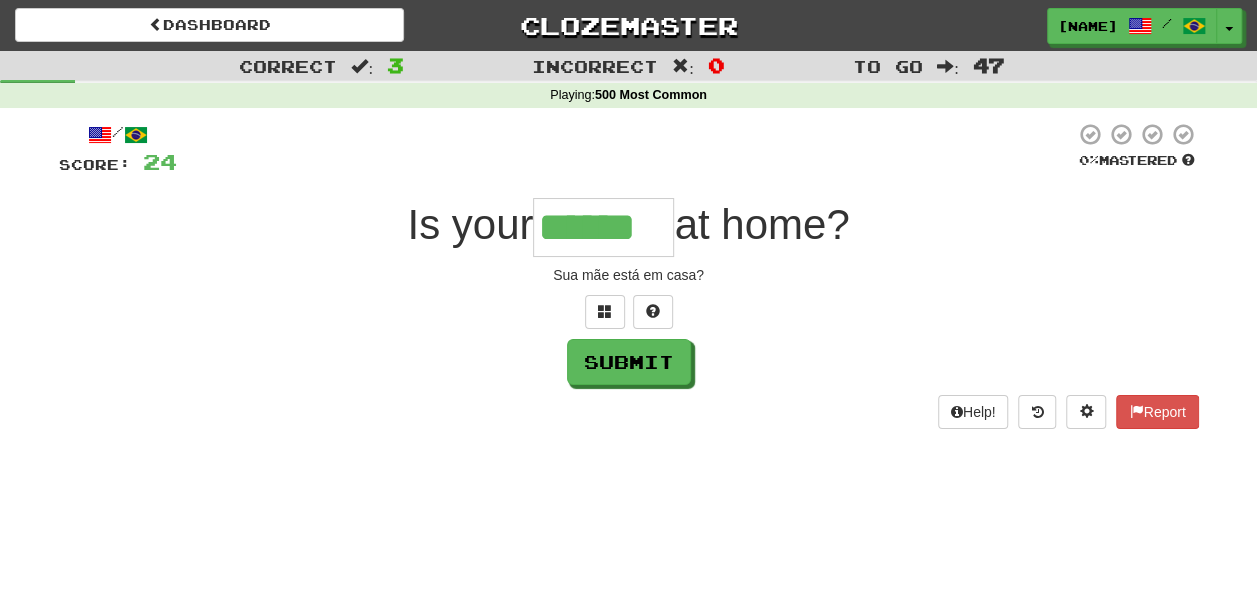 type on "******" 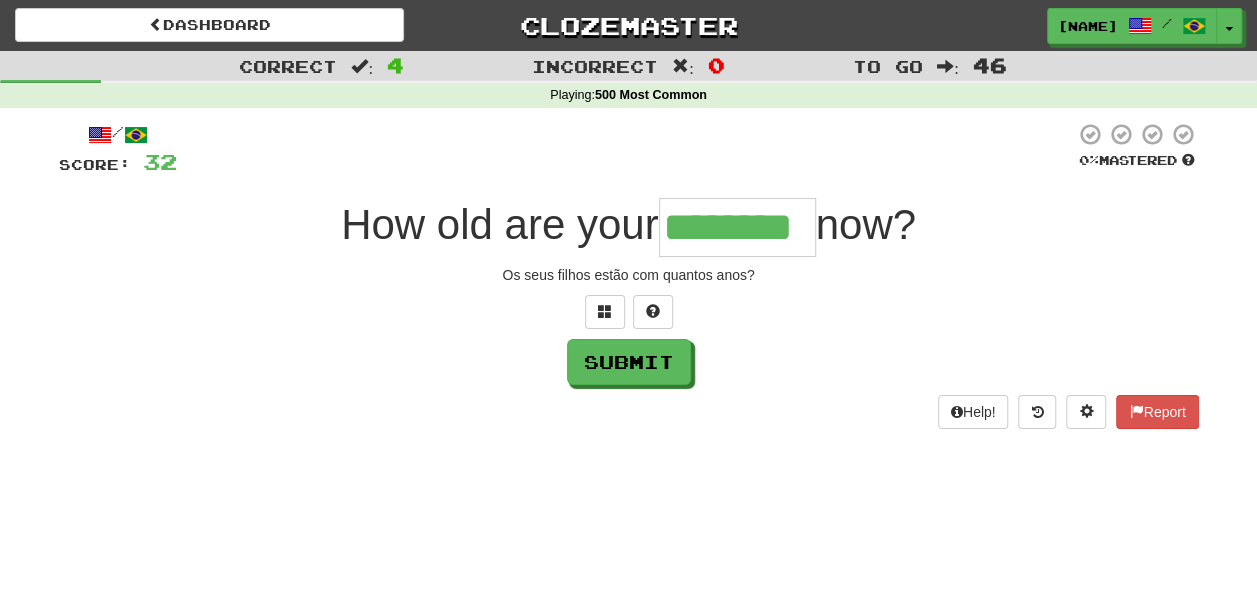 type on "********" 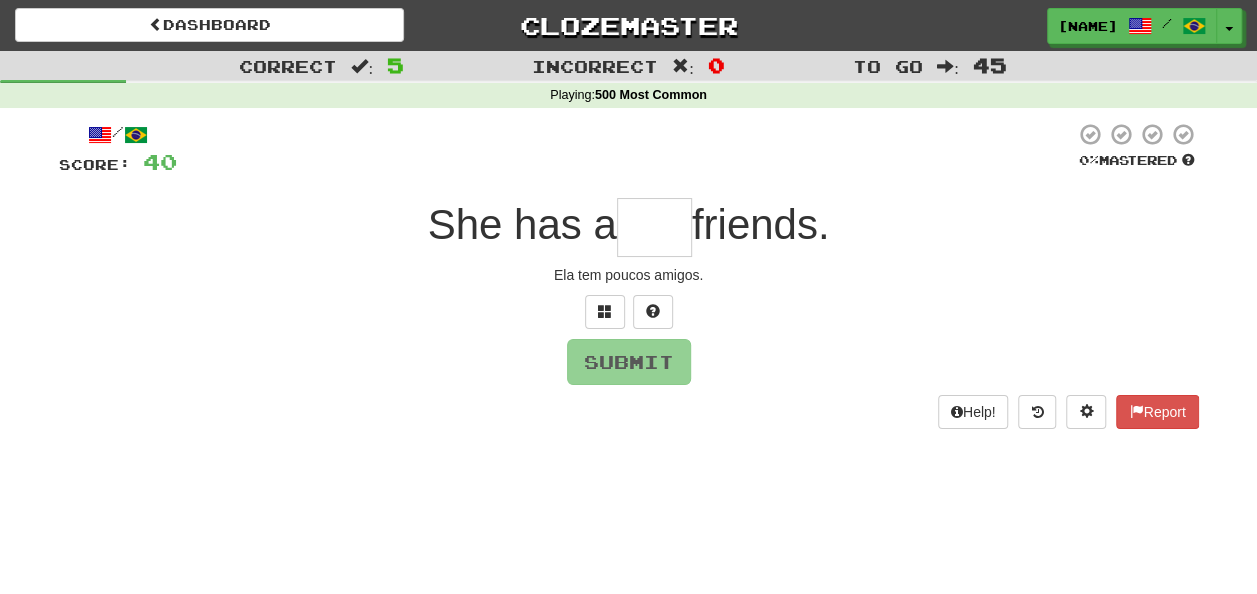 type on "*" 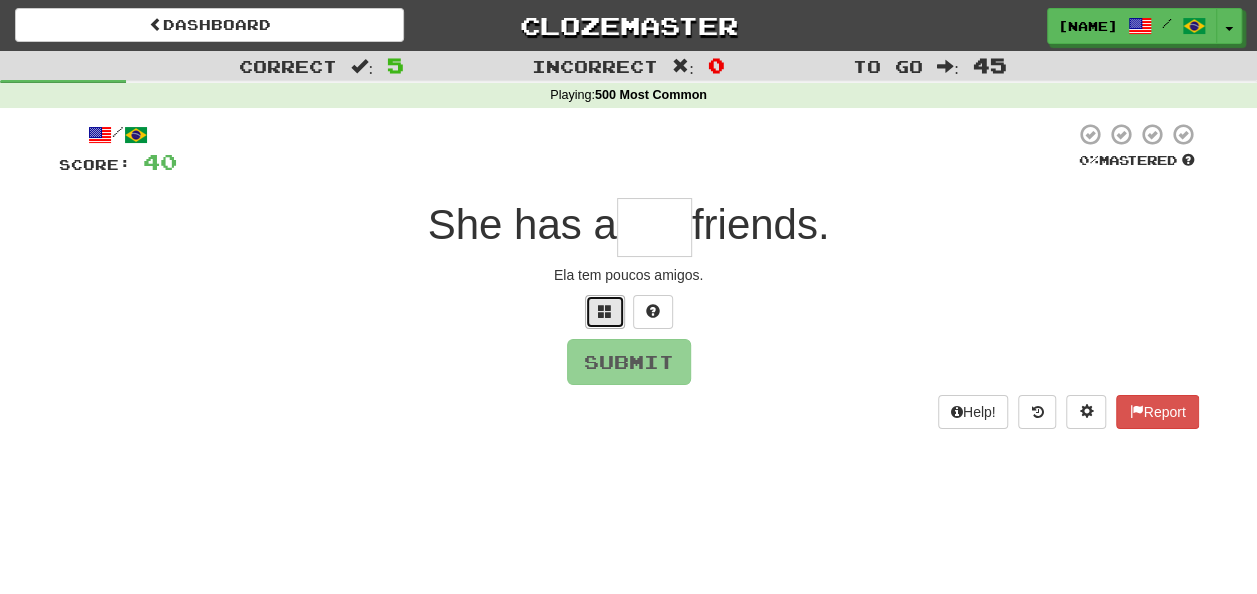 click at bounding box center (605, 311) 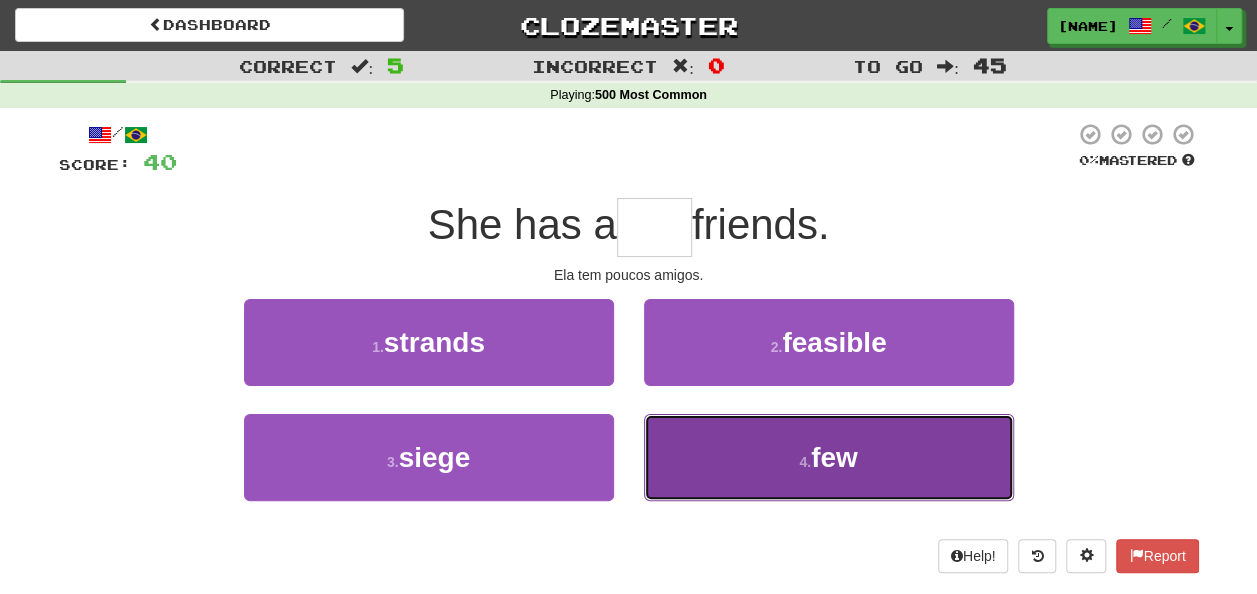 click on "4 .  few" at bounding box center (829, 457) 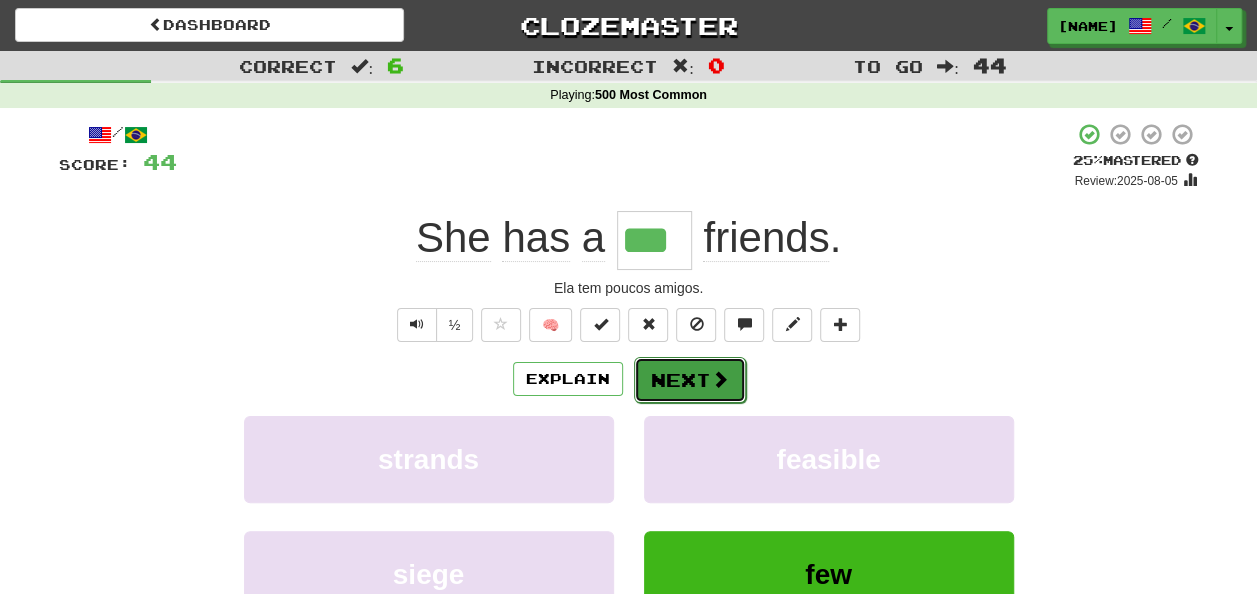 click at bounding box center [720, 379] 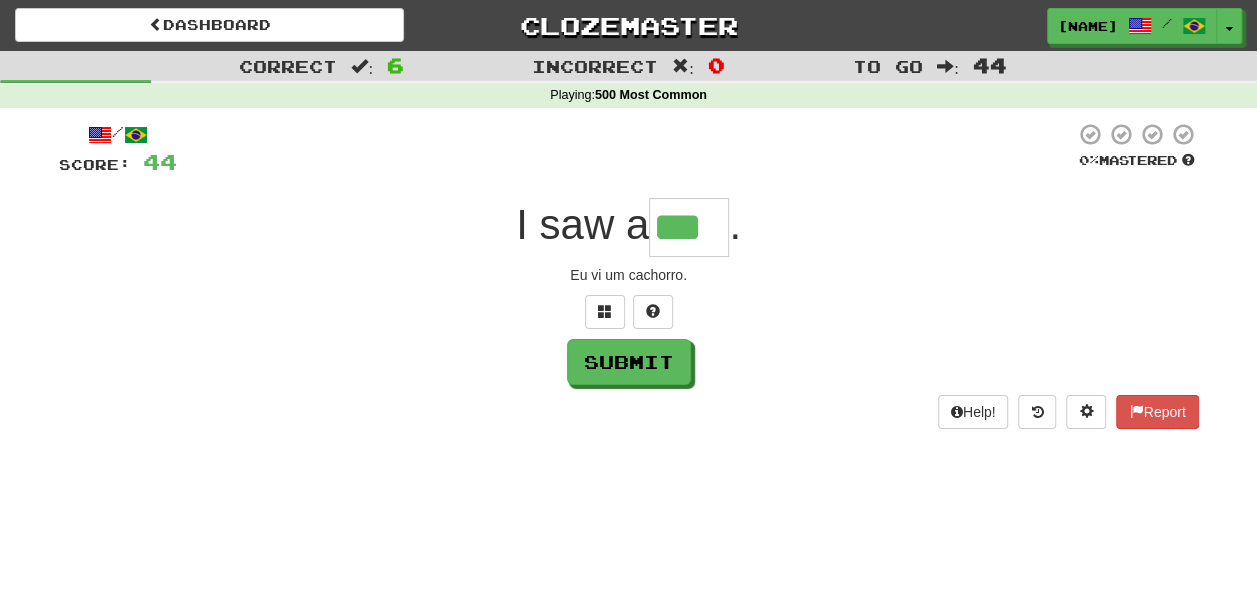 type on "***" 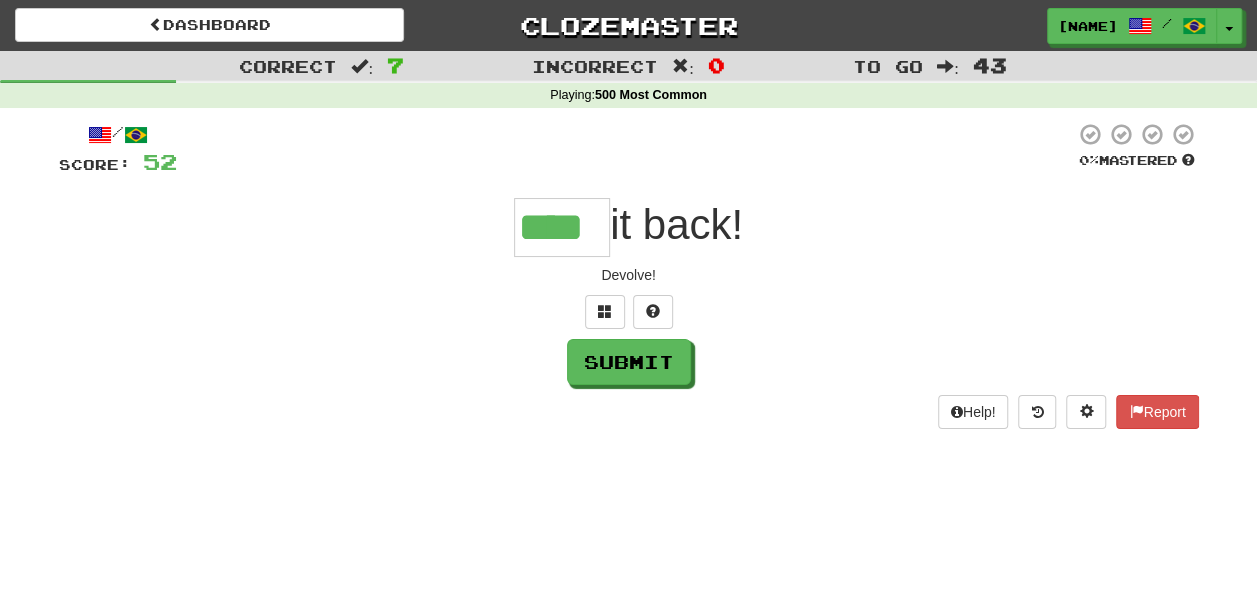 type on "****" 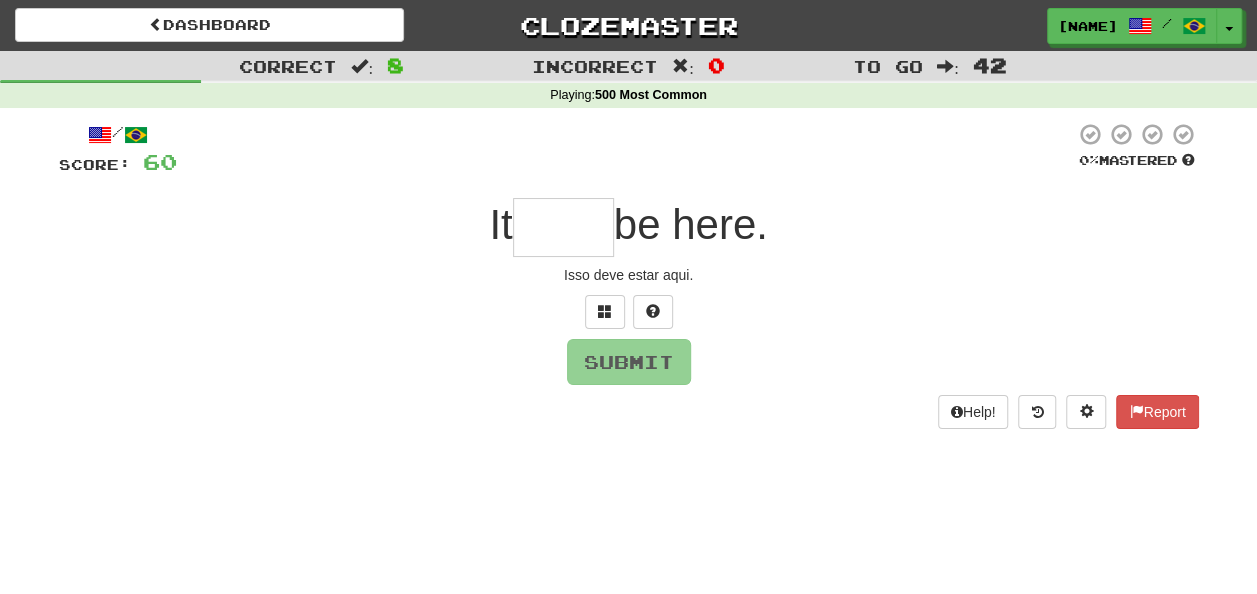 type on "*" 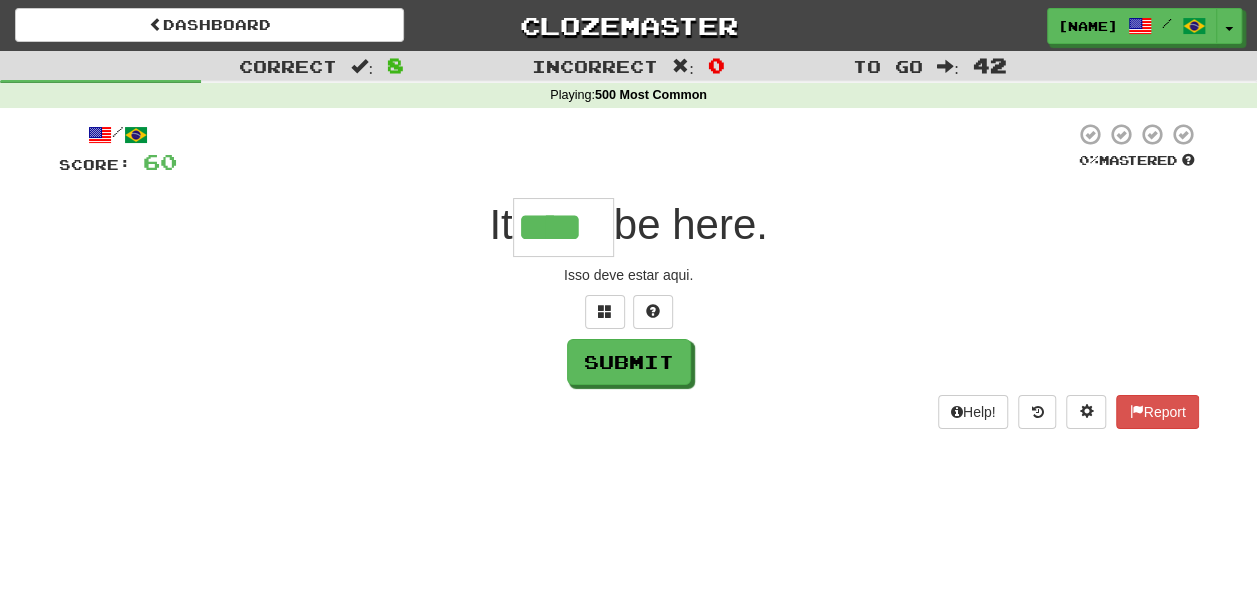 type on "****" 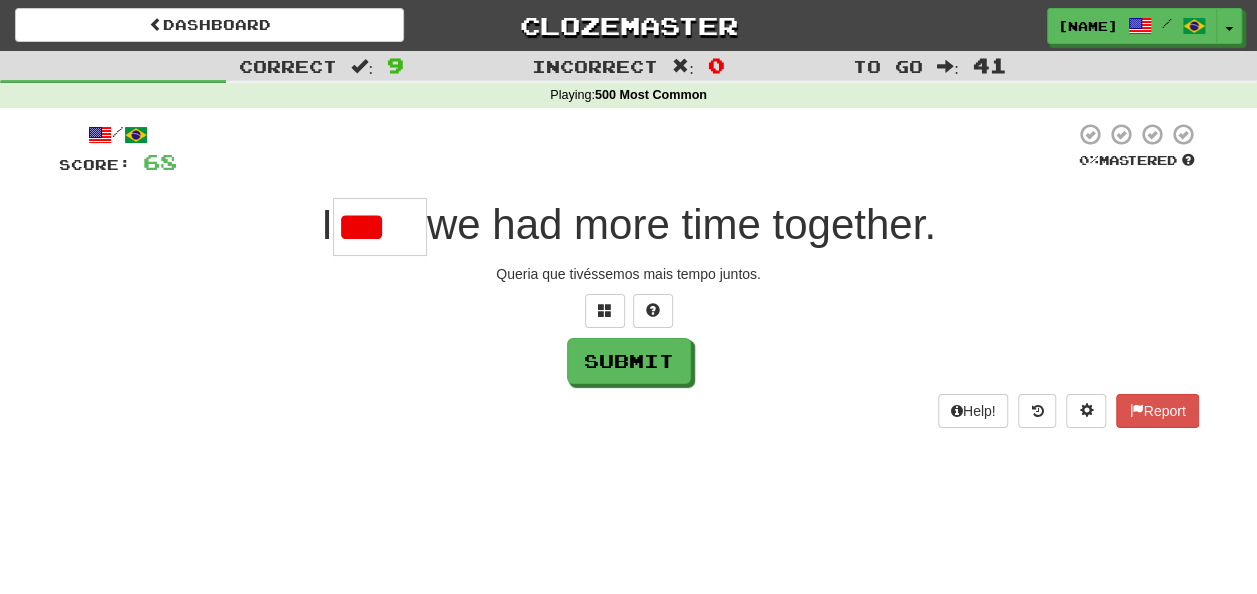scroll, scrollTop: 0, scrollLeft: 0, axis: both 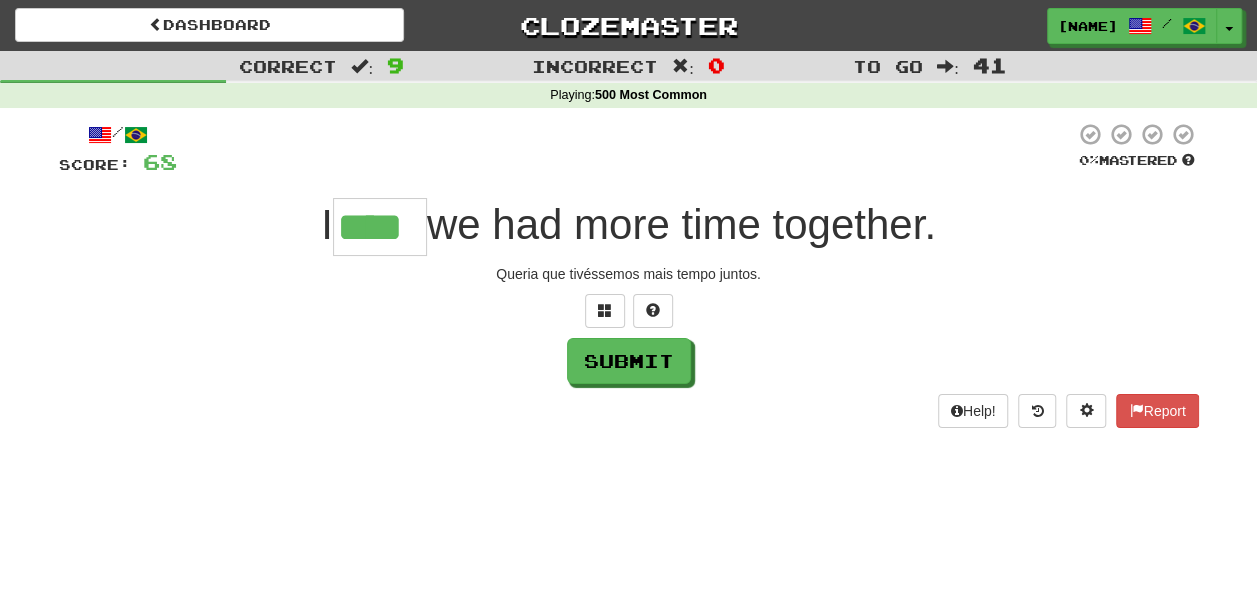type on "****" 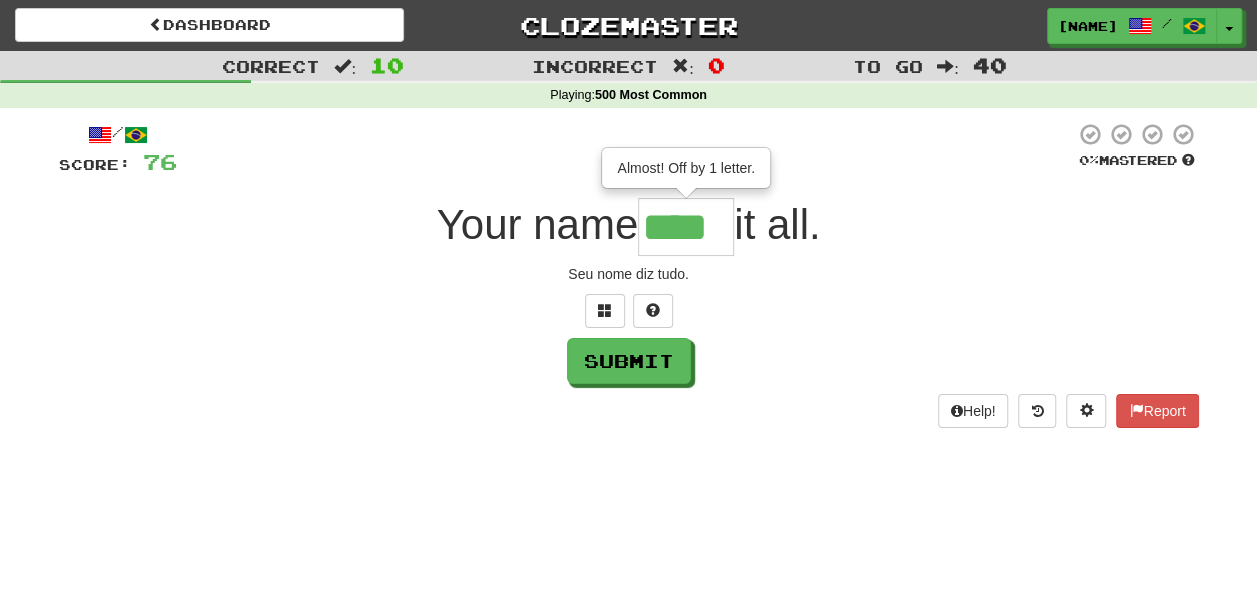type on "****" 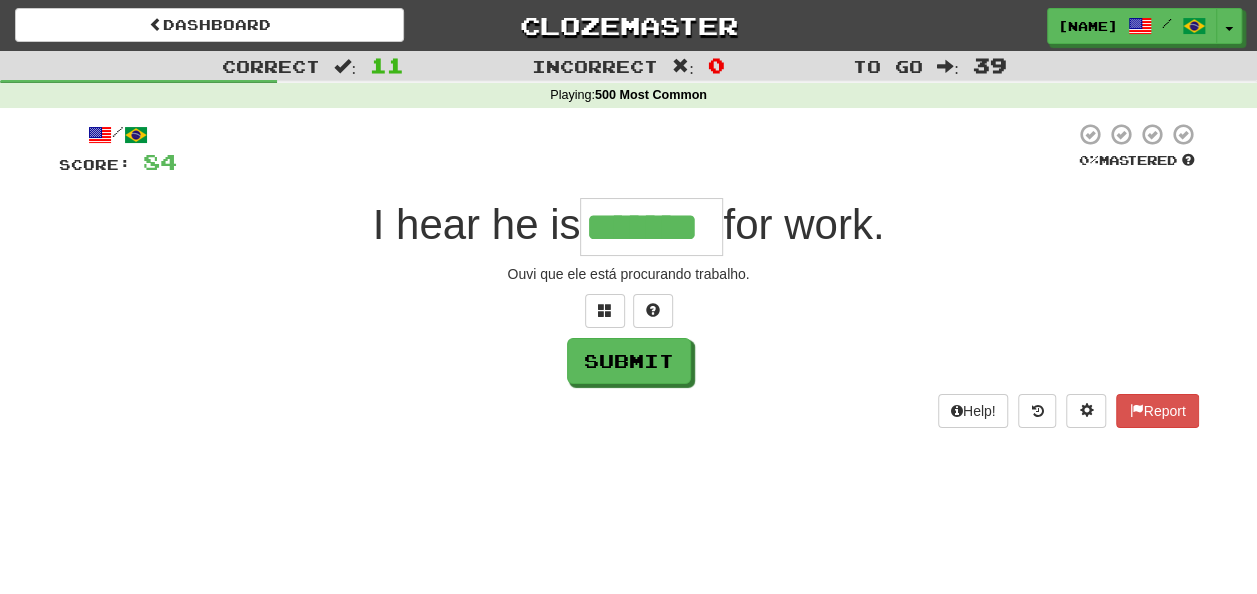 type on "*******" 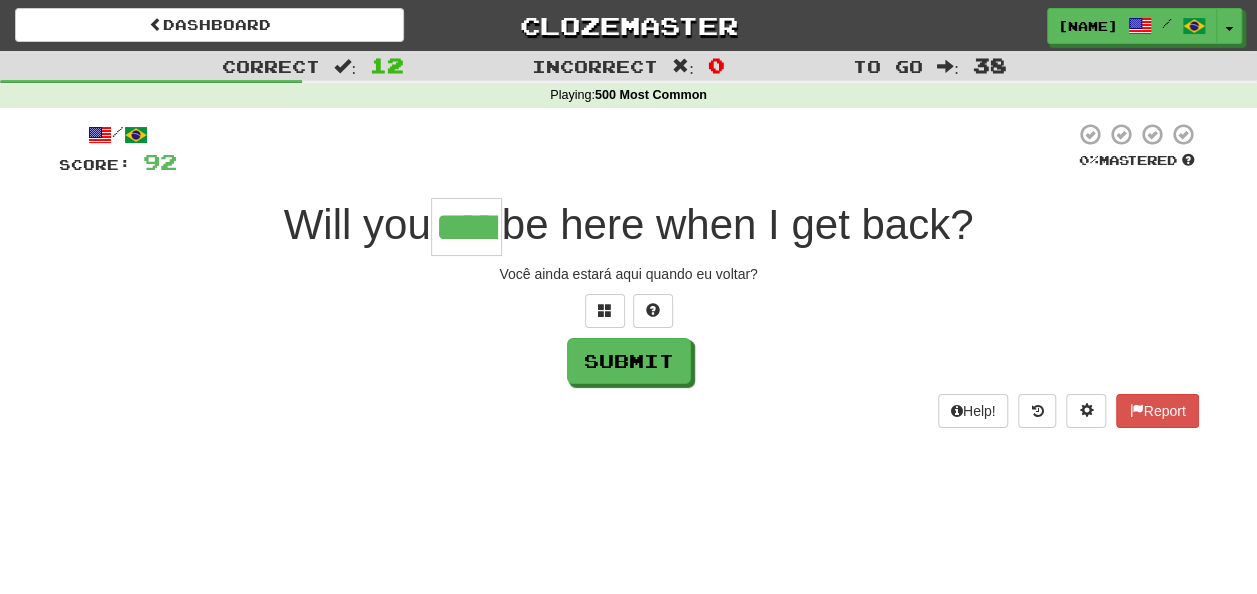type on "*****" 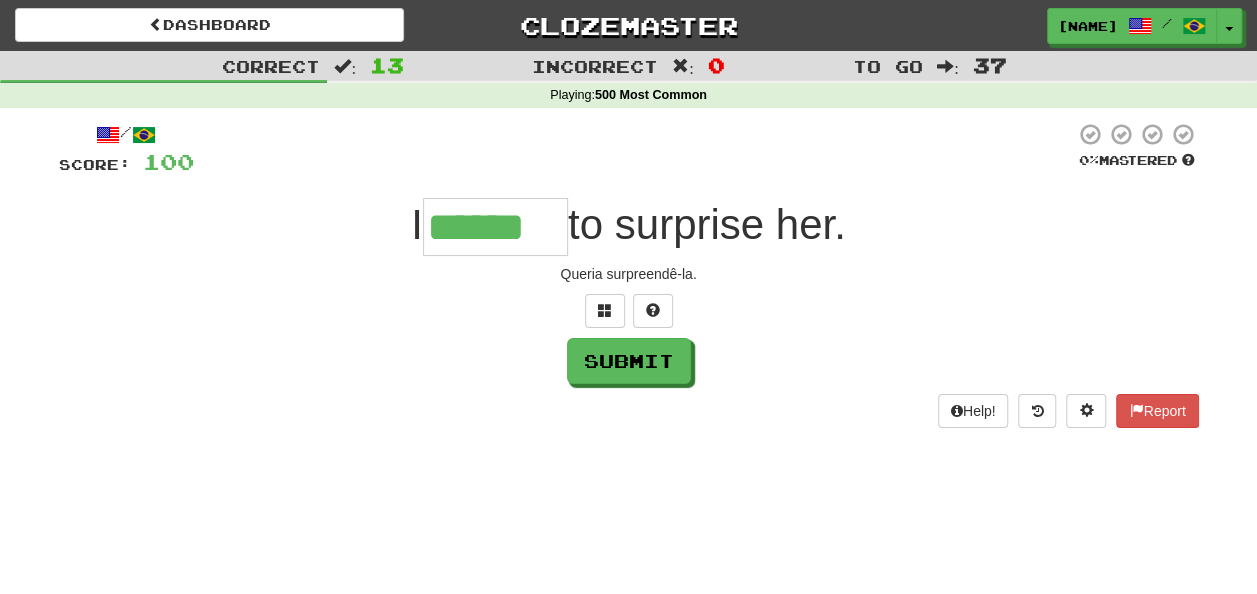 type on "******" 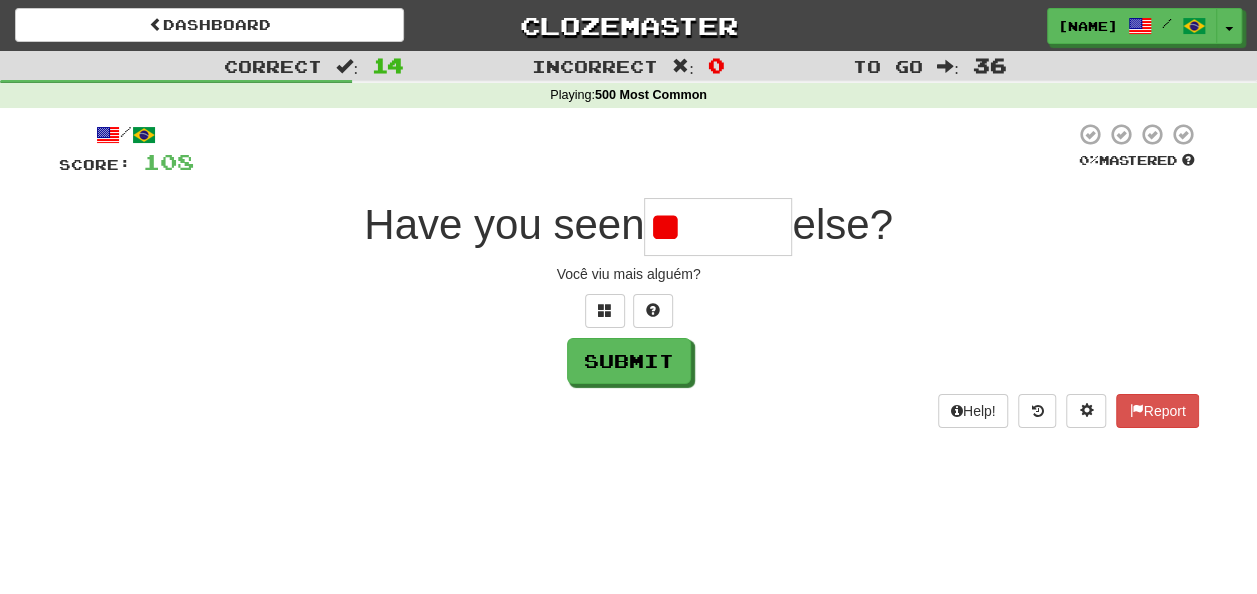 type on "*" 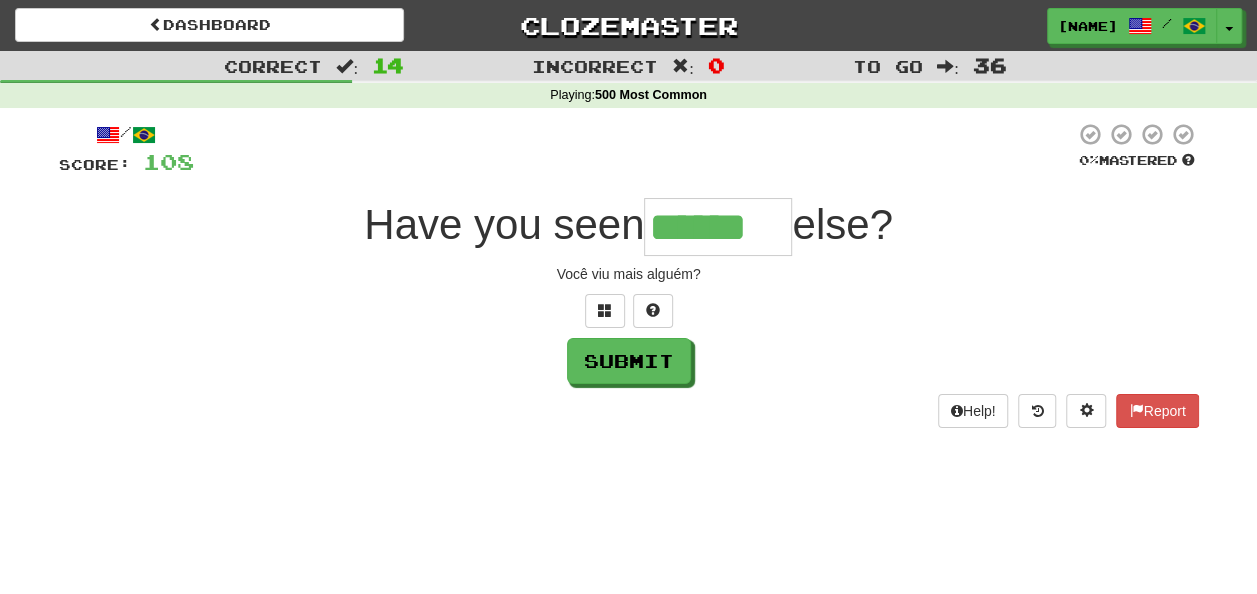 type on "******" 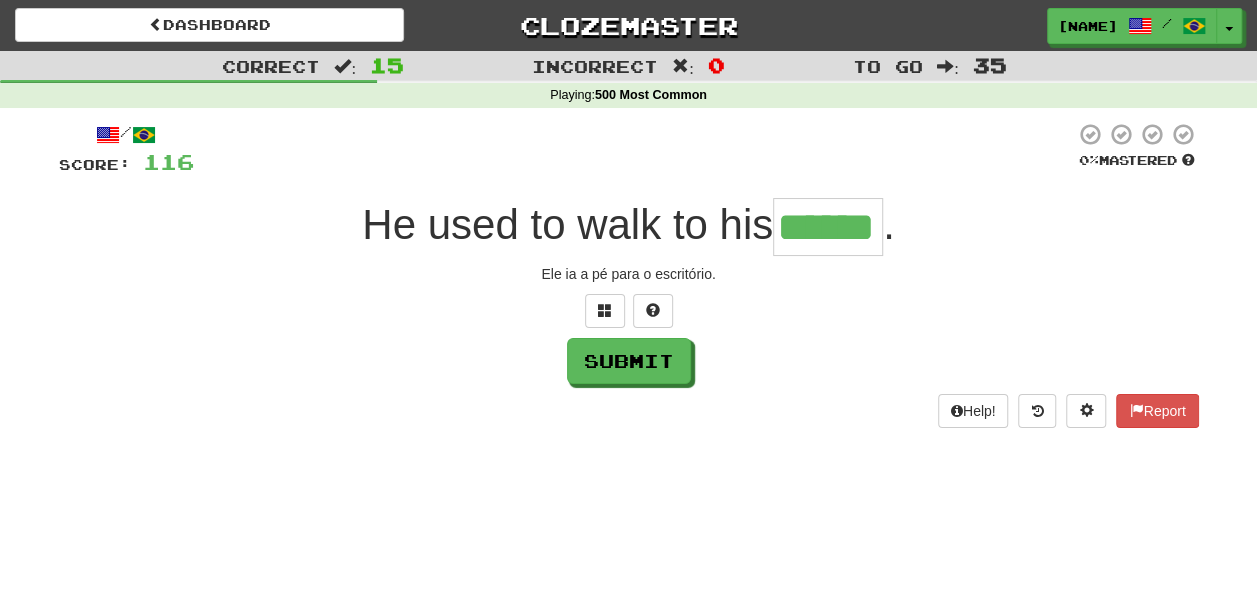 type on "******" 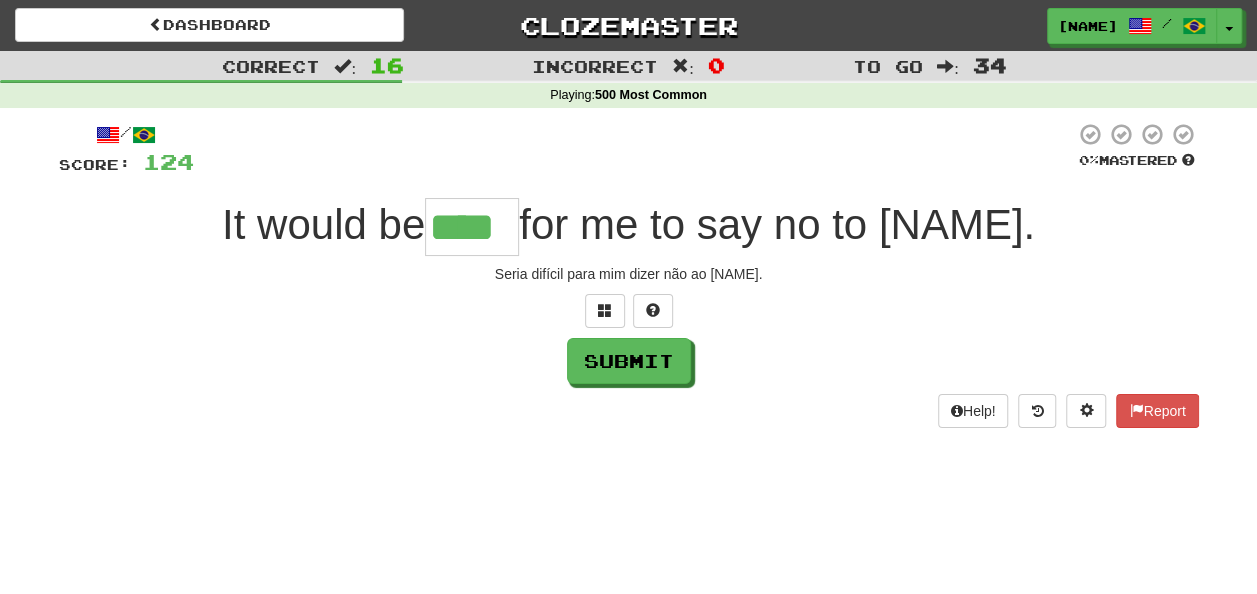 type on "****" 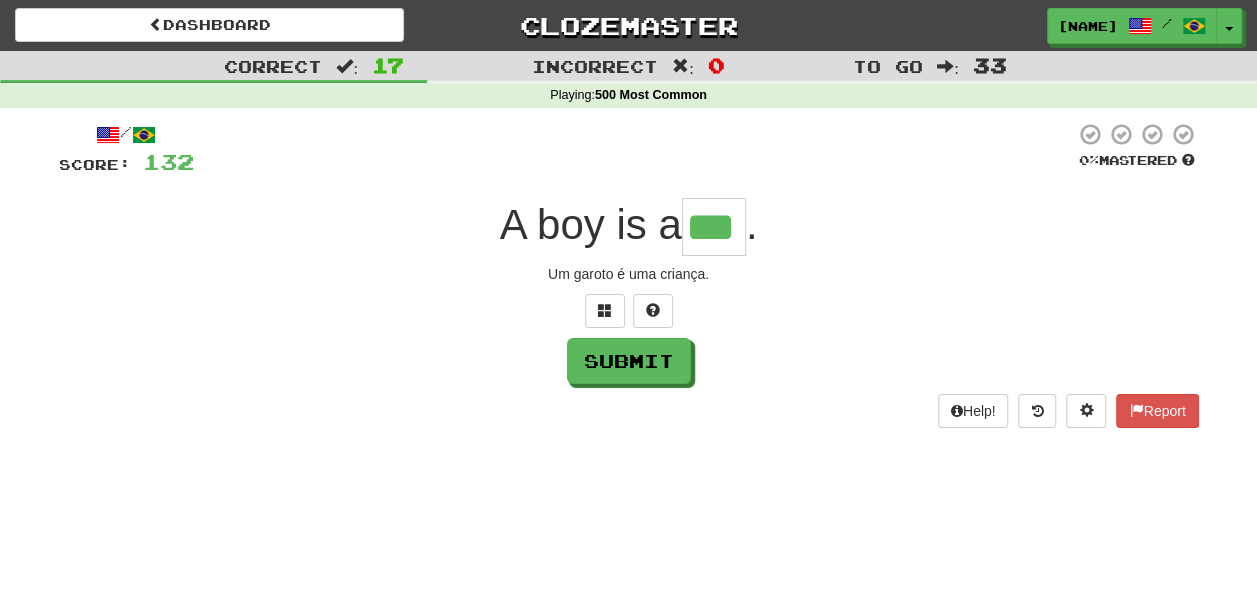 type on "***" 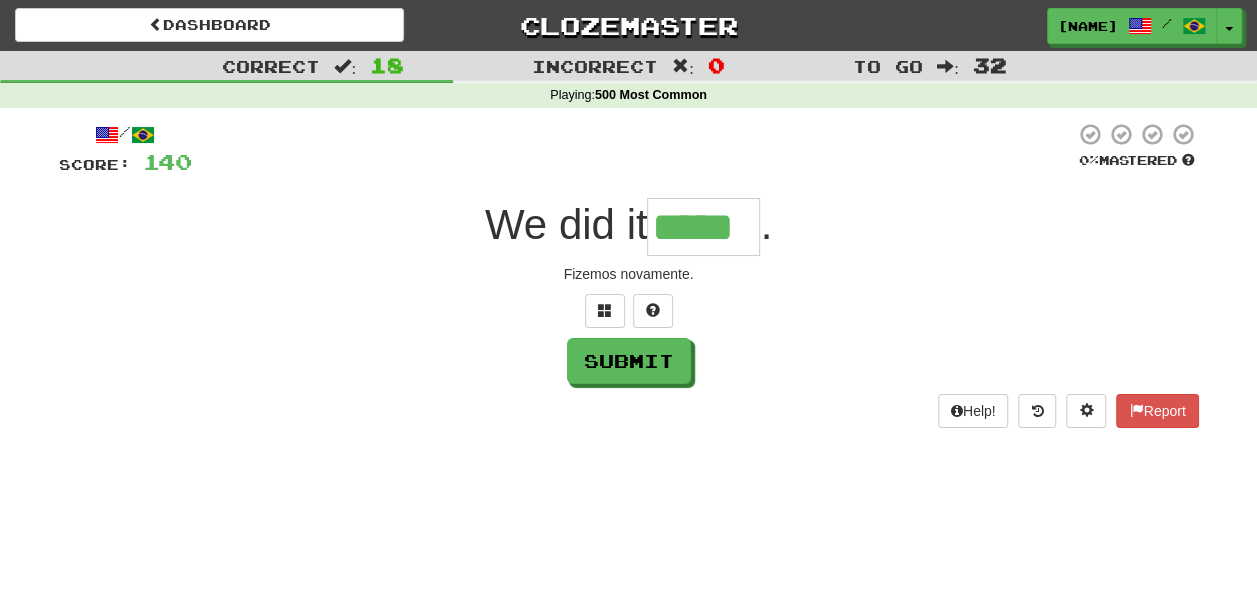 type on "*****" 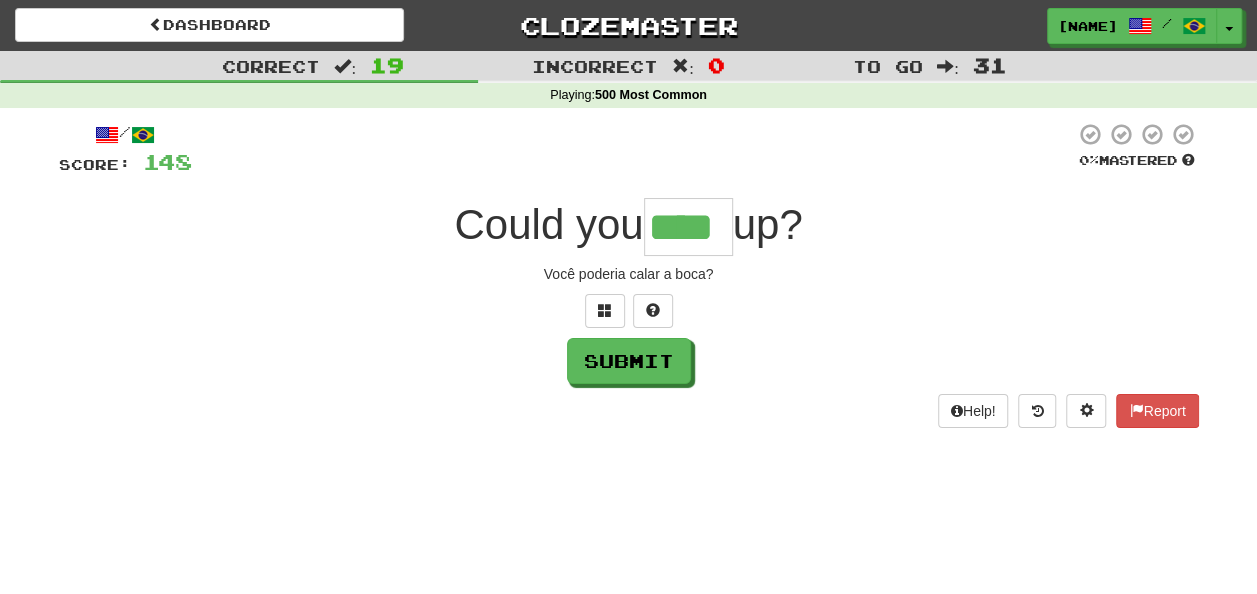 type on "****" 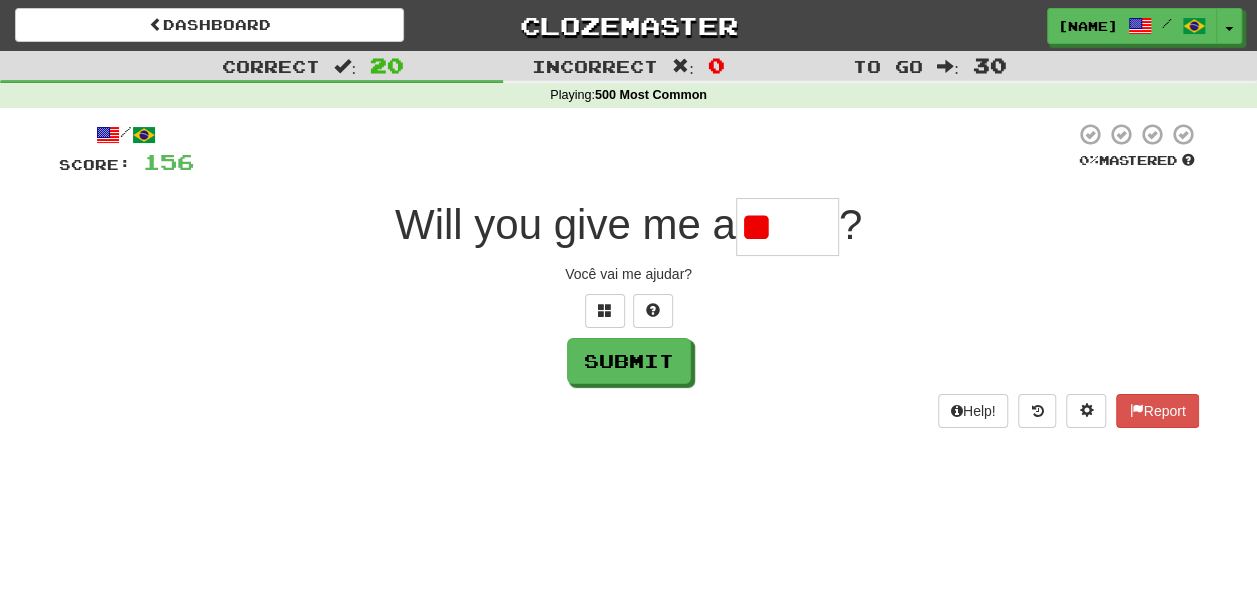 type on "*" 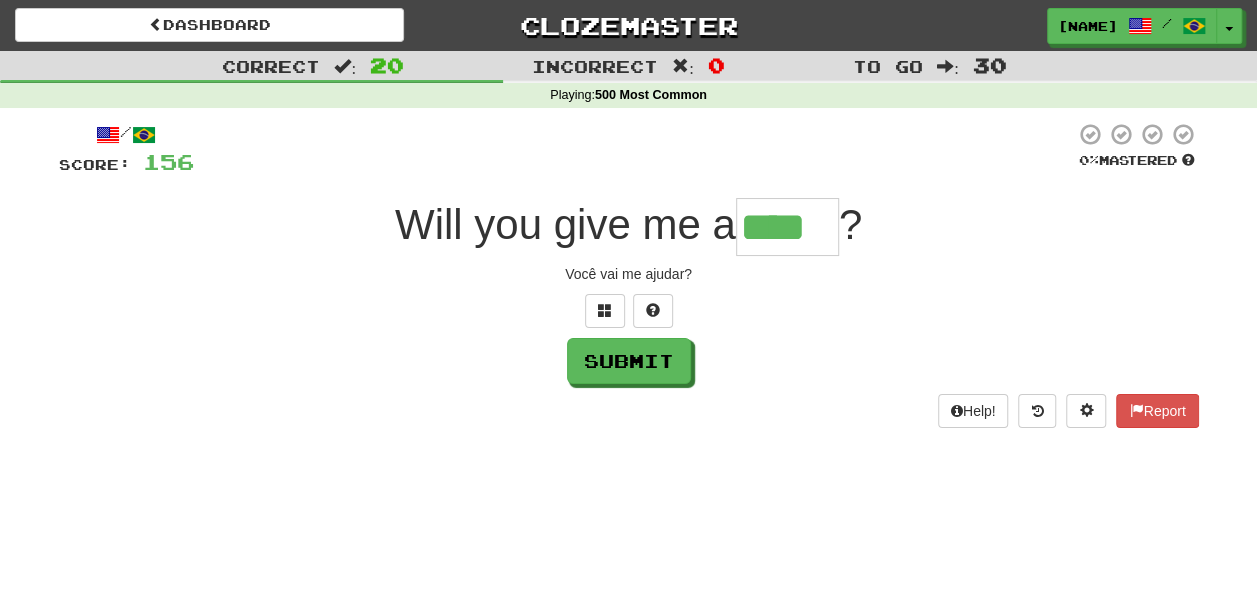 type on "****" 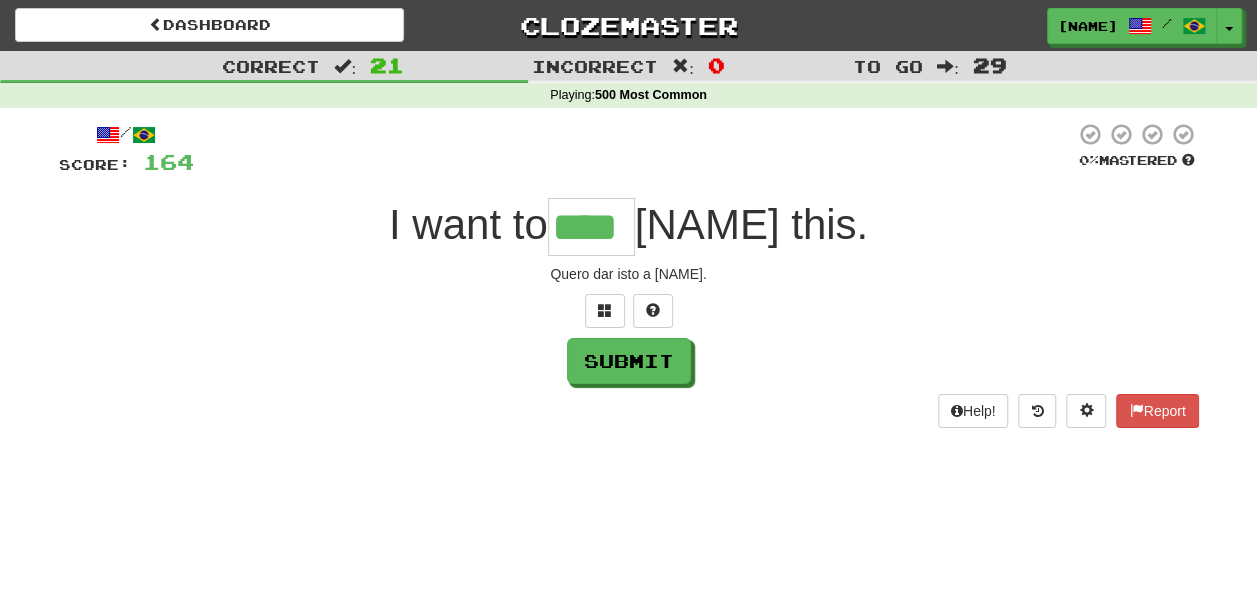 type on "****" 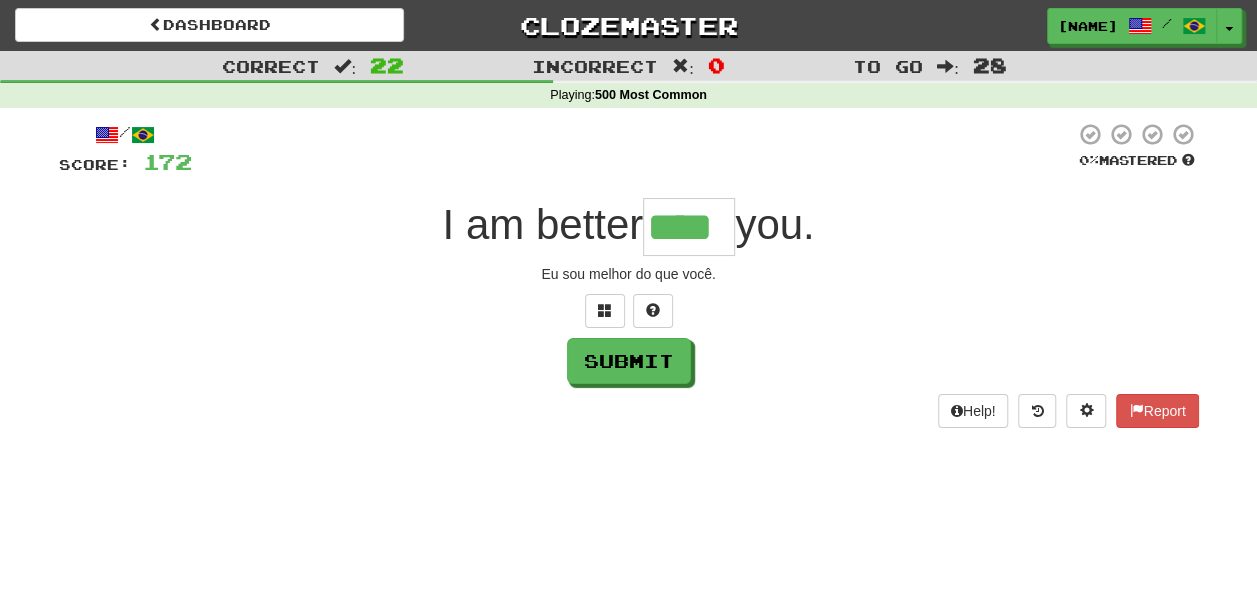 type on "****" 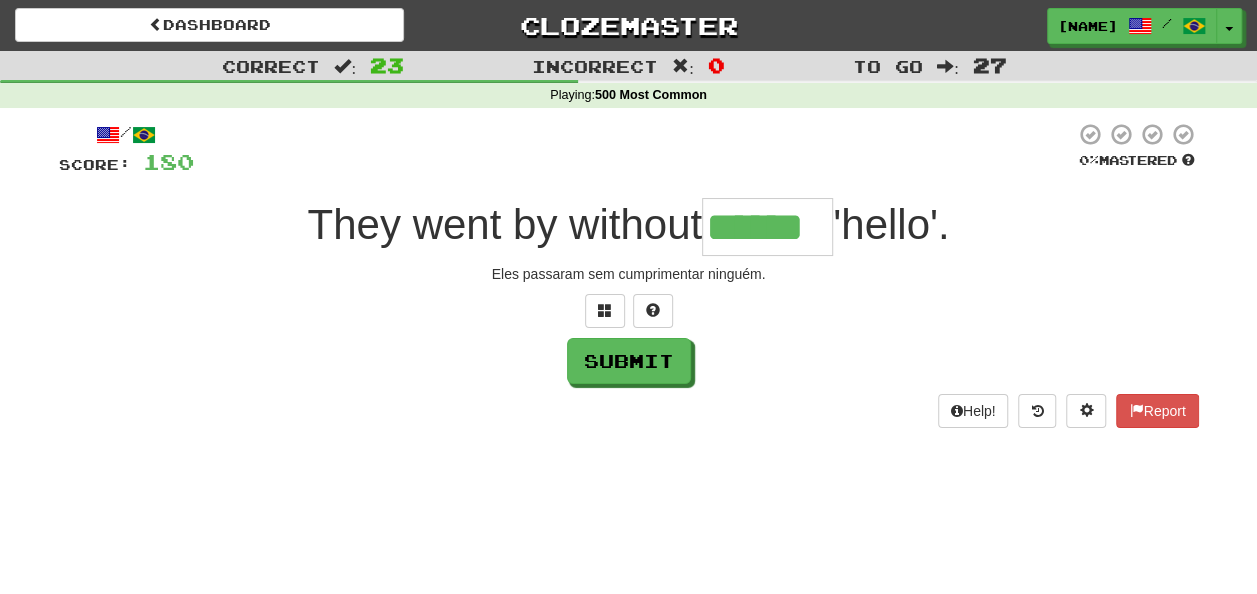 type on "******" 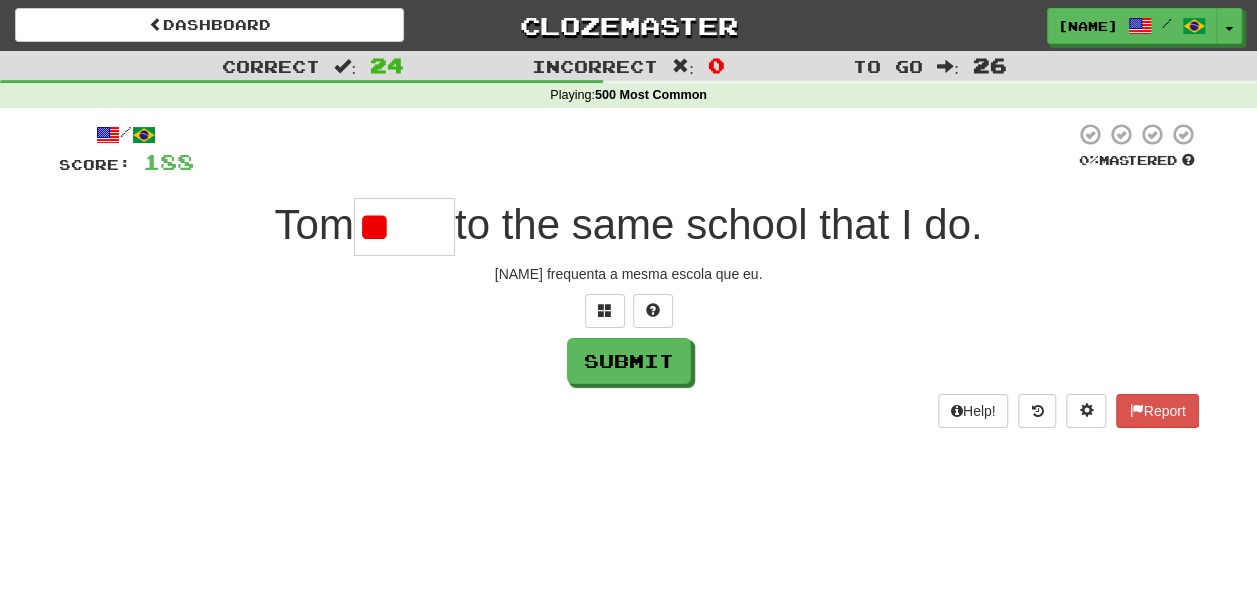 type on "*" 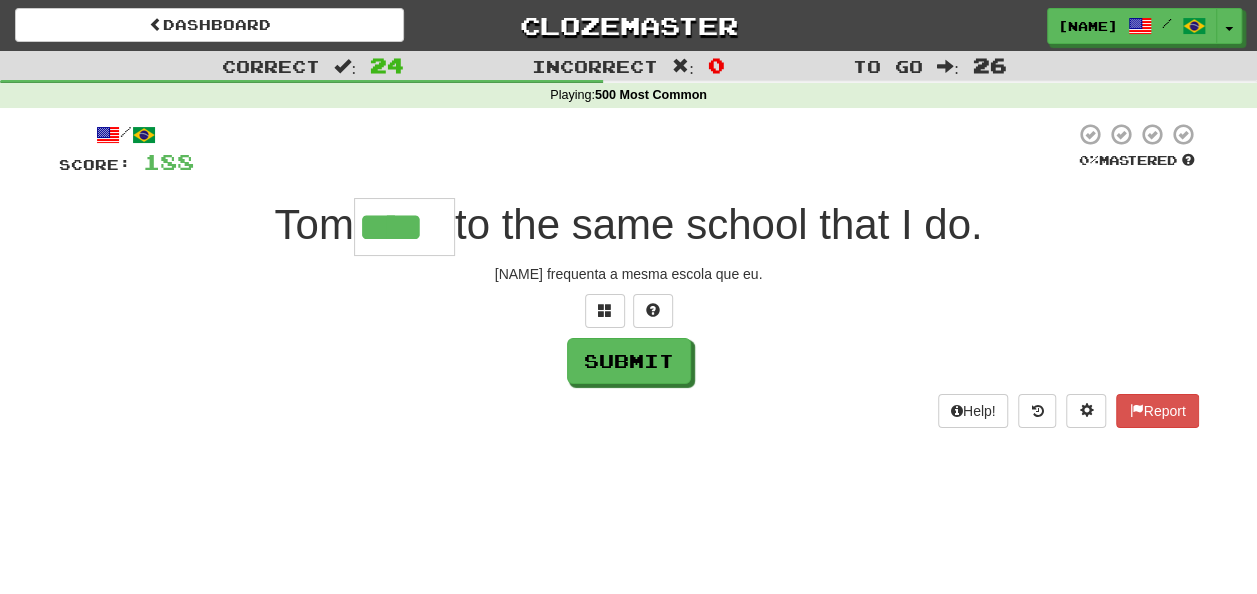 type on "****" 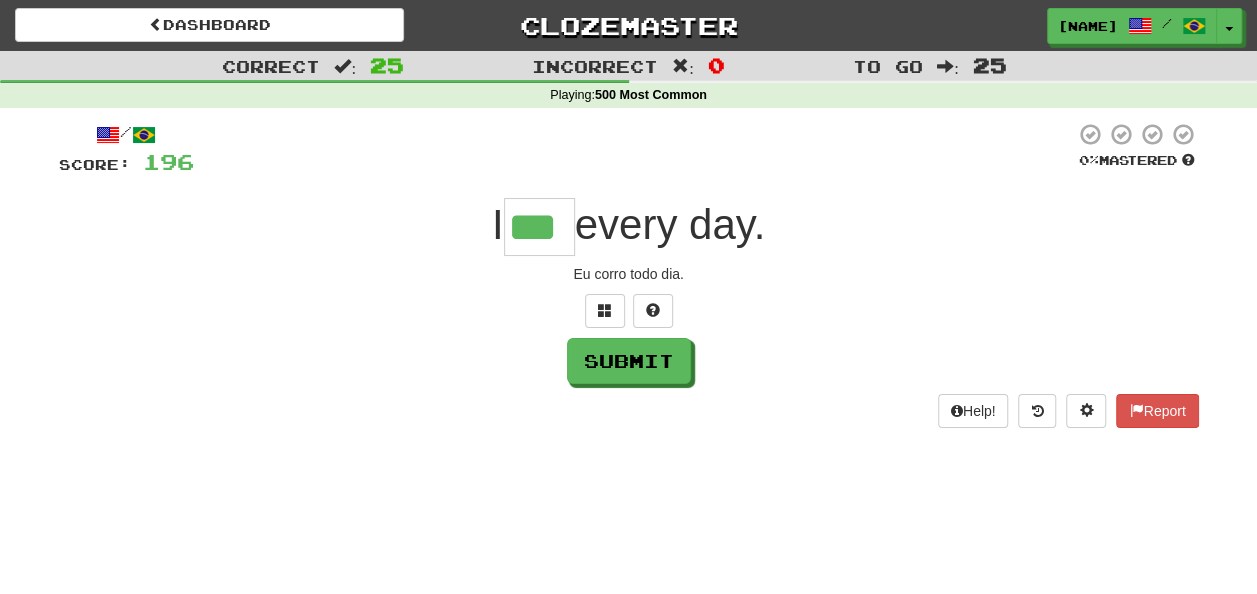 type on "***" 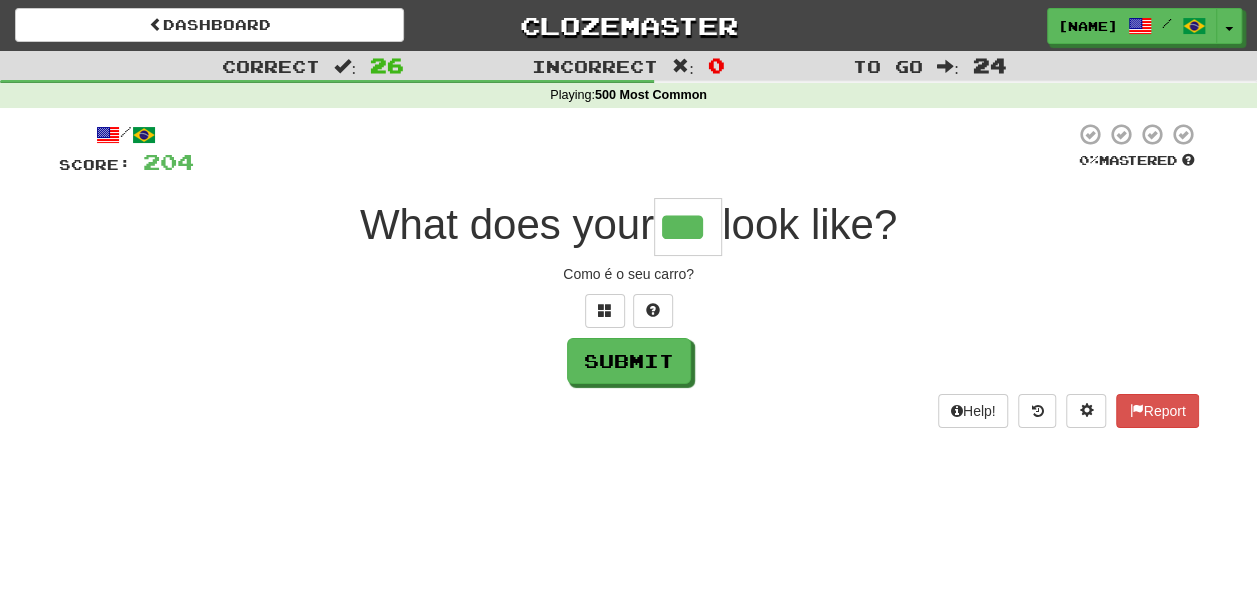 type on "***" 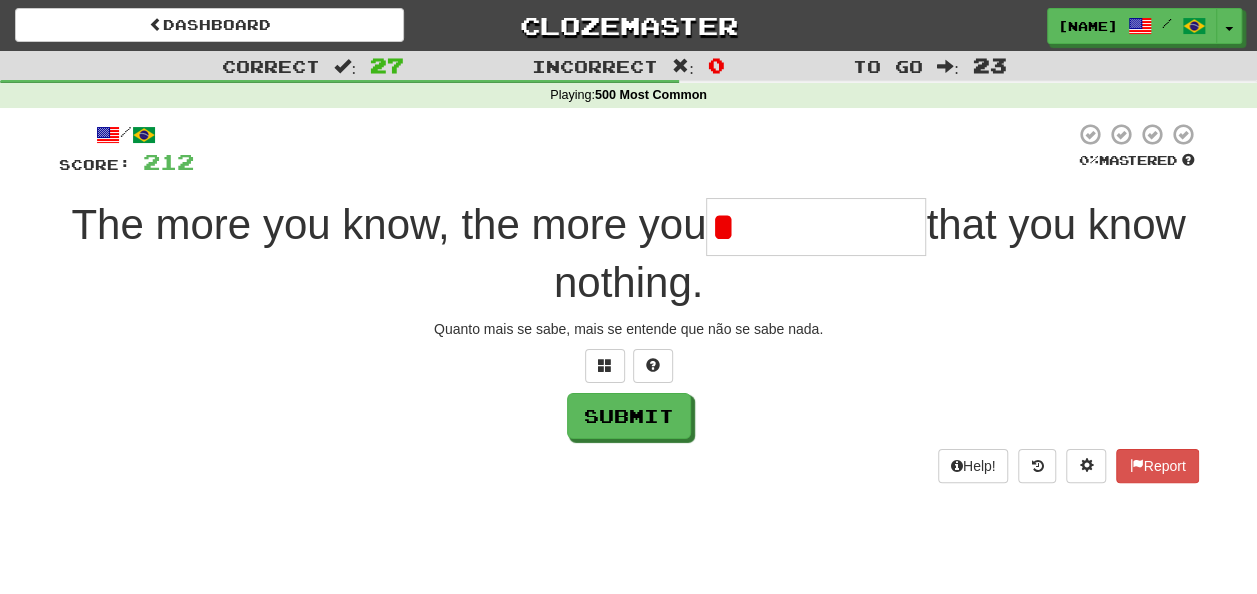 type on "*" 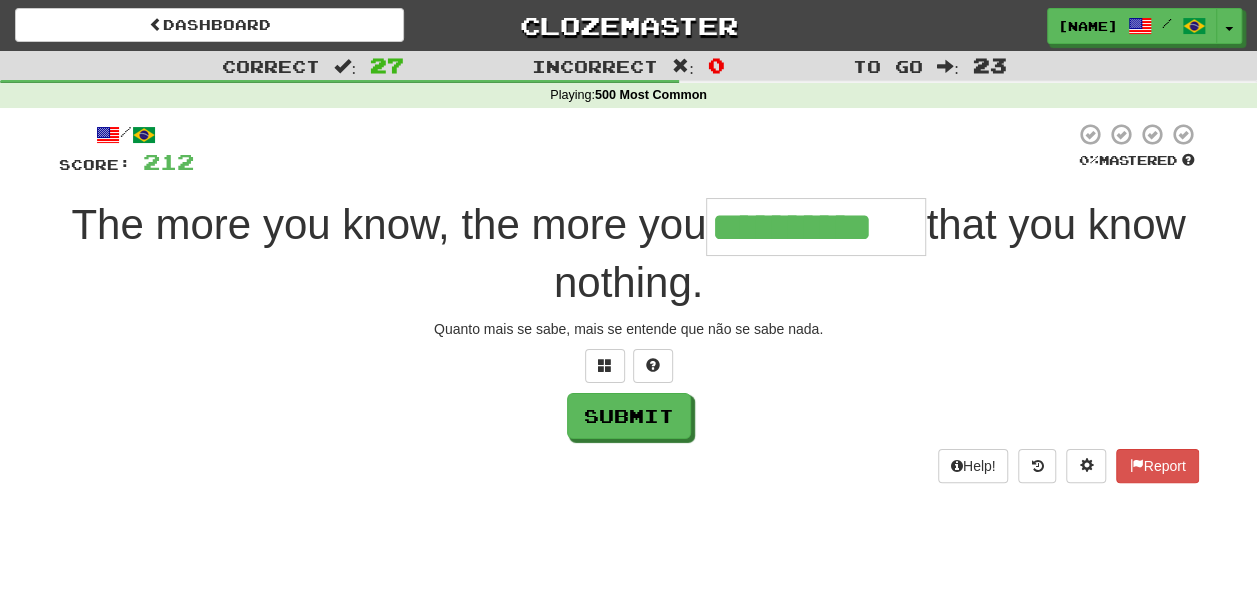 type on "**********" 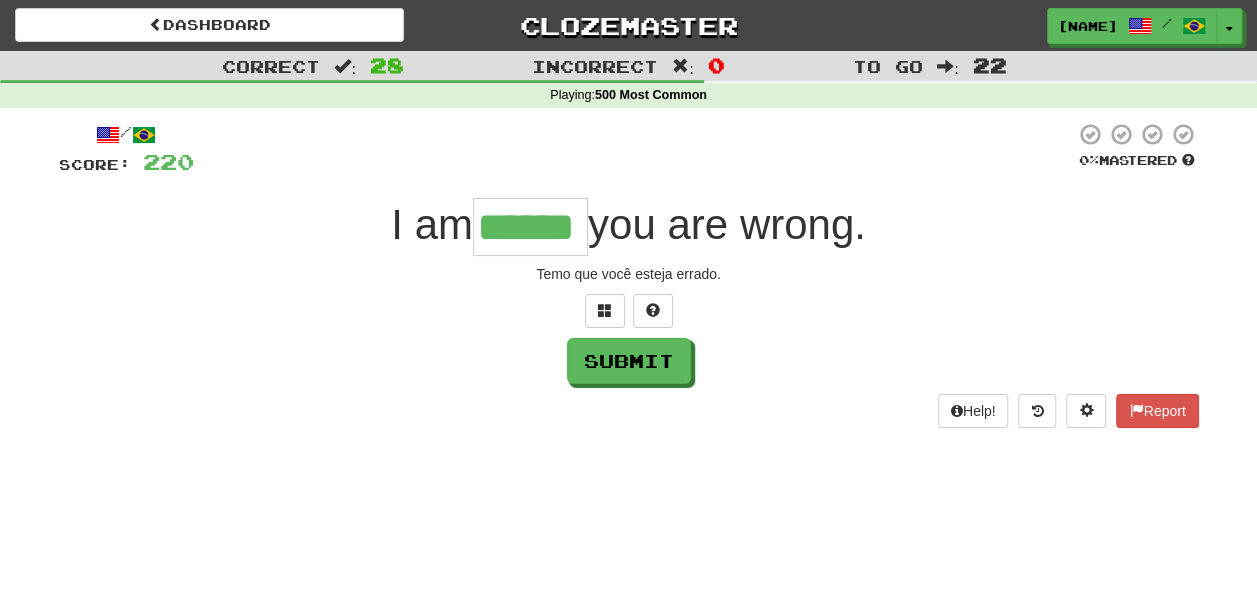 type on "******" 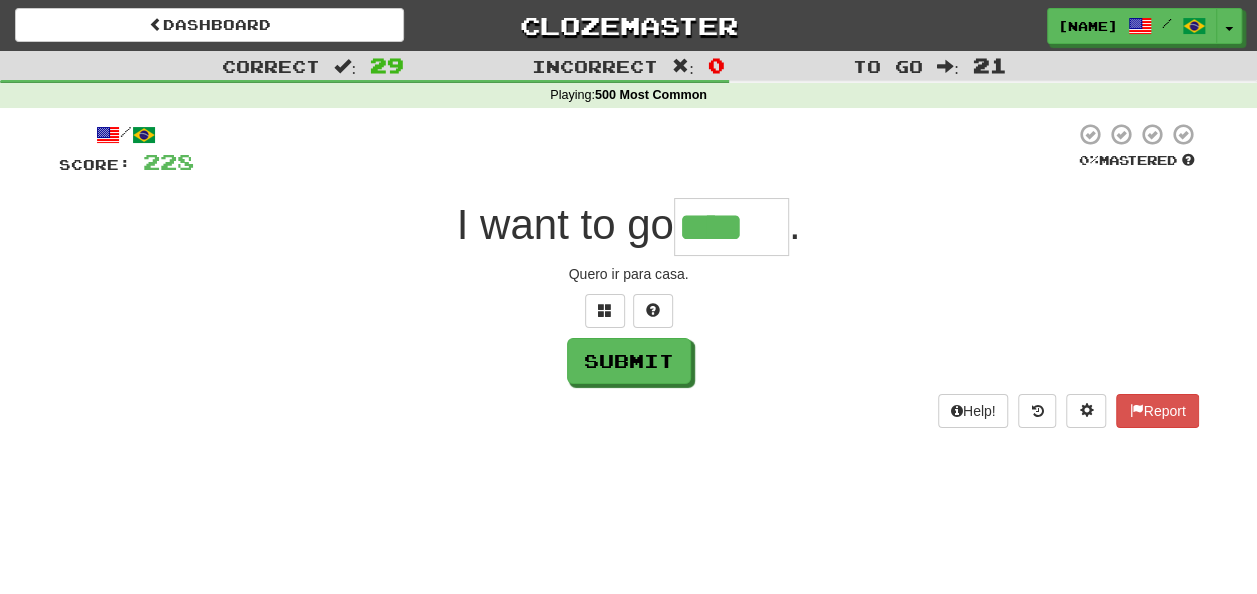 type on "****" 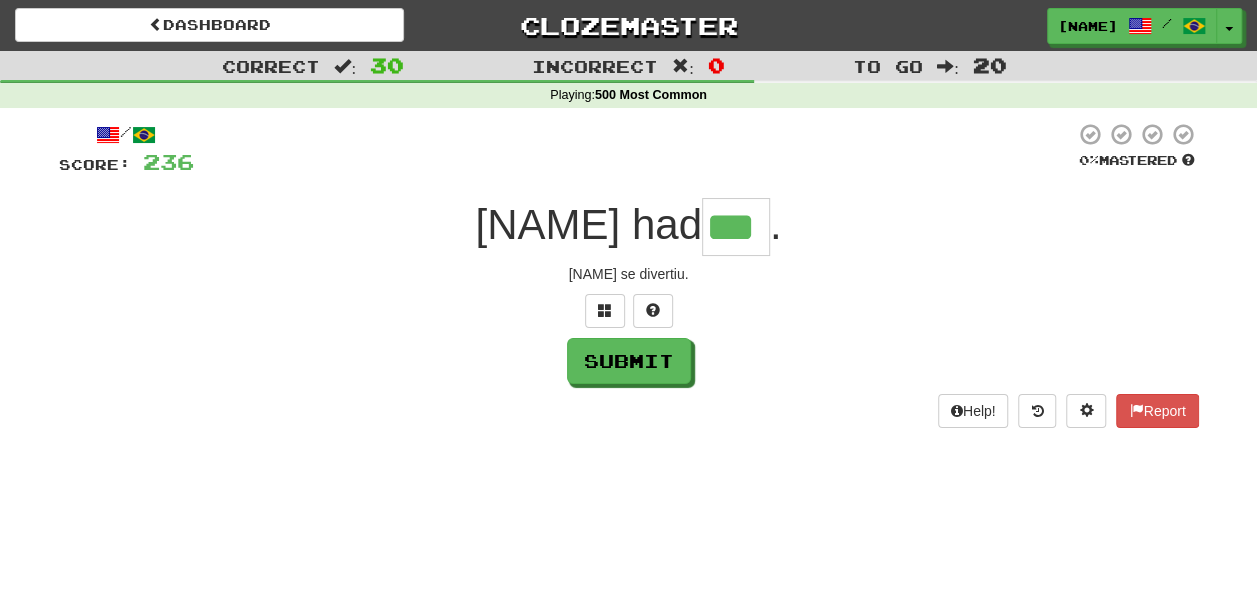 type on "***" 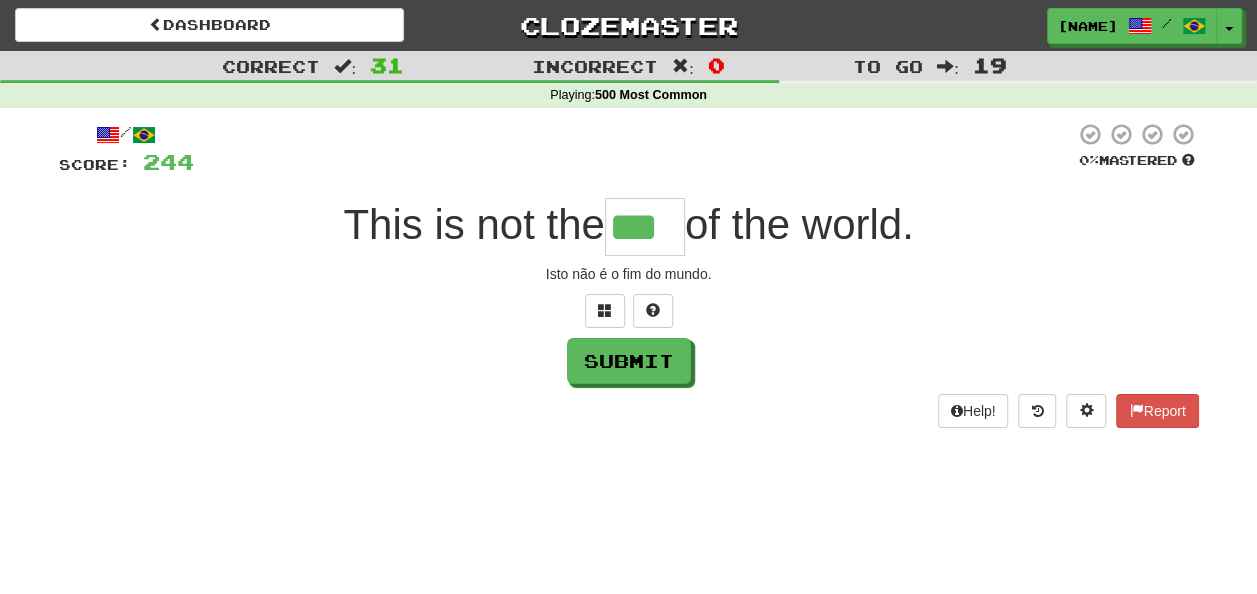type on "***" 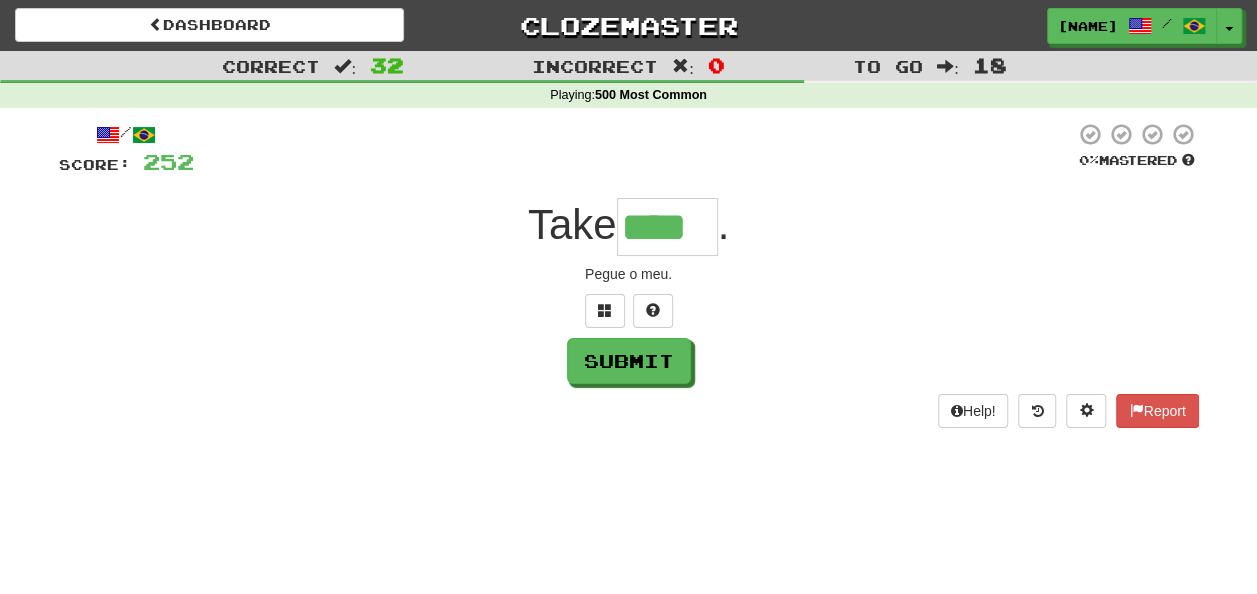 type on "****" 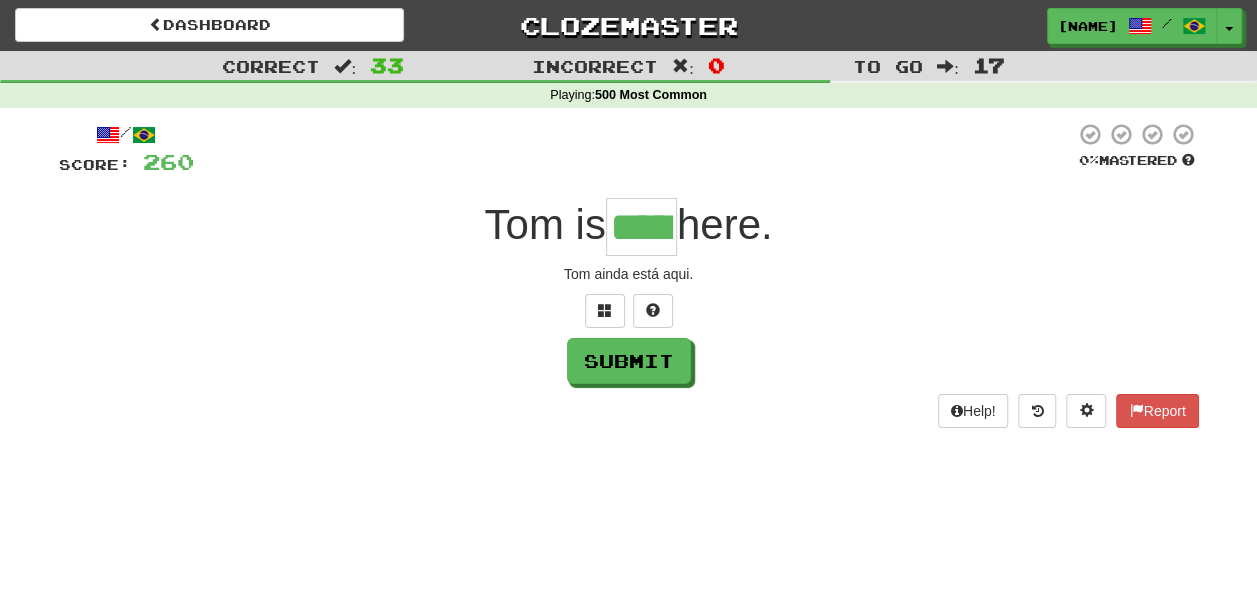 type on "*****" 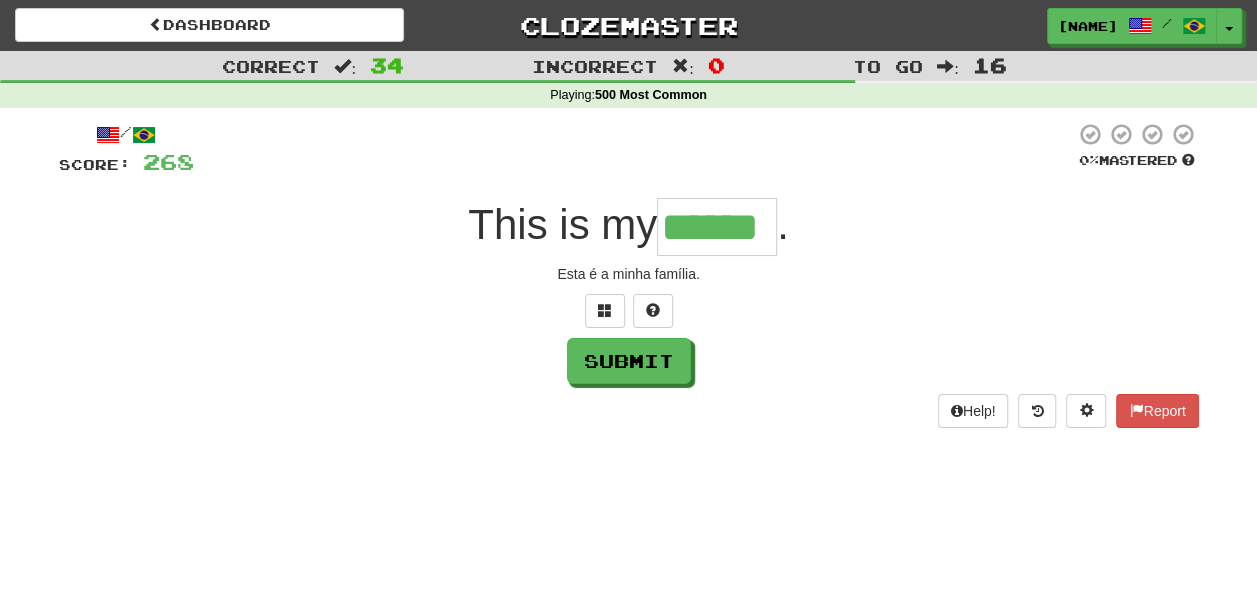 type on "******" 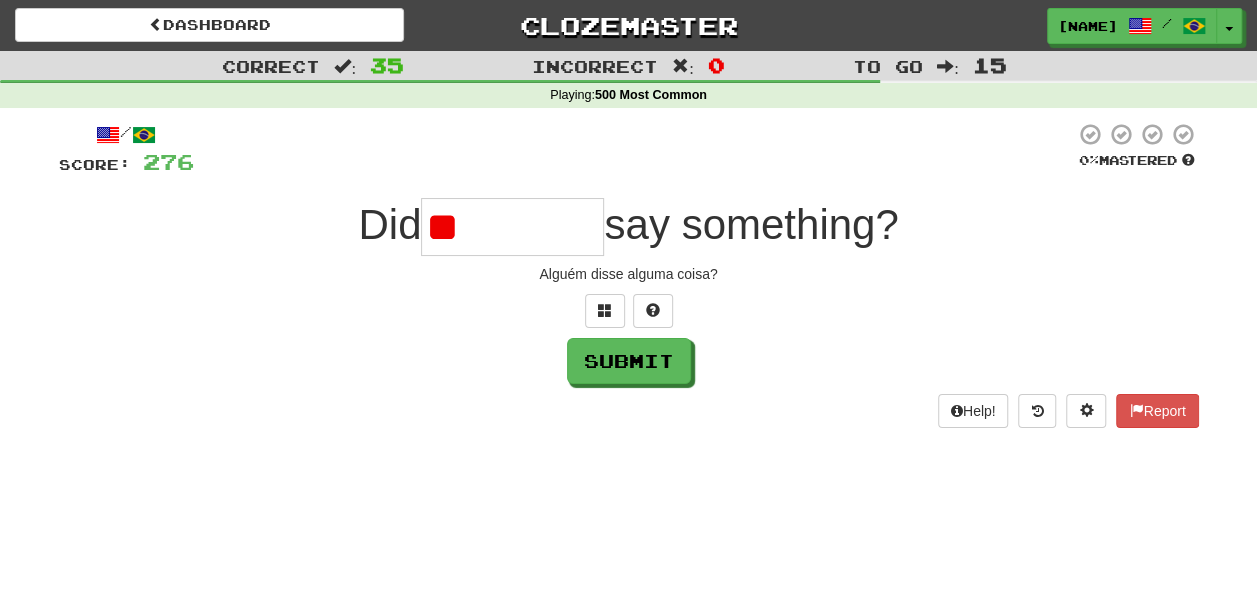 type on "*" 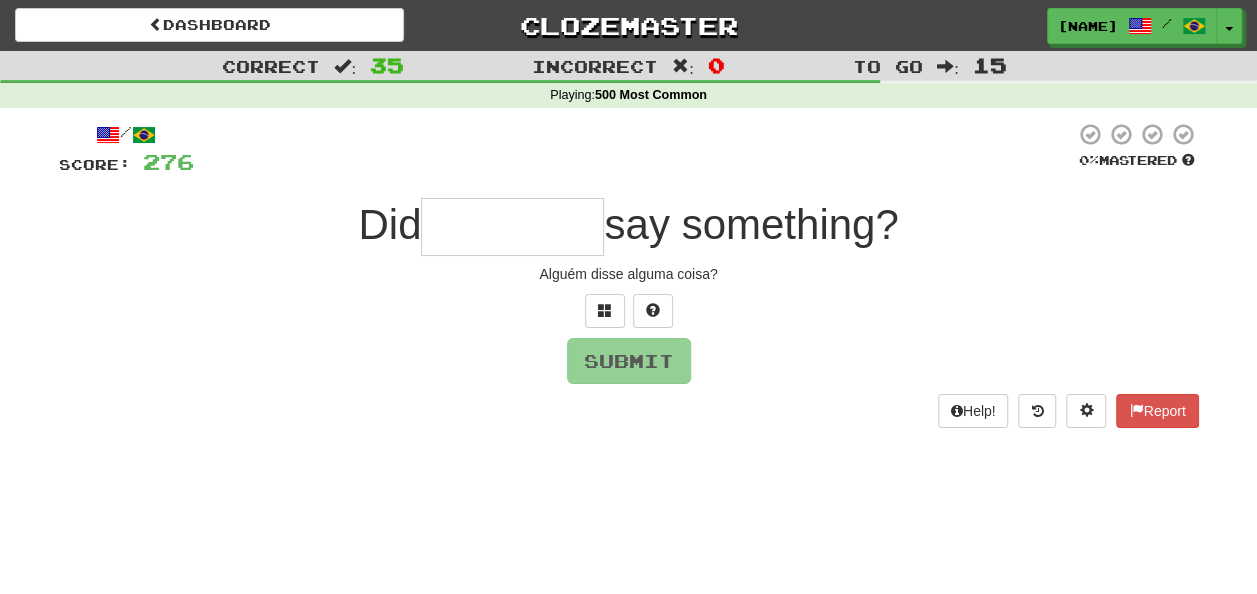 type on "*" 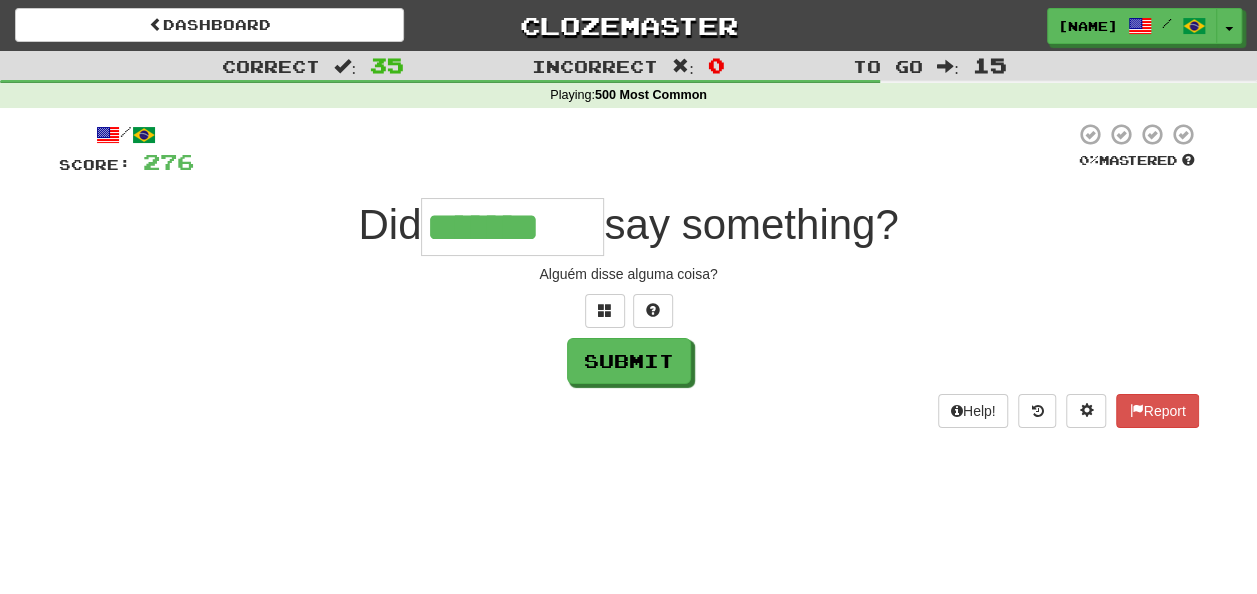 type on "*******" 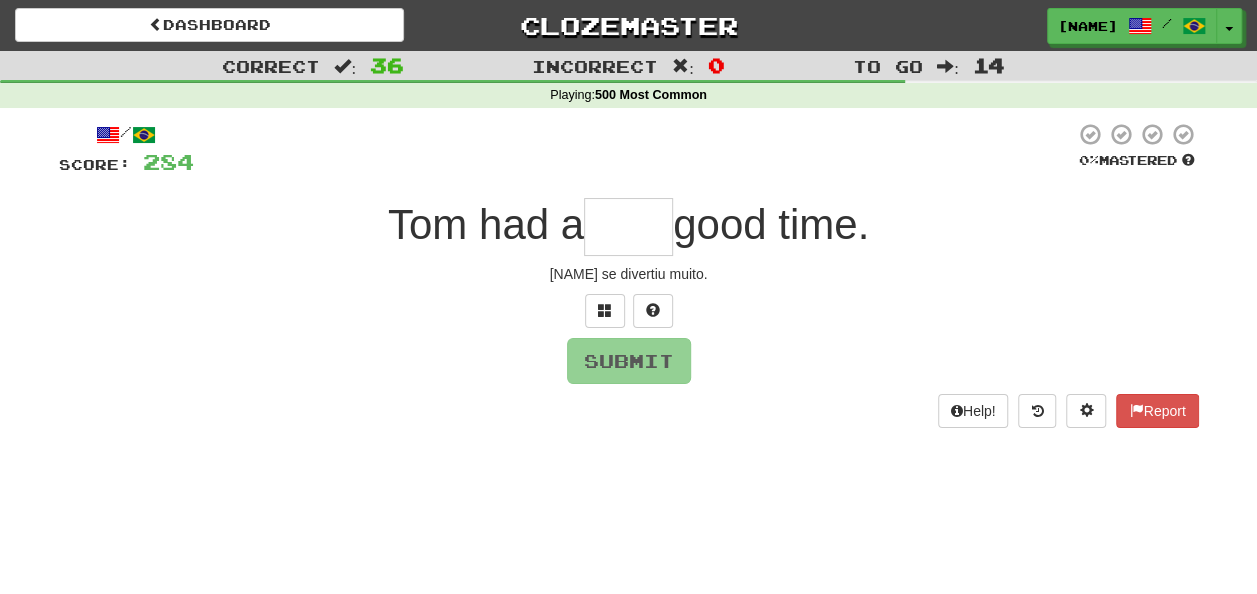 type on "*" 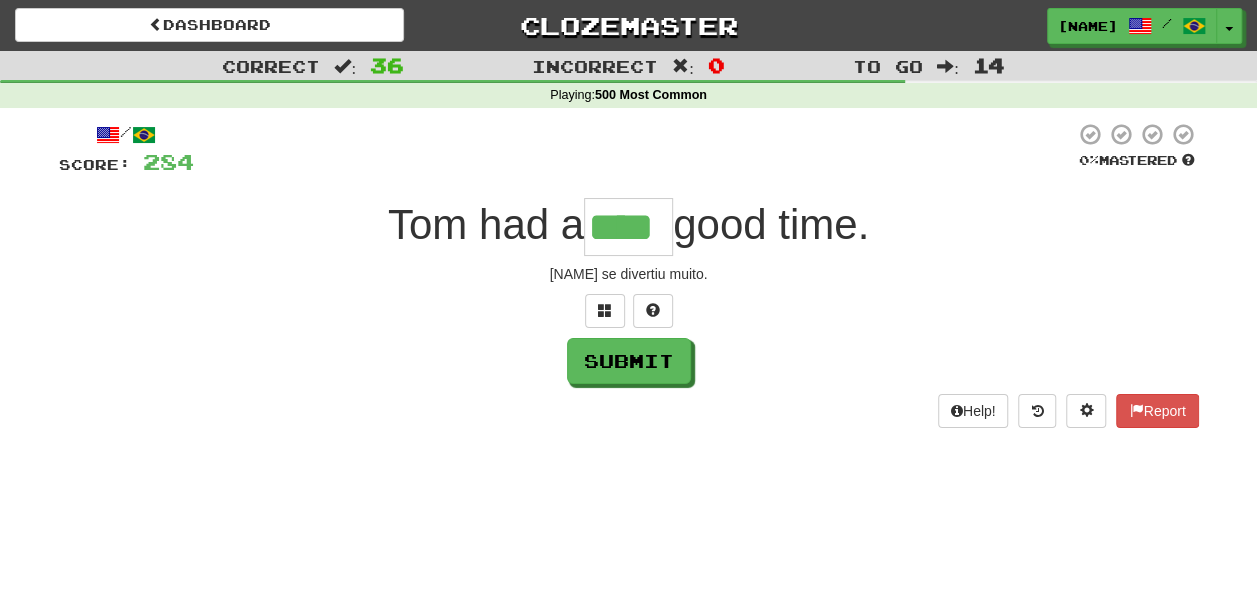 type on "****" 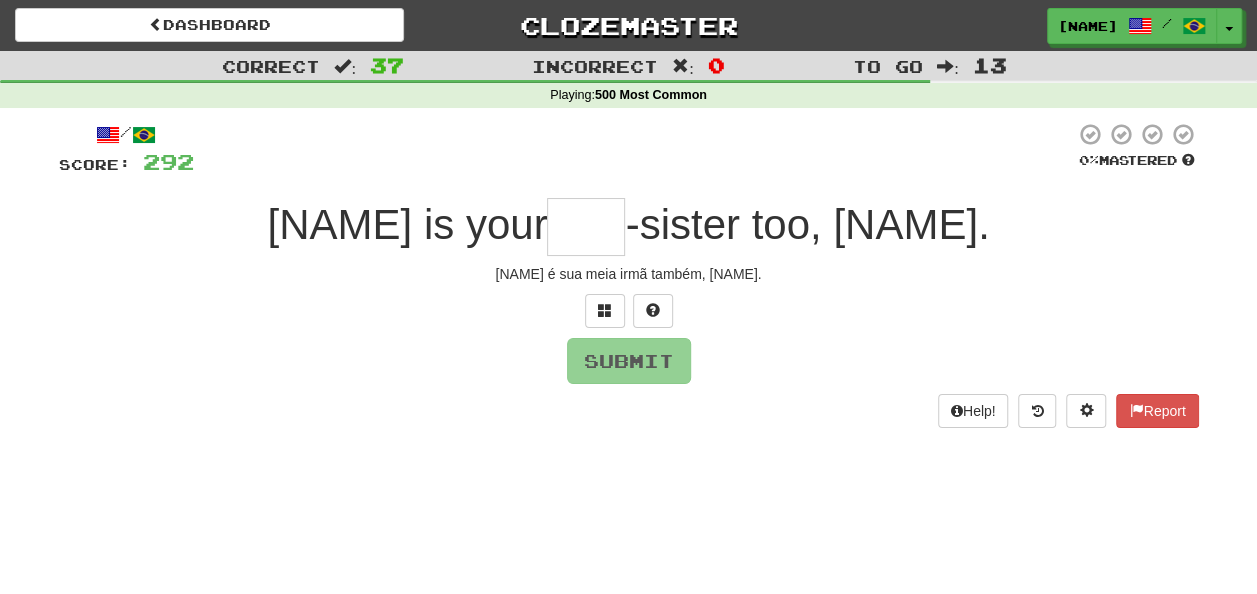 type on "*" 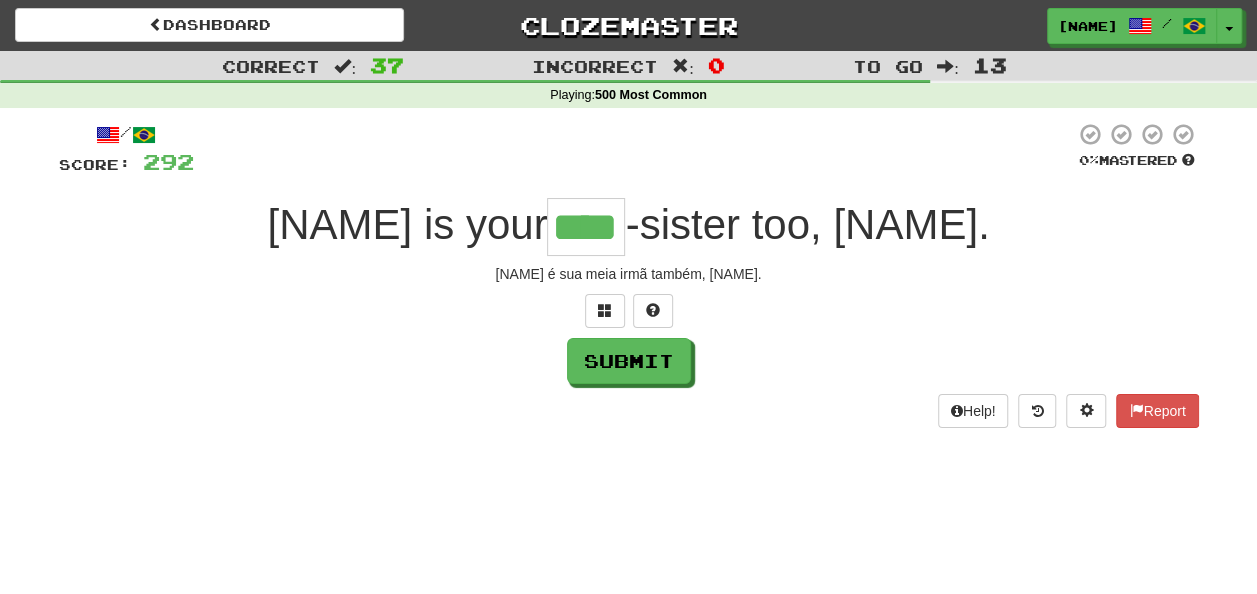 type on "****" 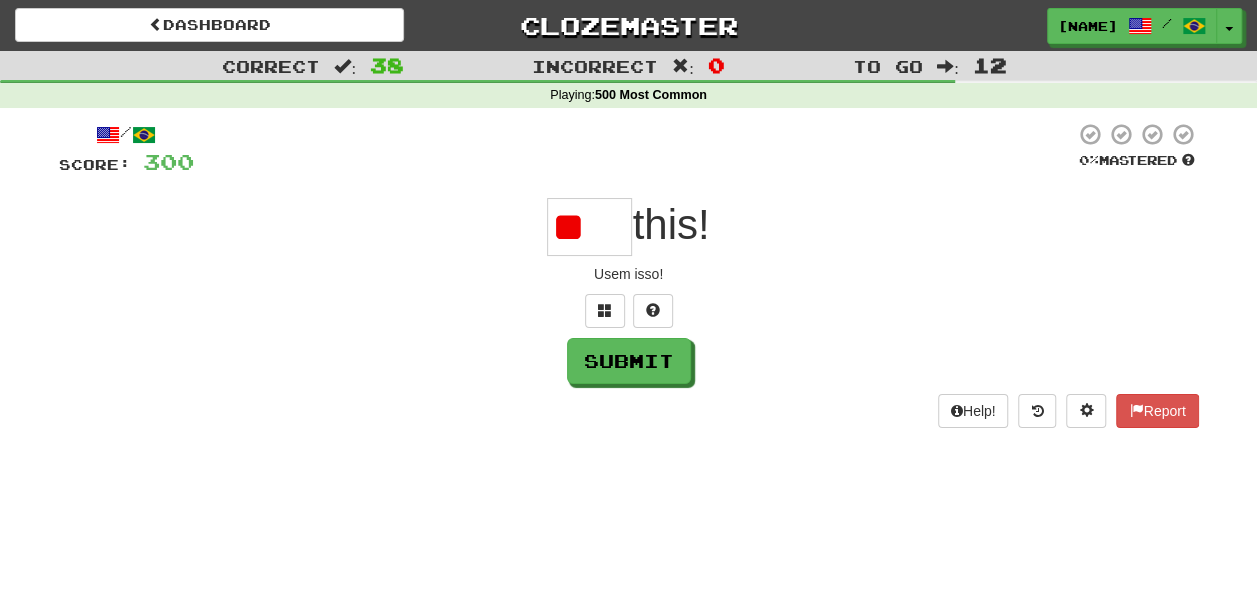 type on "*" 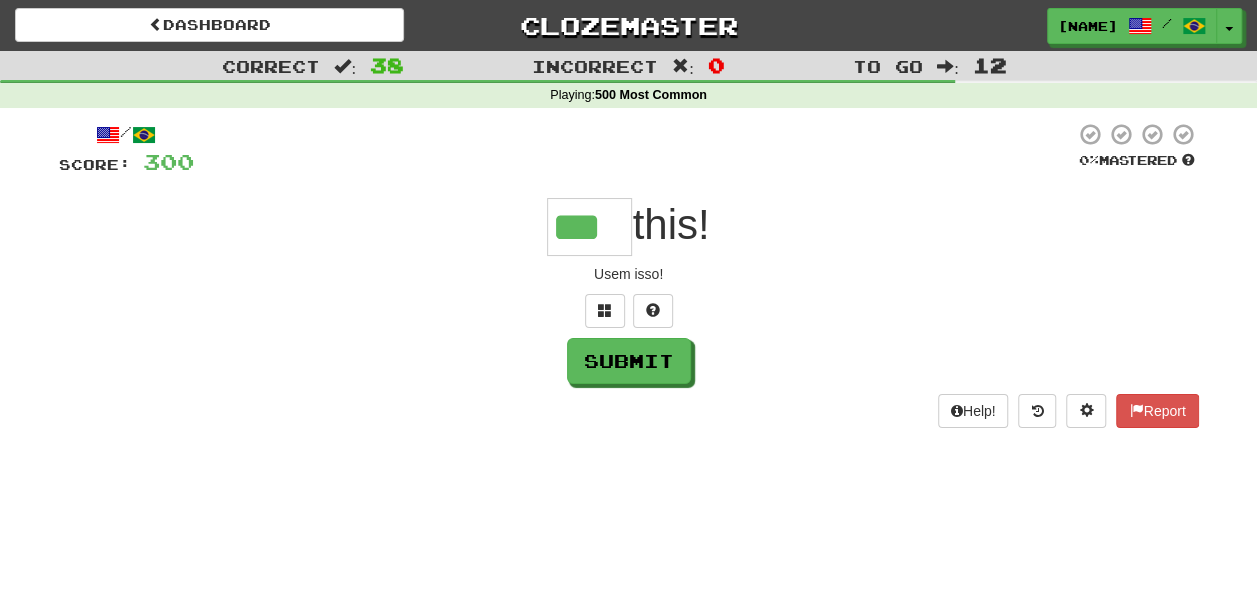 type on "***" 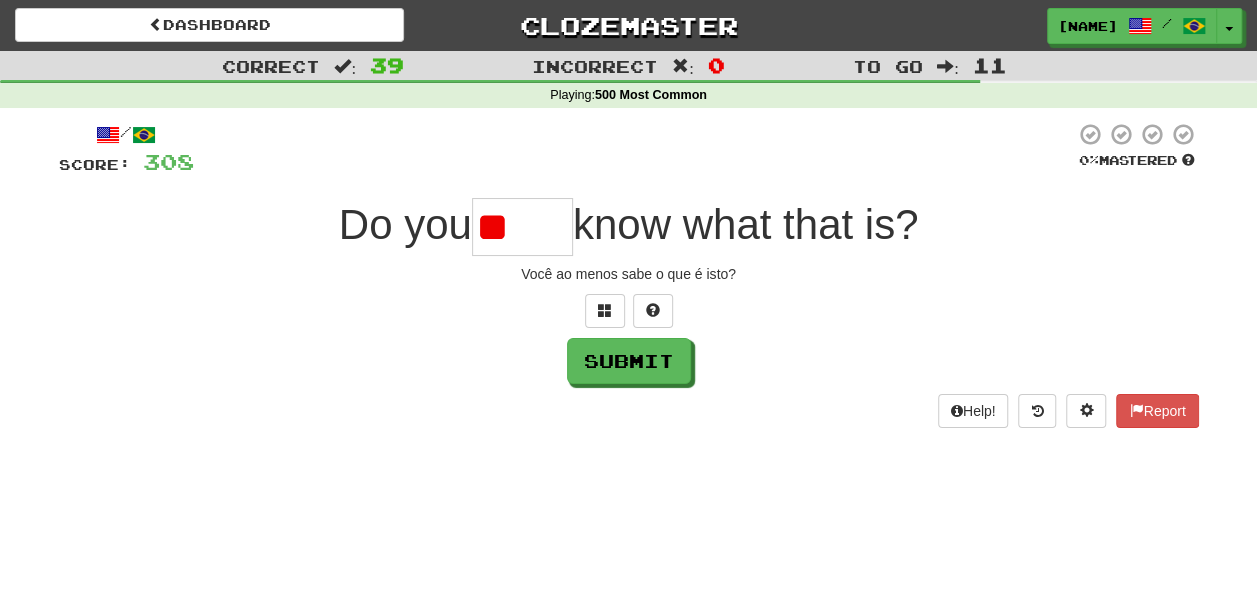 type on "*" 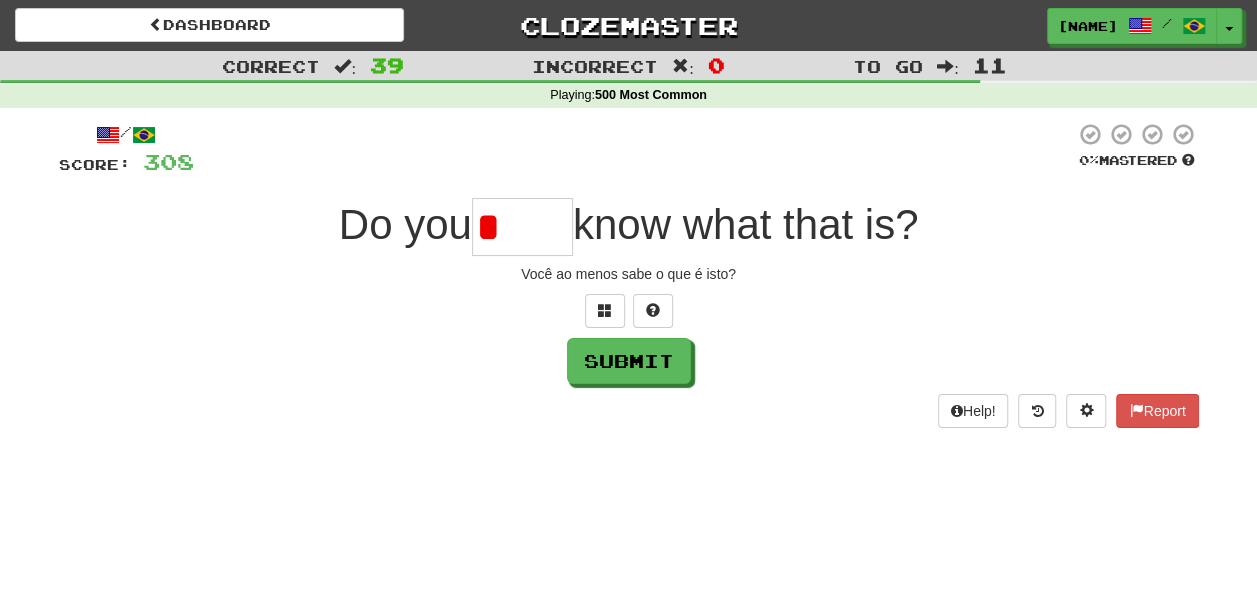 type 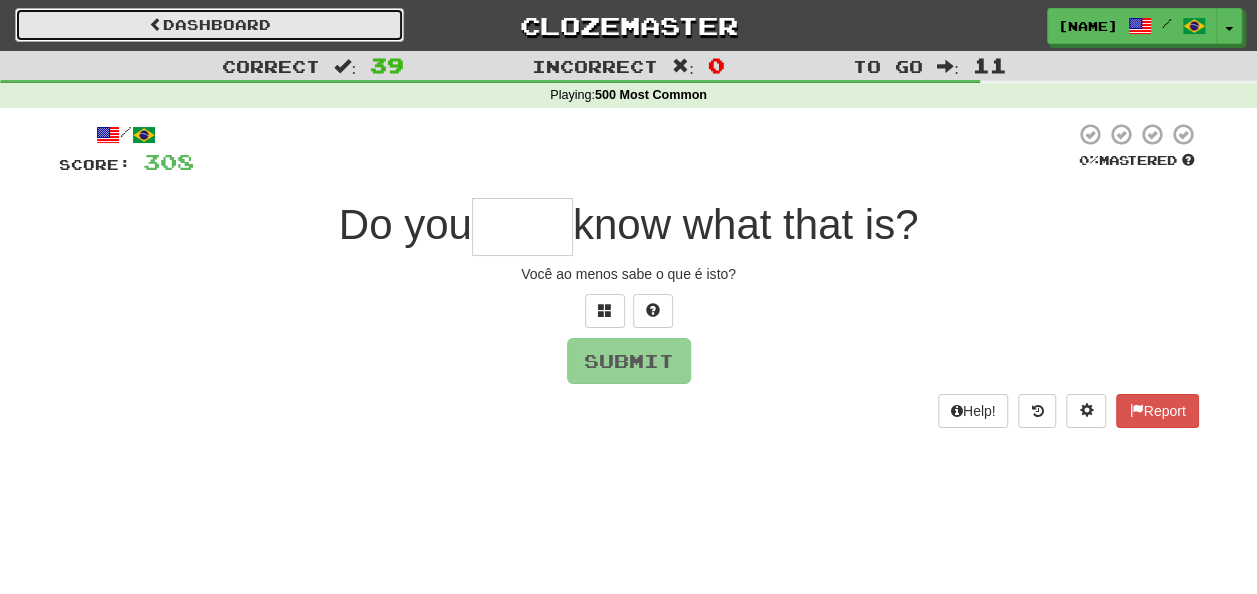click on "Dashboard" at bounding box center (209, 25) 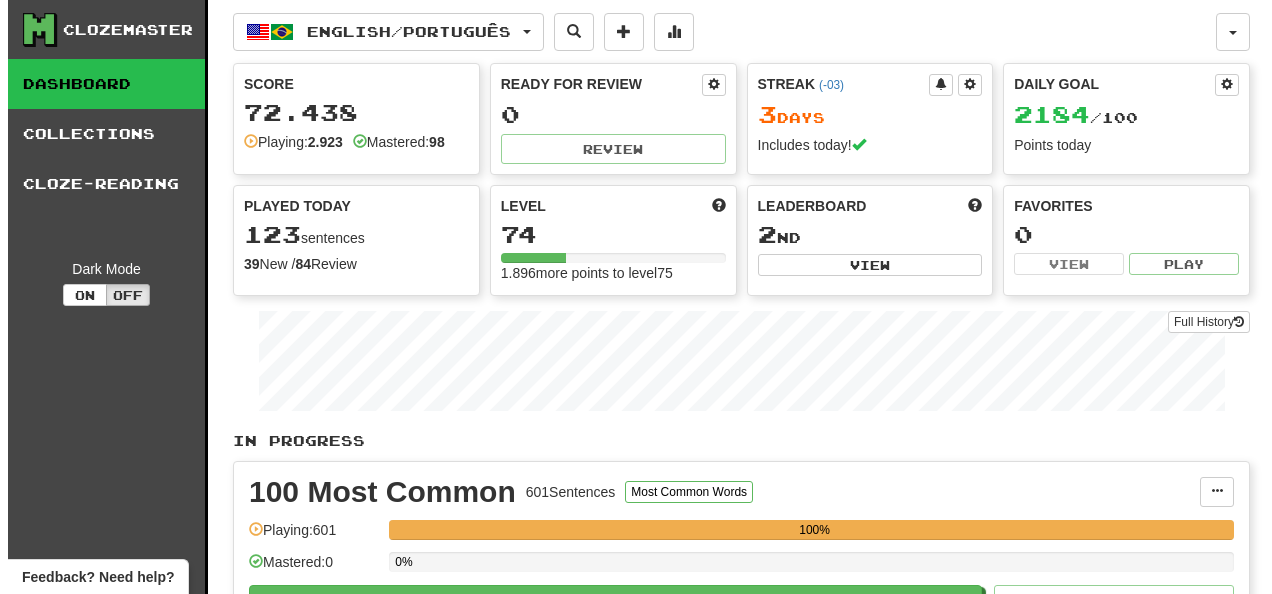 scroll, scrollTop: 0, scrollLeft: 0, axis: both 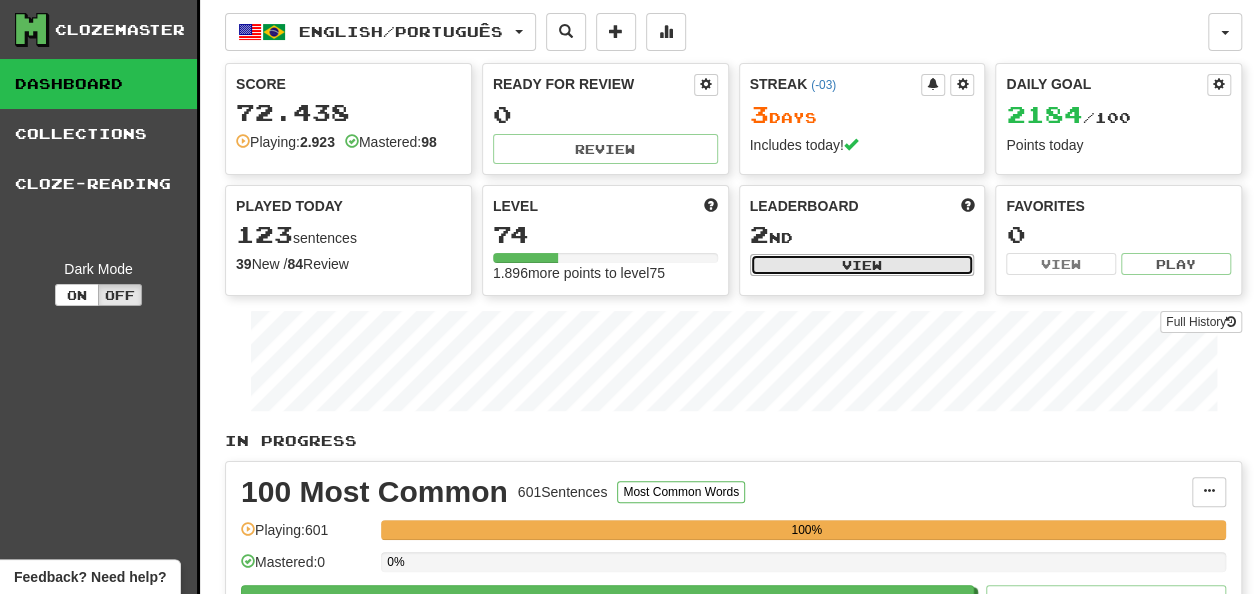 click on "View" at bounding box center (862, 265) 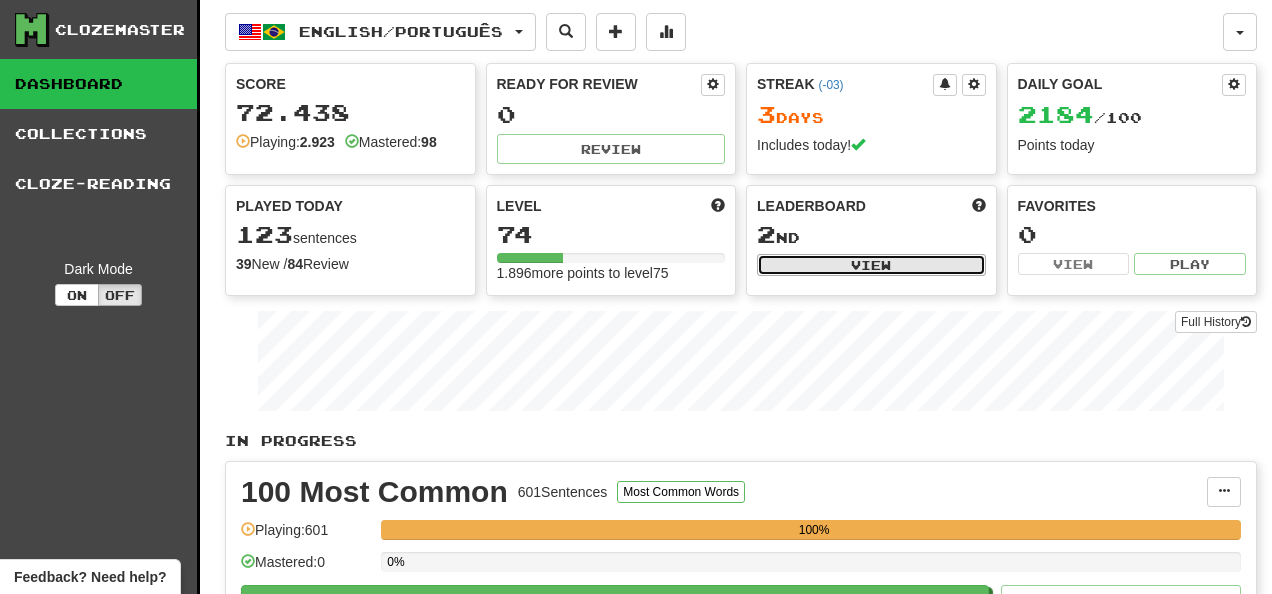 select on "**********" 